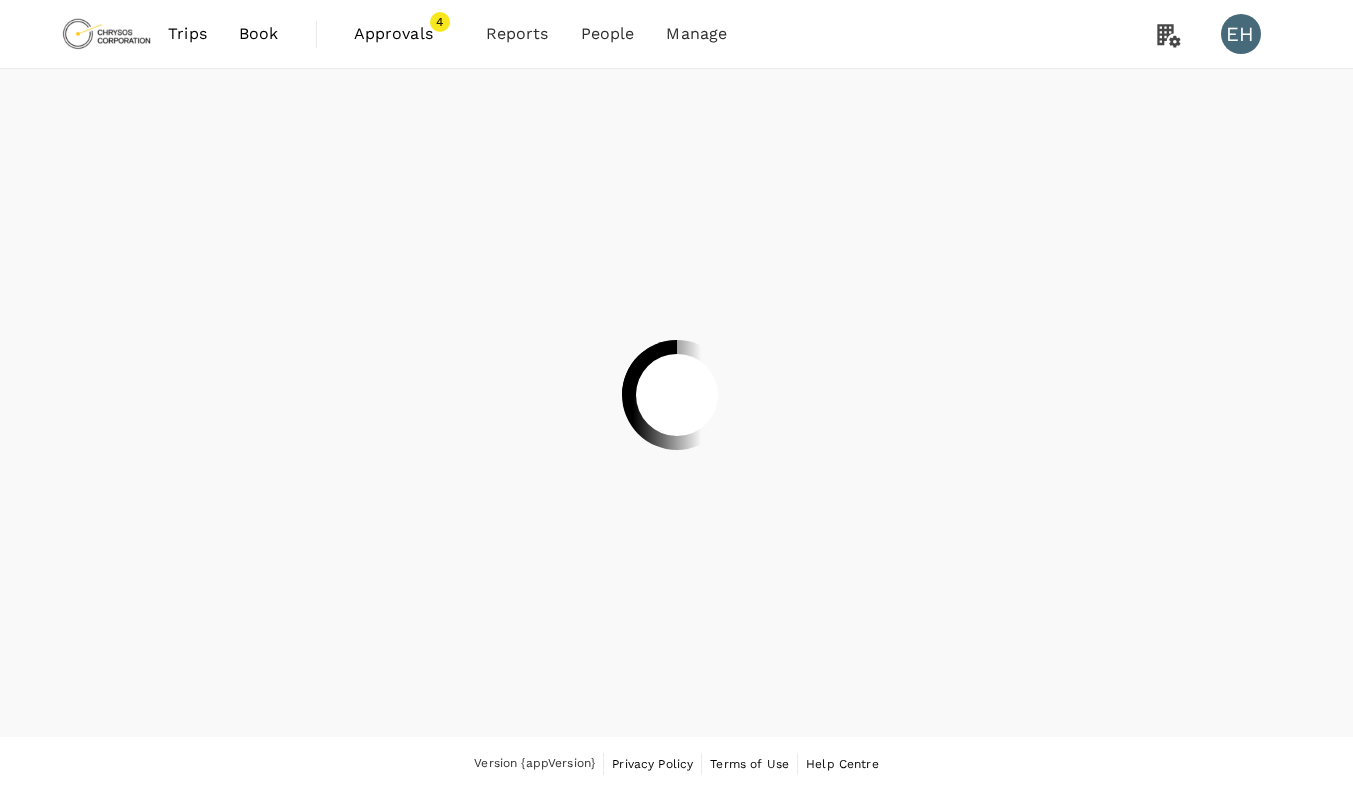 scroll, scrollTop: 0, scrollLeft: 0, axis: both 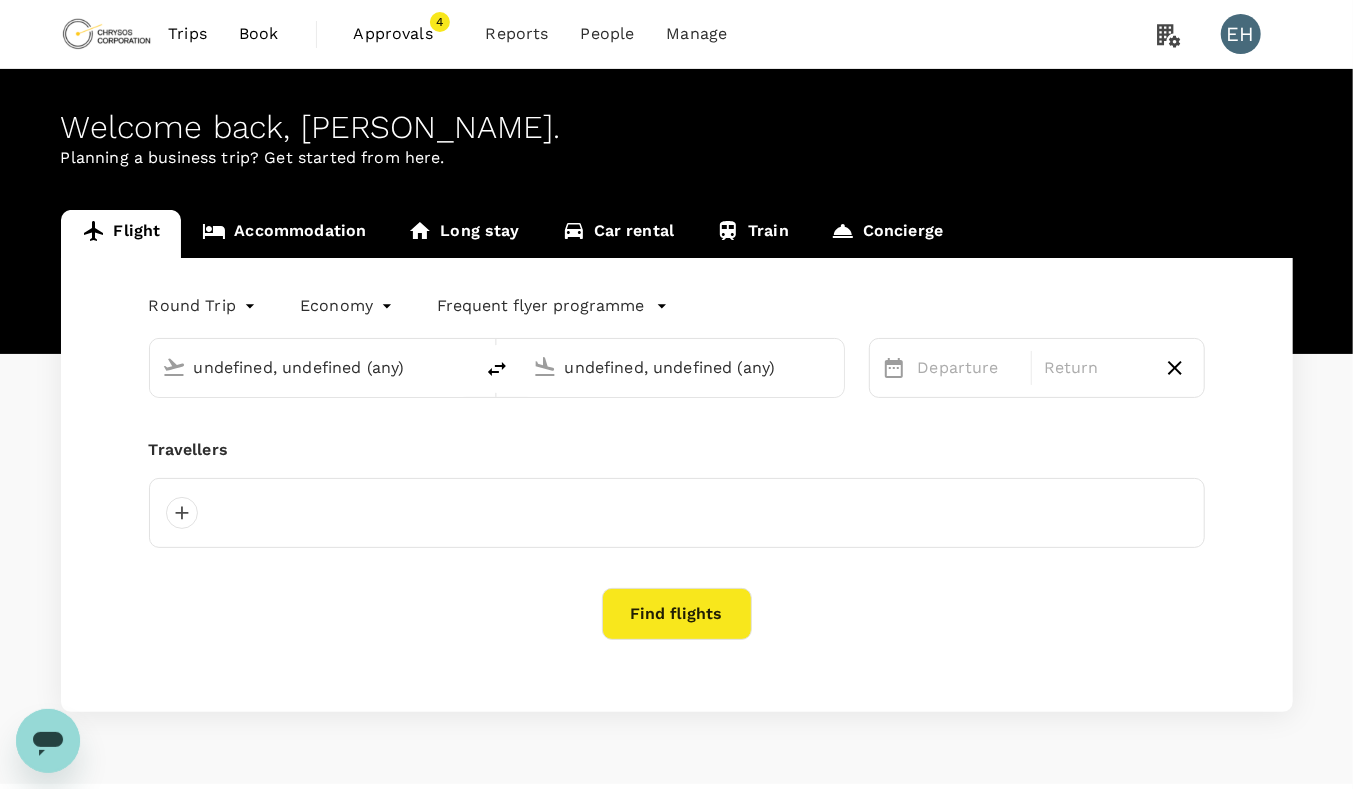 type on "Vancouver Intl  (YVR)" 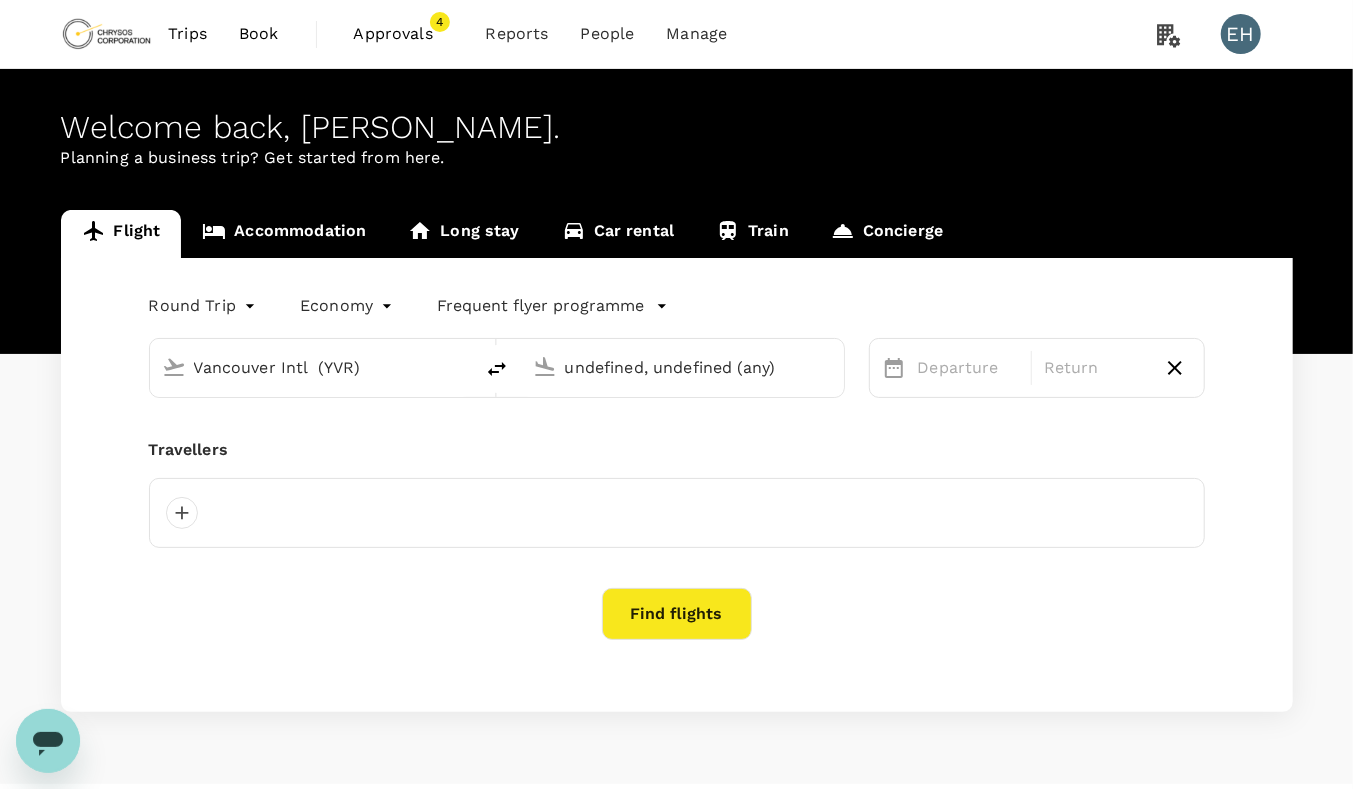 type on "Adelaide (ADL)" 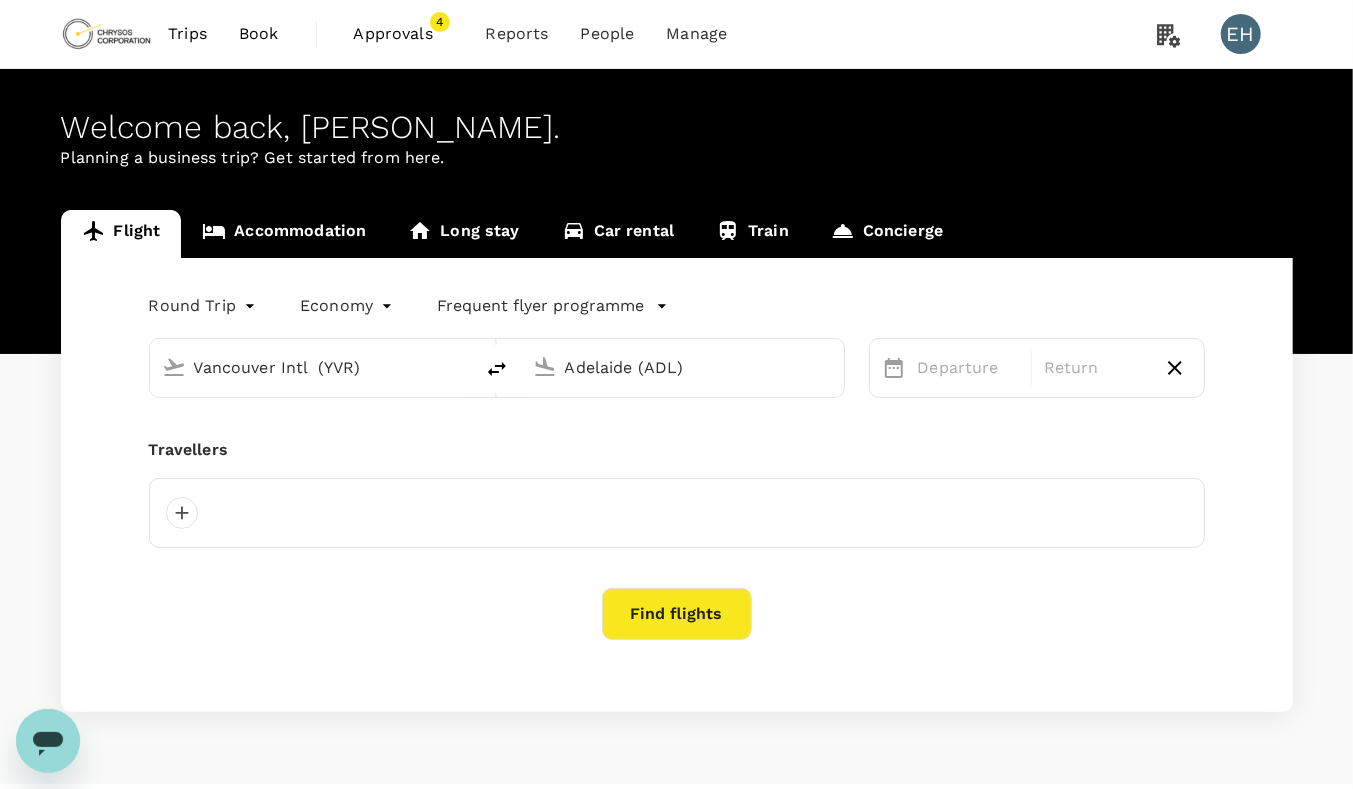 type 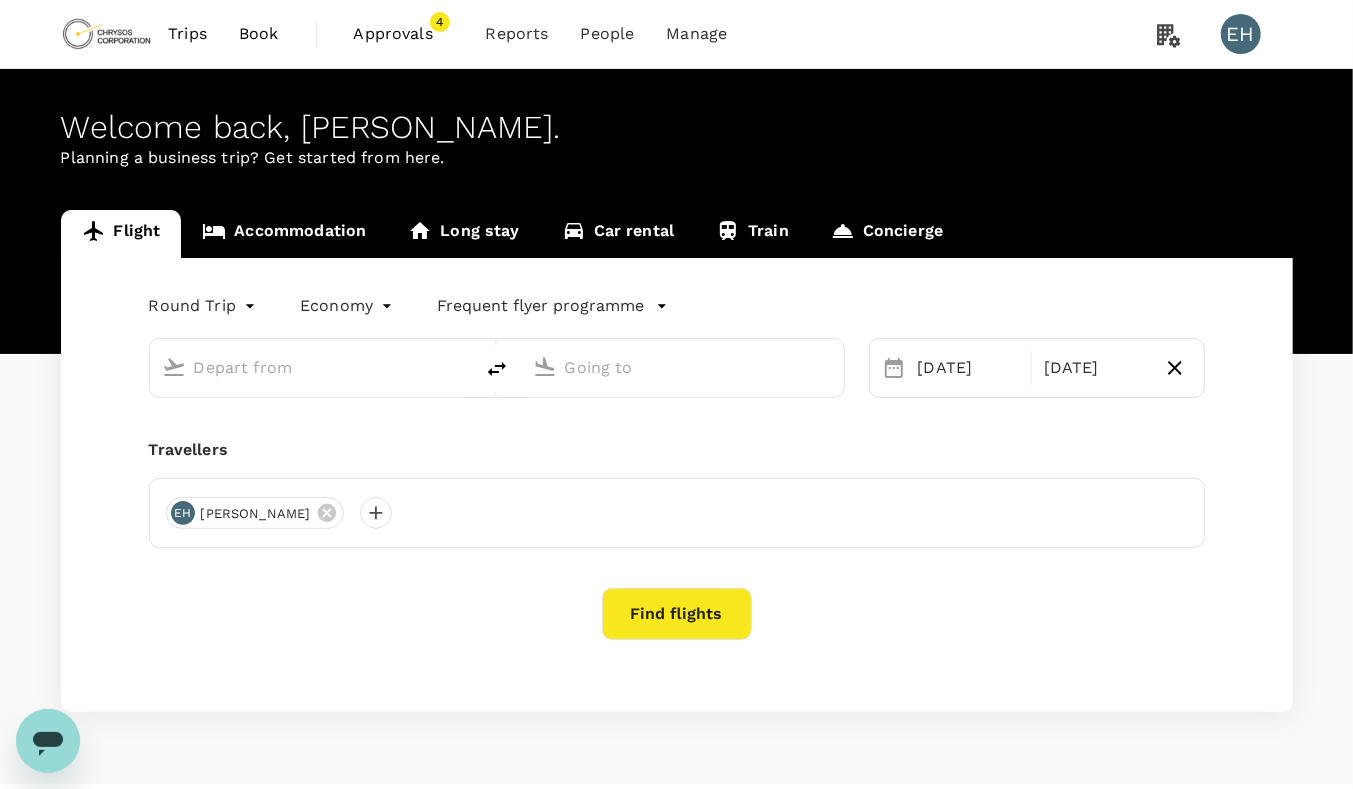 type on "Vancouver Intl  (YVR)" 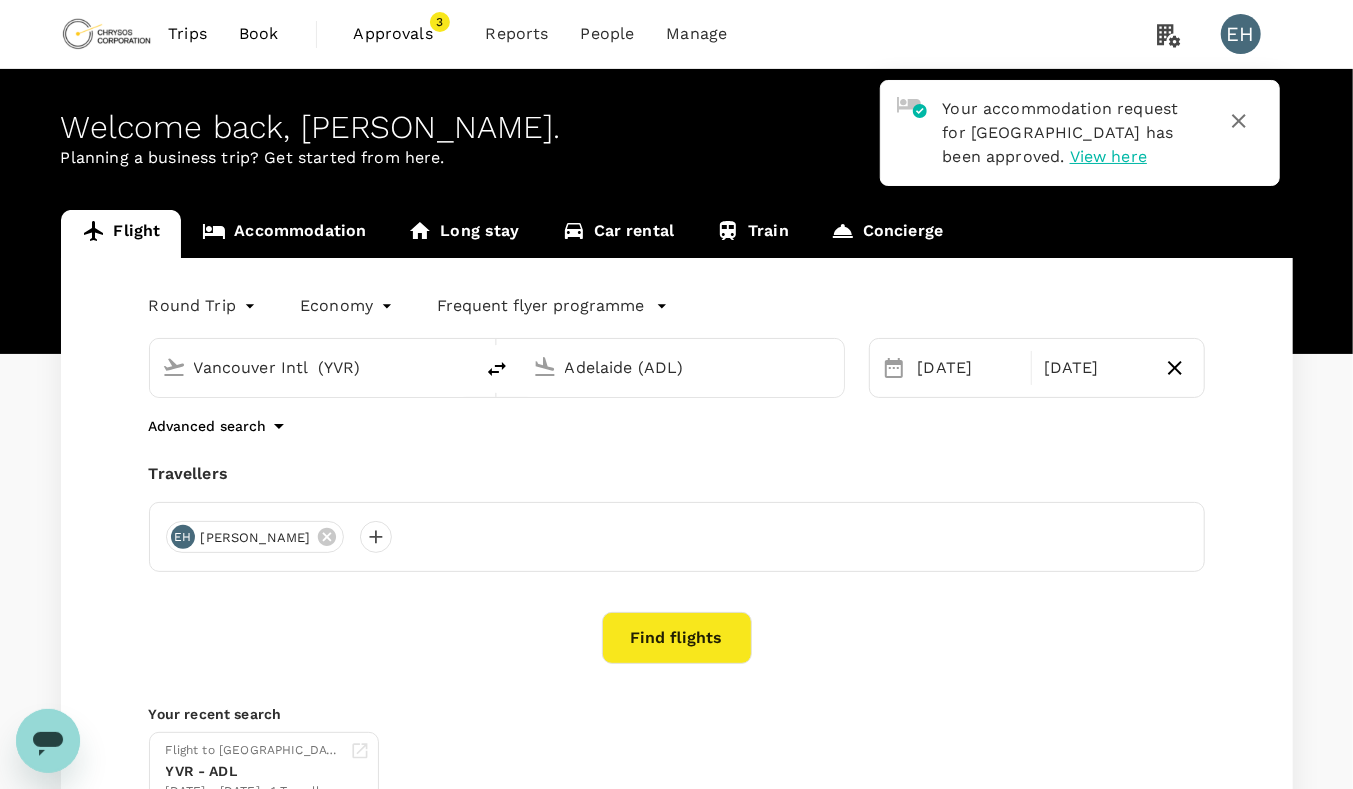 type 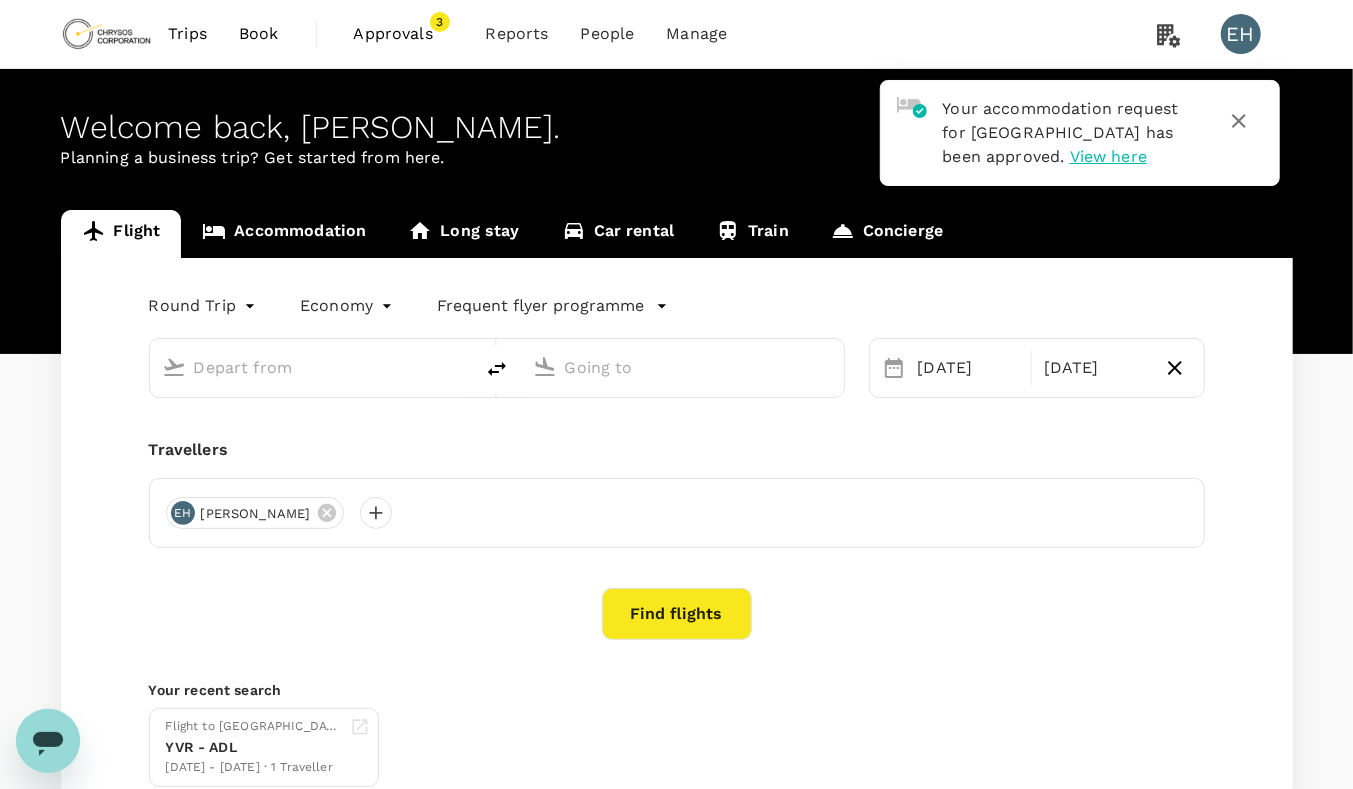 type on "Vancouver Intl  (YVR)" 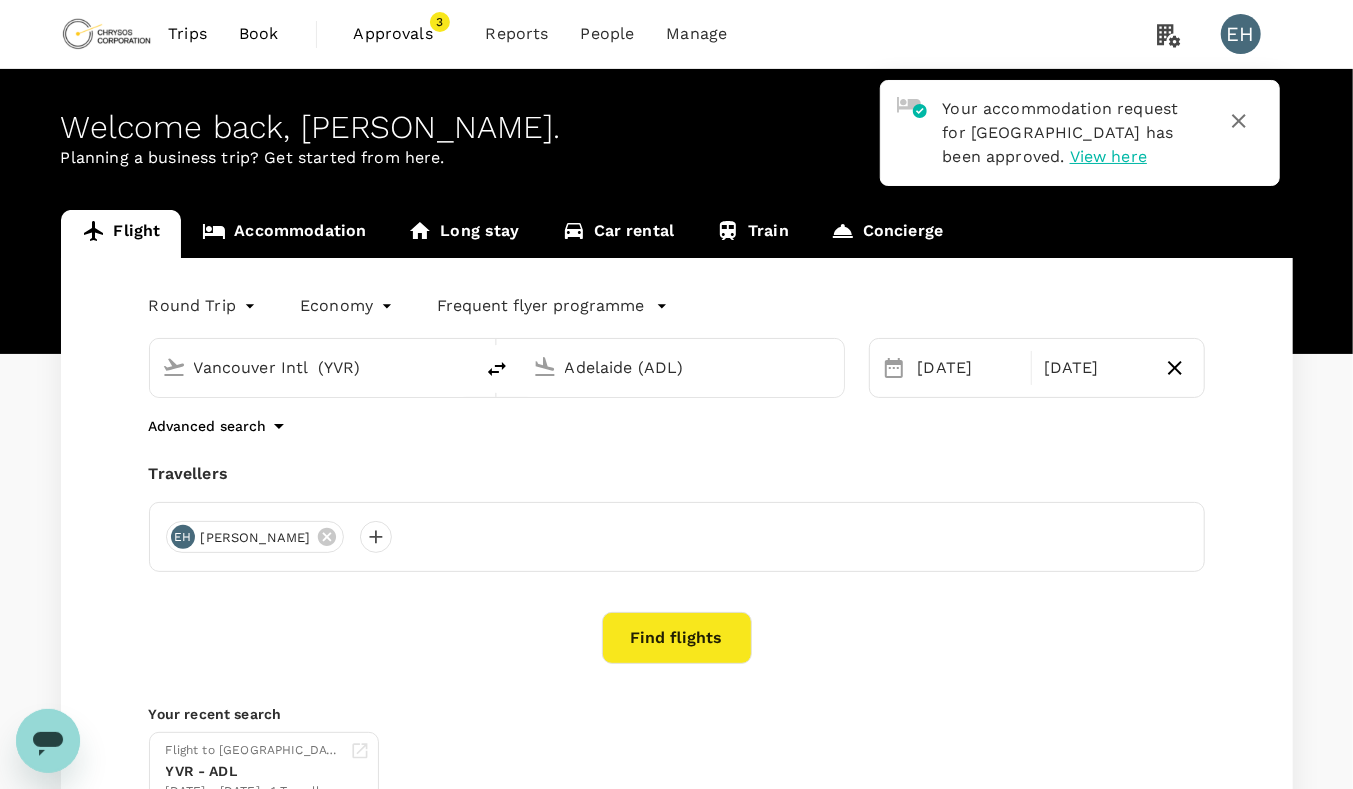 click on "Accommodation" at bounding box center (284, 234) 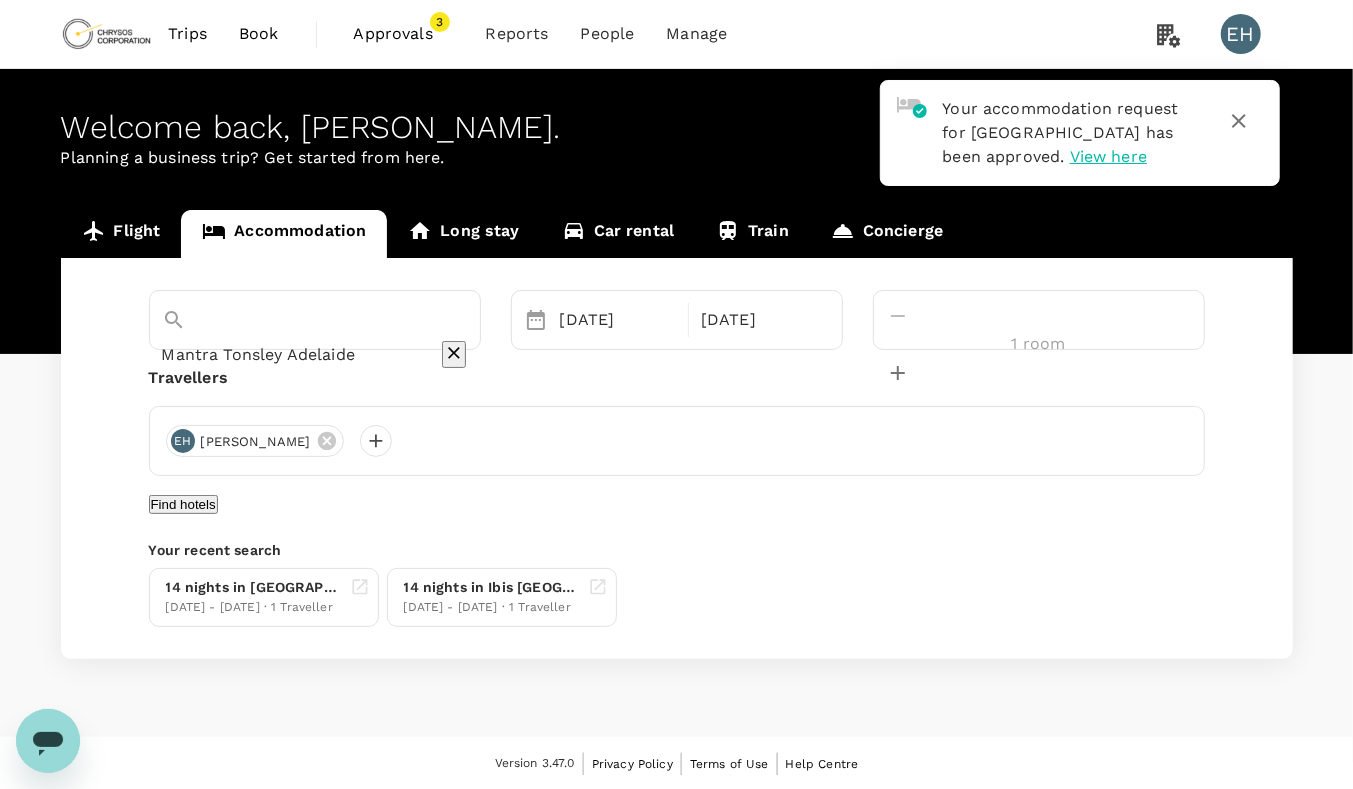 click on "Mantra Tonsley Adelaide" at bounding box center [287, 354] 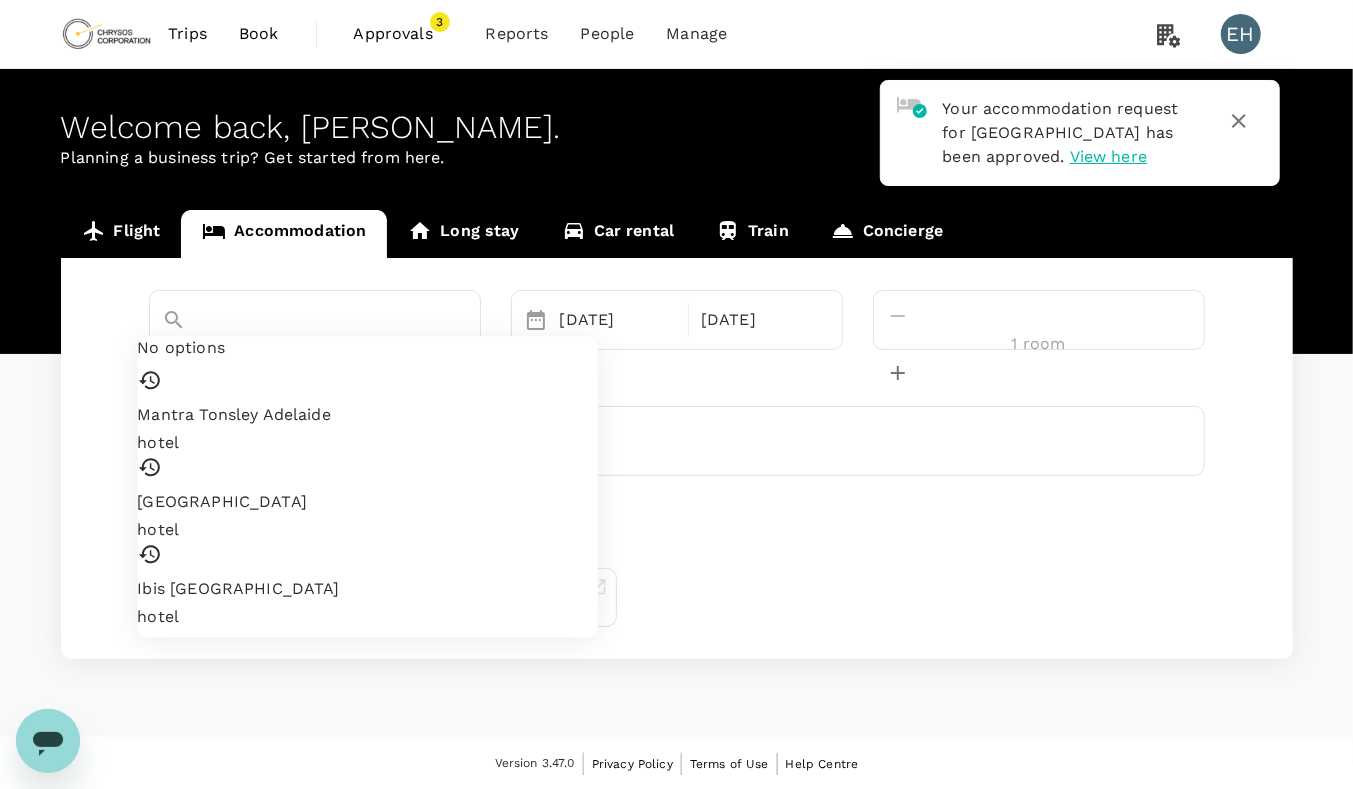 click 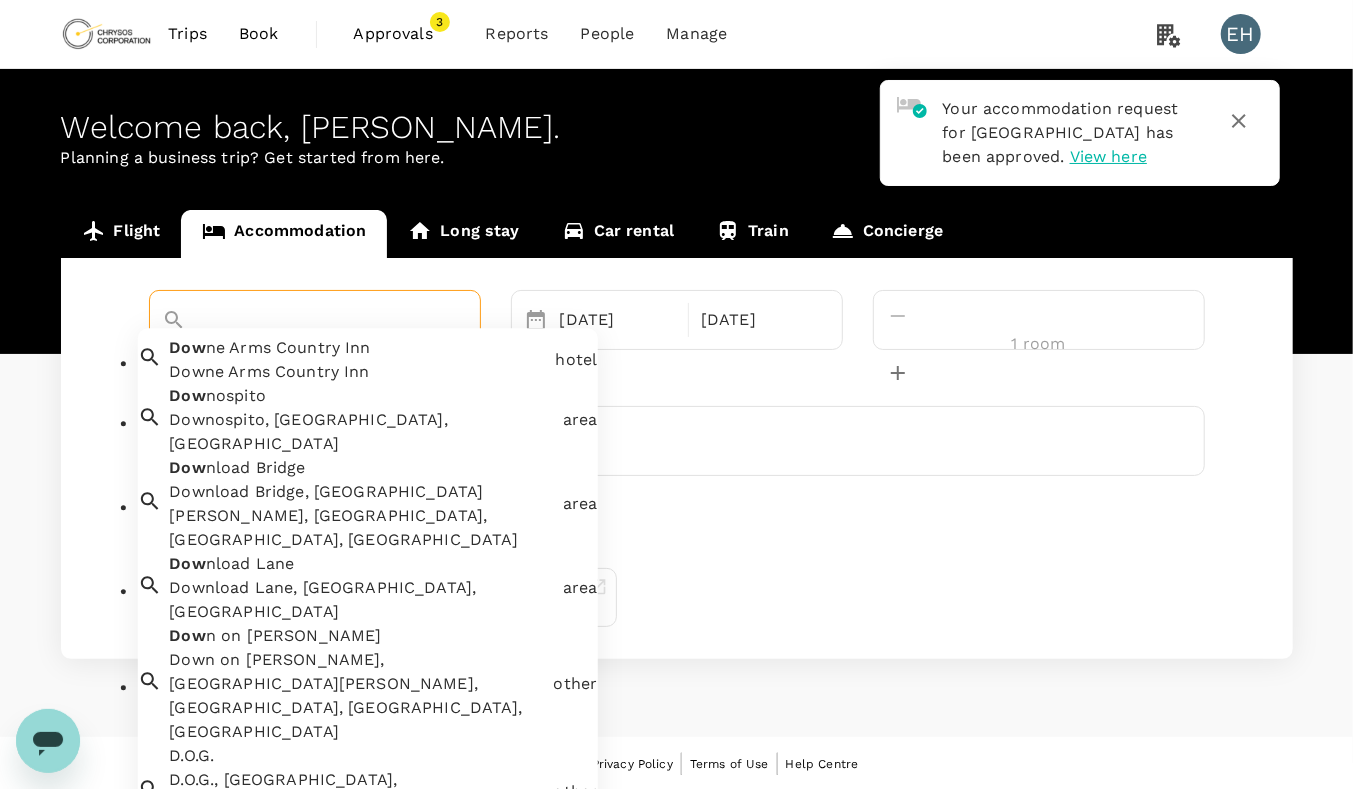 type on "d" 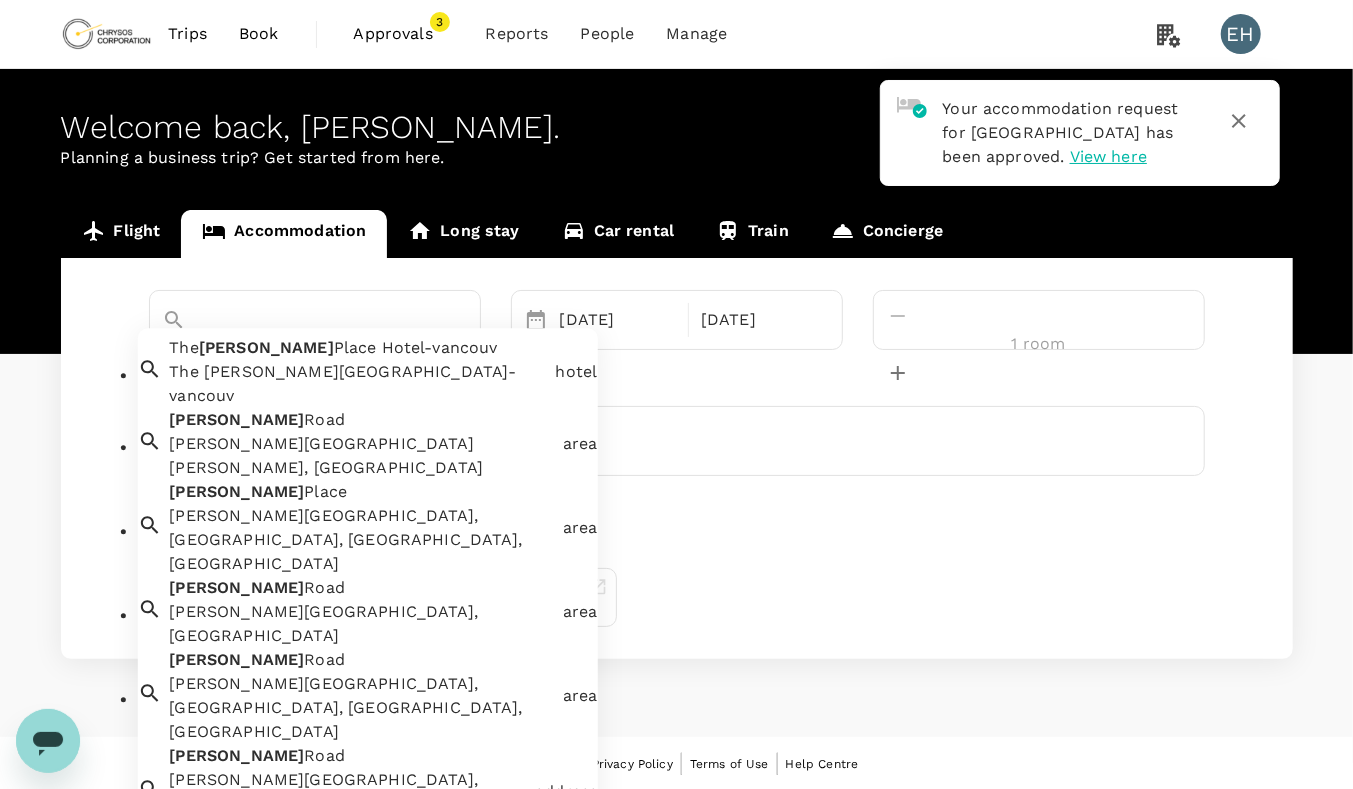 click on "The [PERSON_NAME][GEOGRAPHIC_DATA]-vancouv" at bounding box center (358, 385) 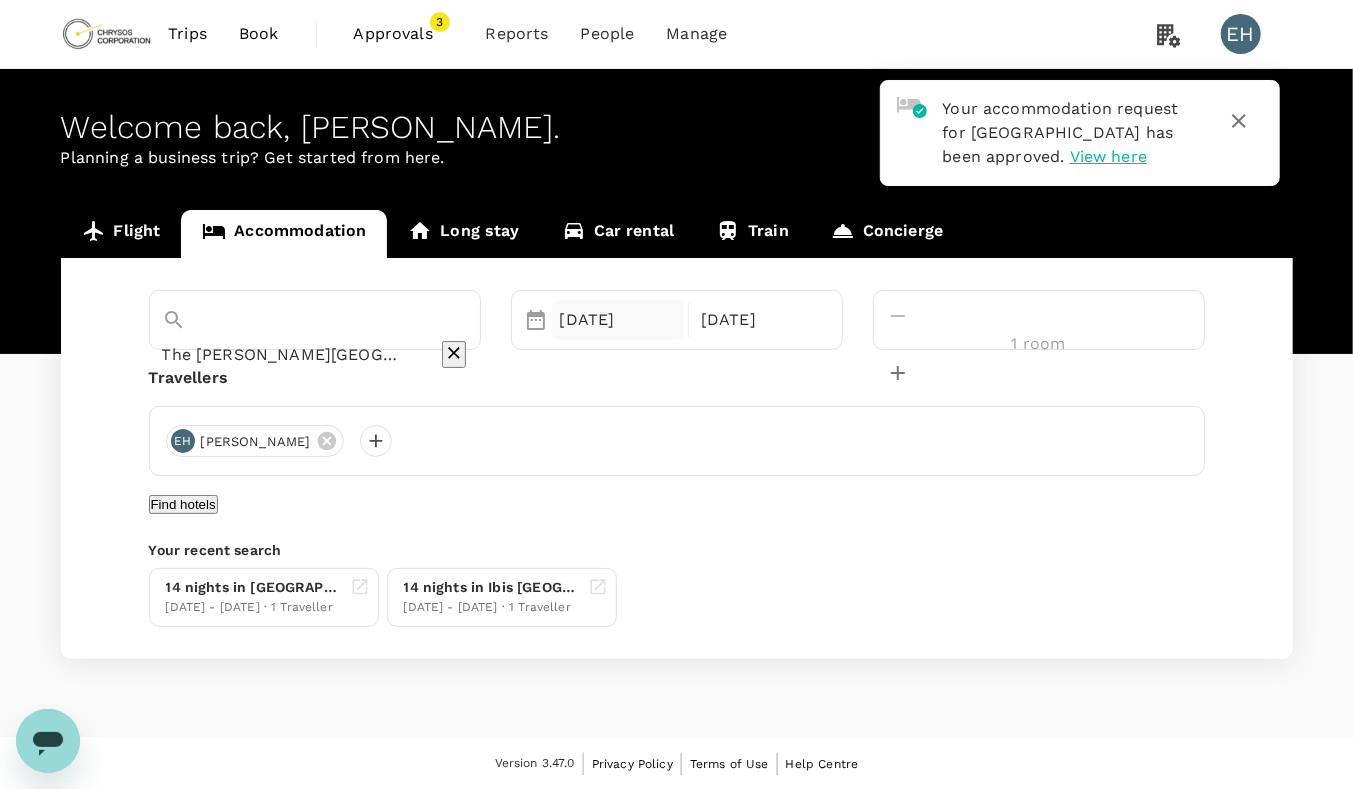 type on "The [PERSON_NAME][GEOGRAPHIC_DATA]-vancouv" 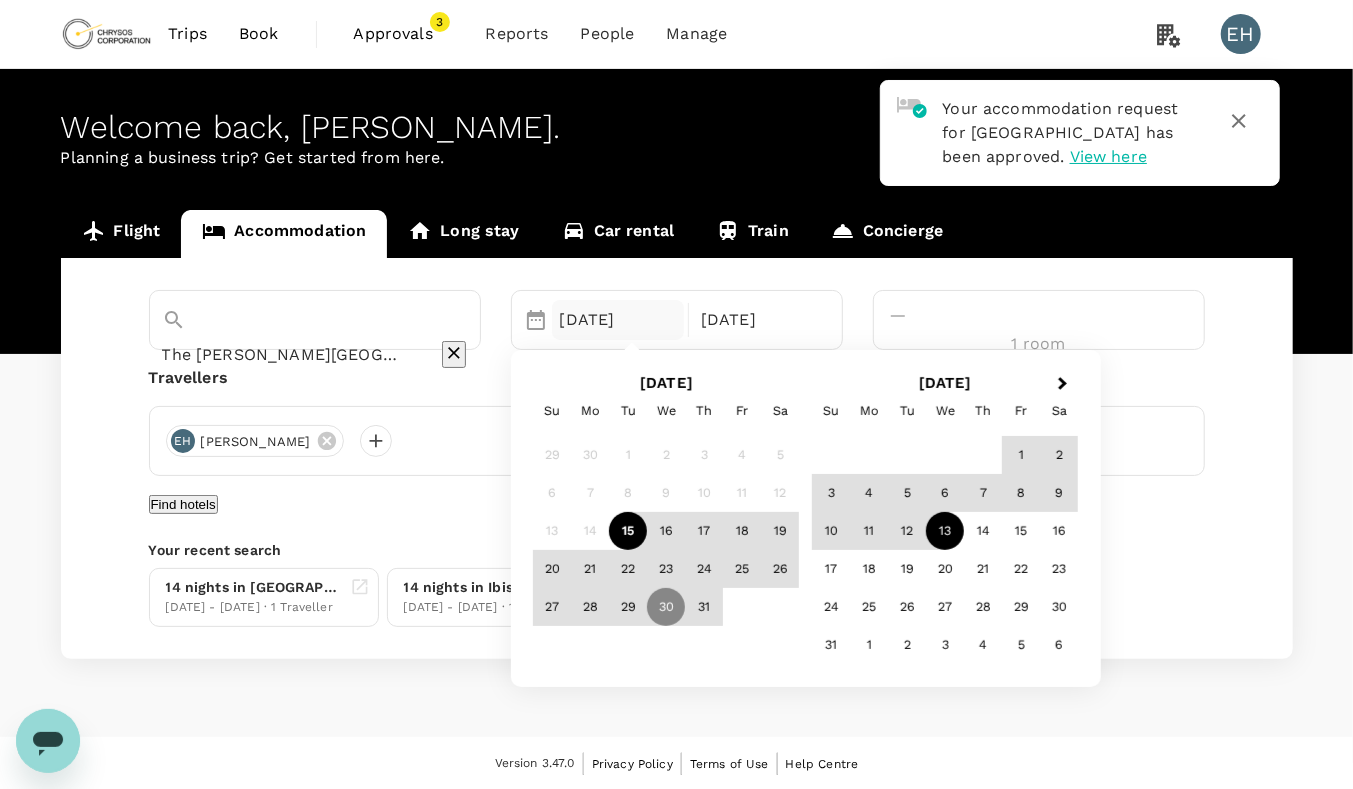 click on "15" at bounding box center (628, 532) 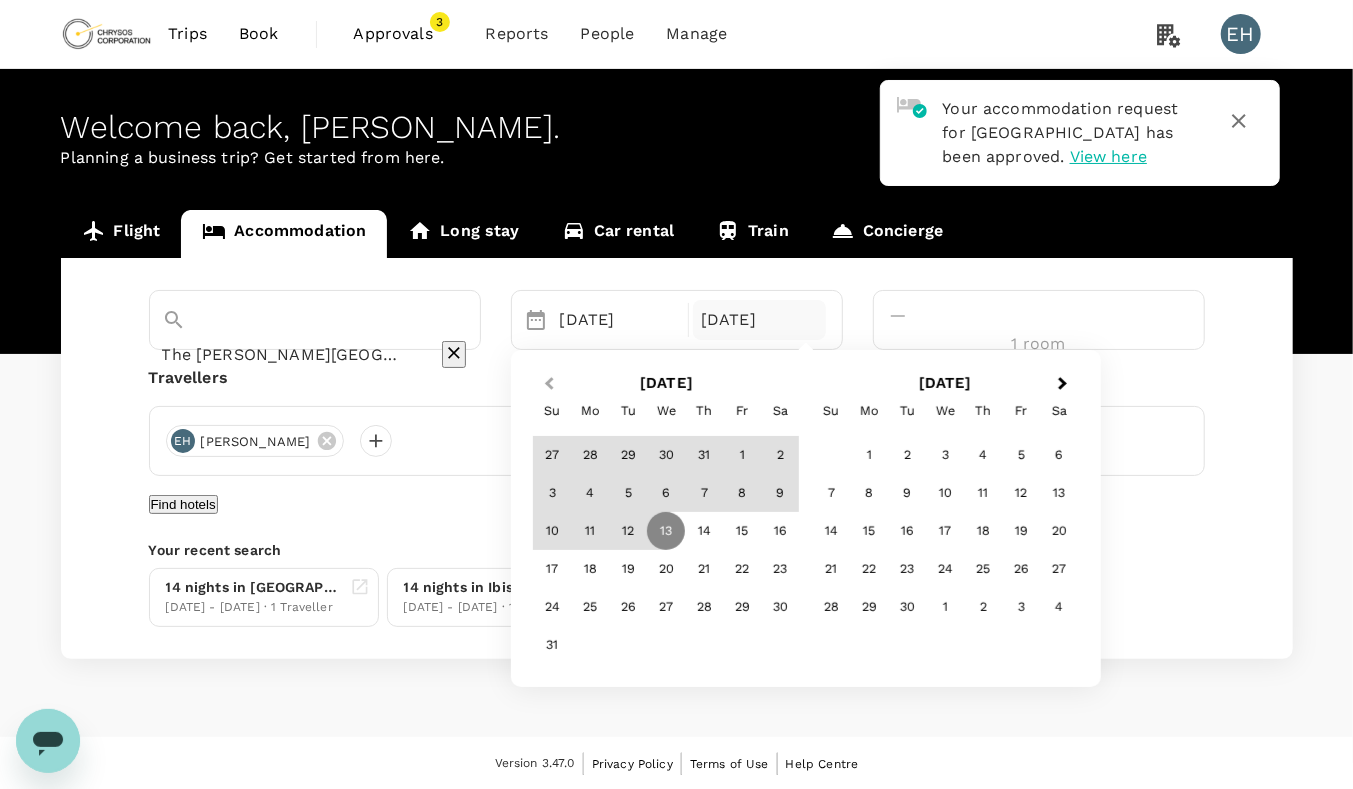 click on "Previous Month" at bounding box center (549, 384) 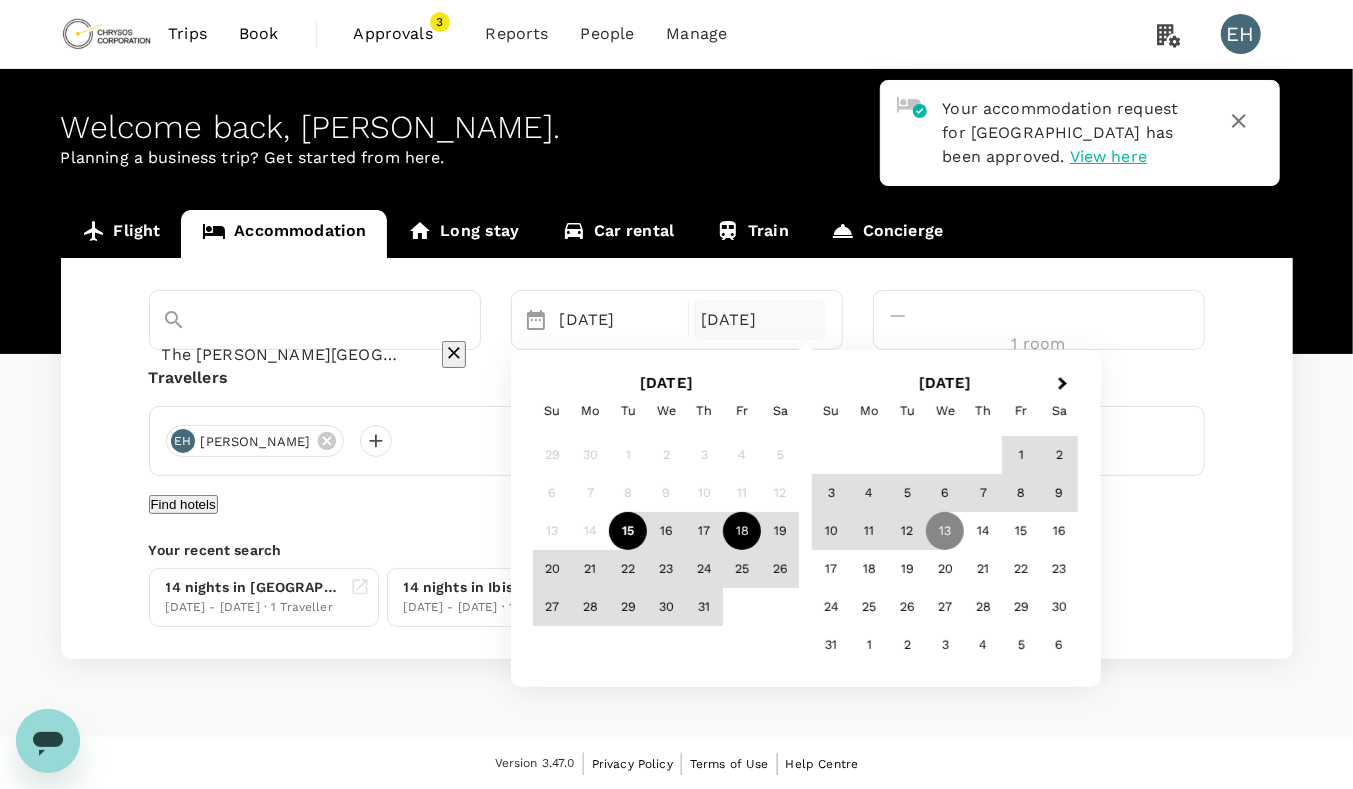 click on "18" at bounding box center (742, 532) 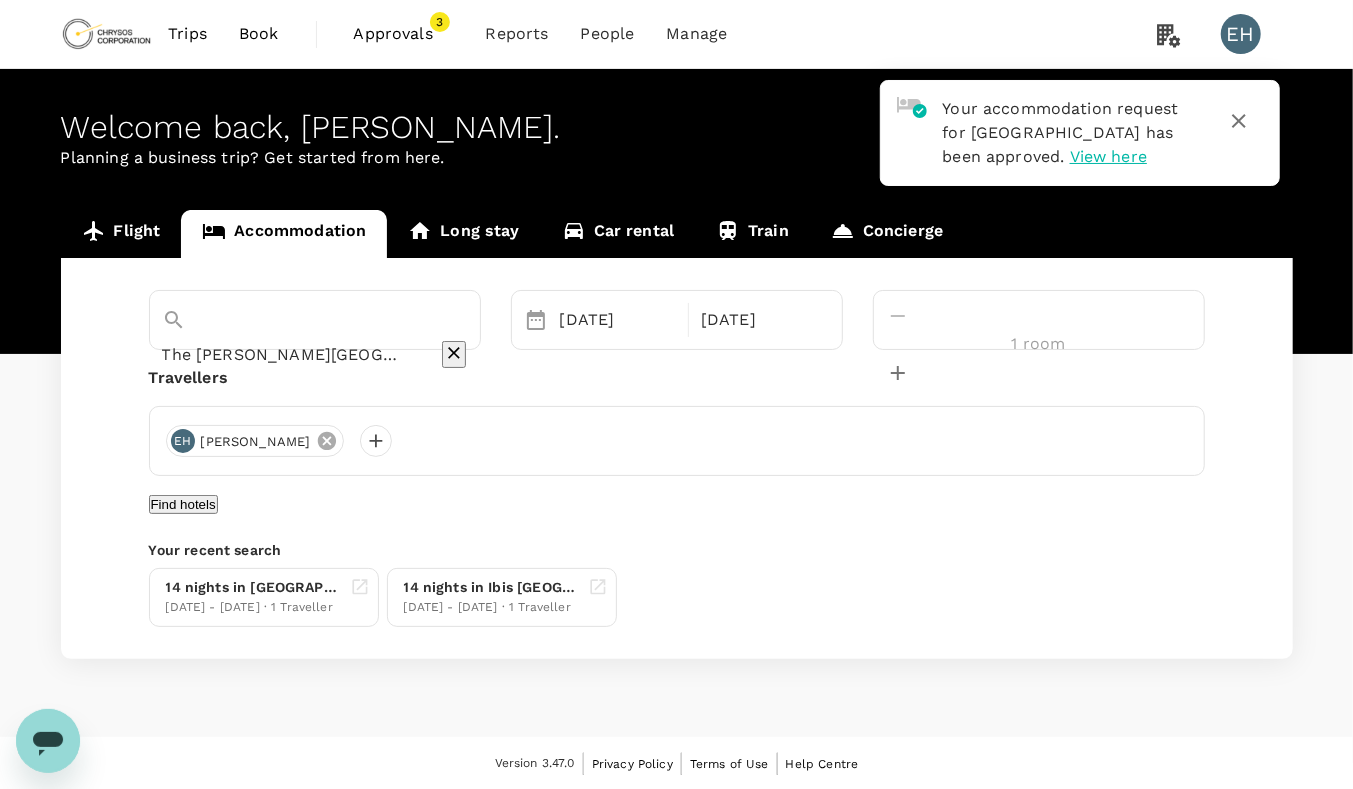 click 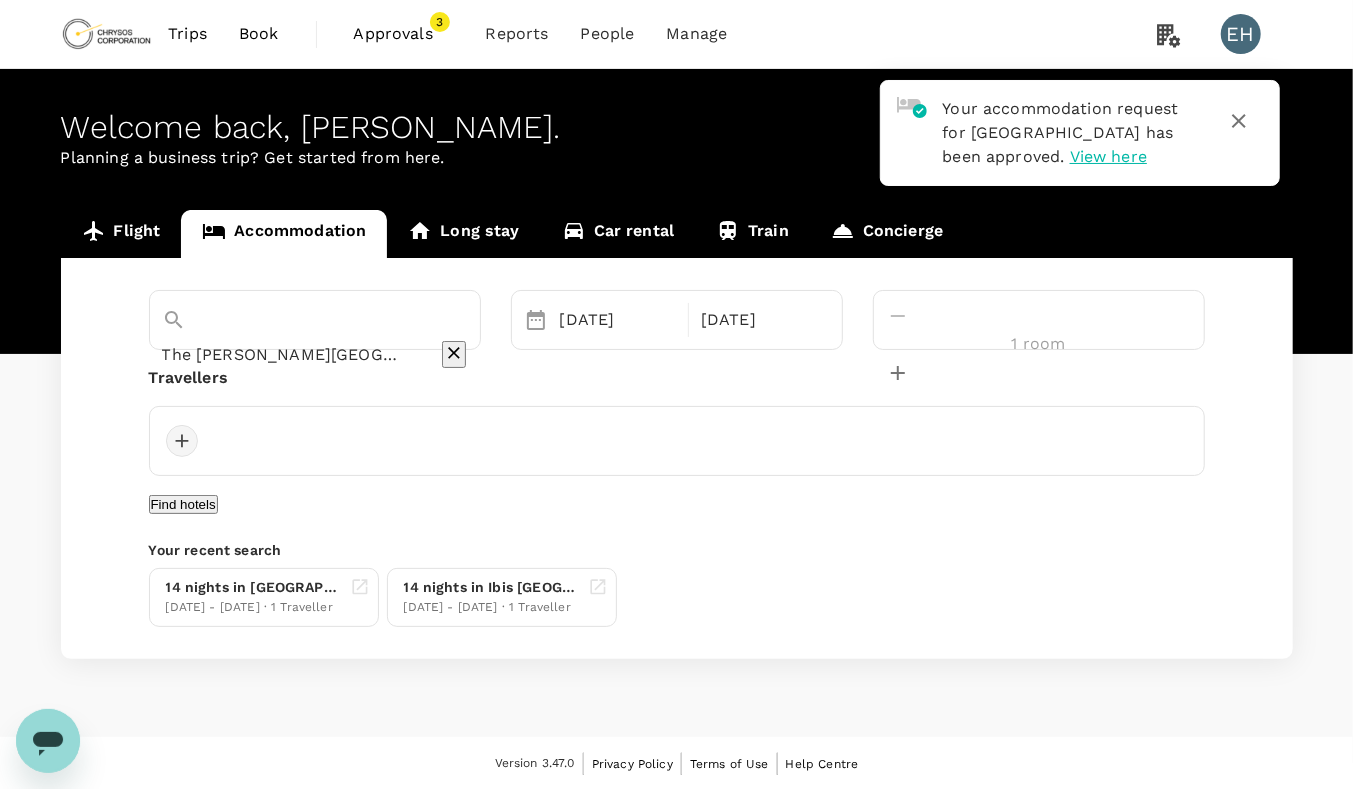 click at bounding box center [182, 441] 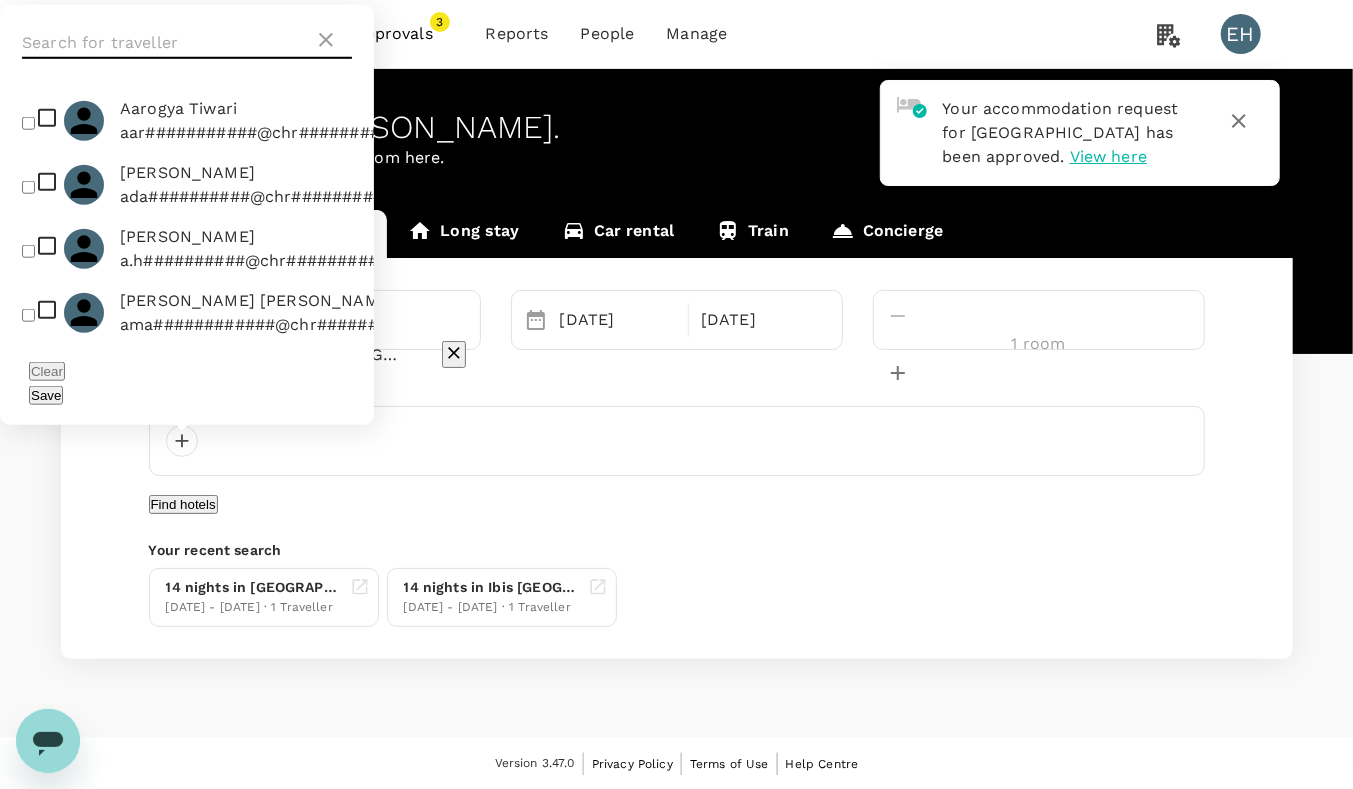 click at bounding box center [168, 43] 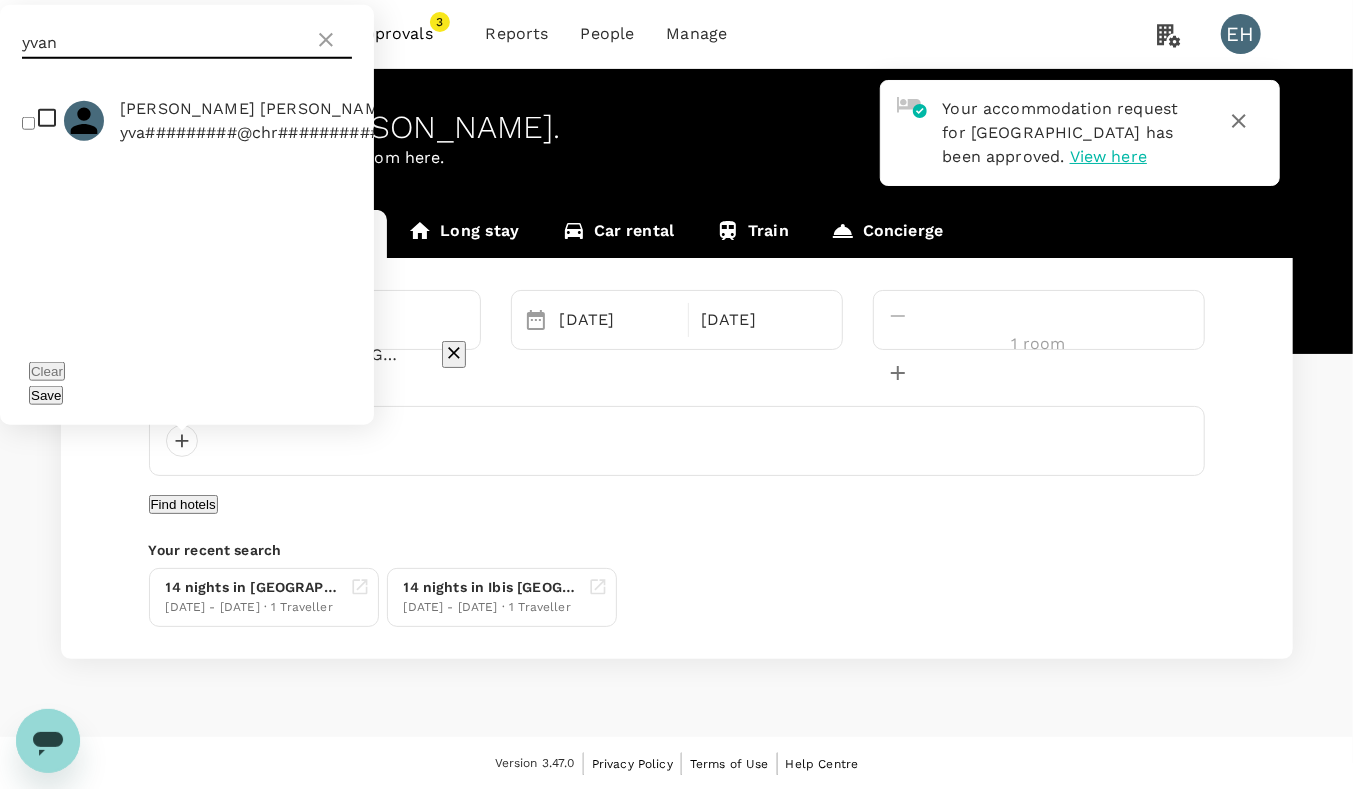 type on "yvan" 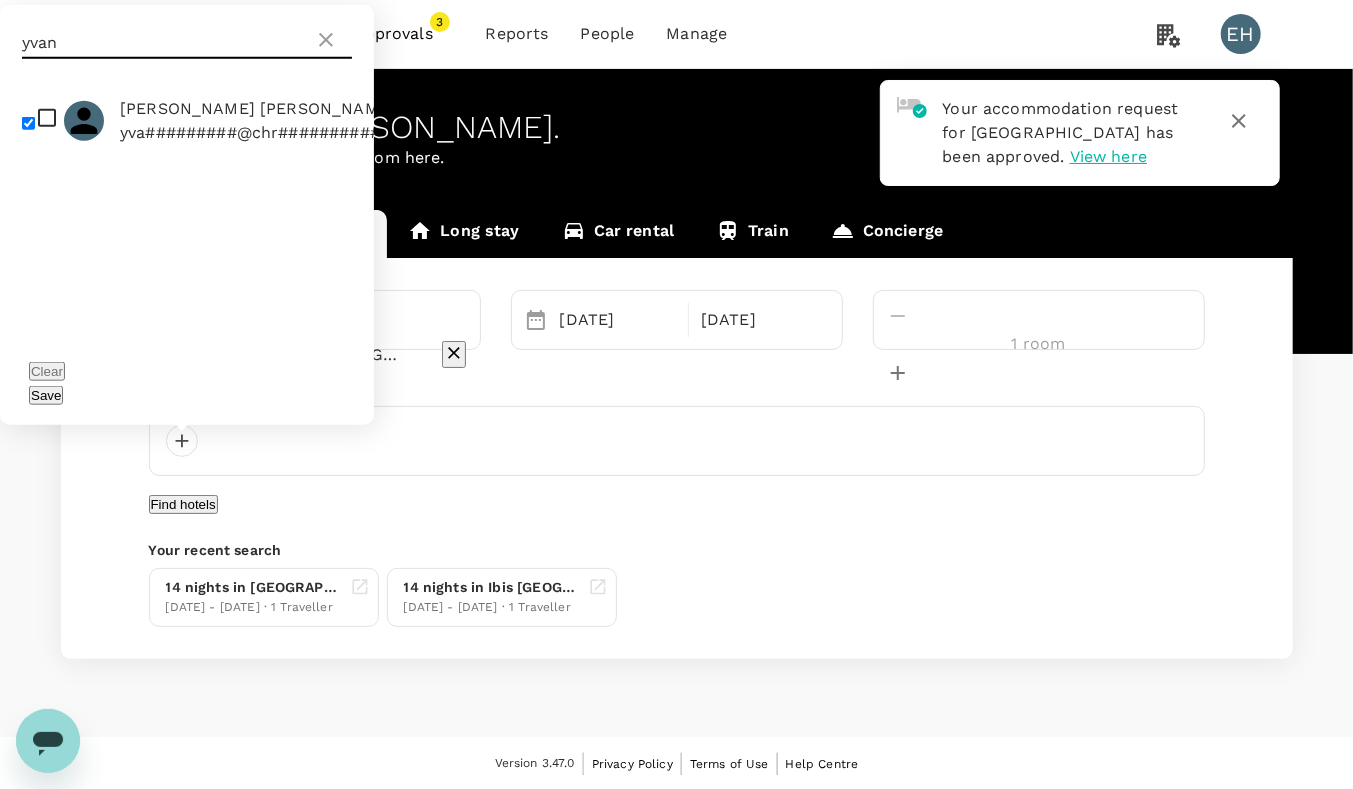 checkbox on "true" 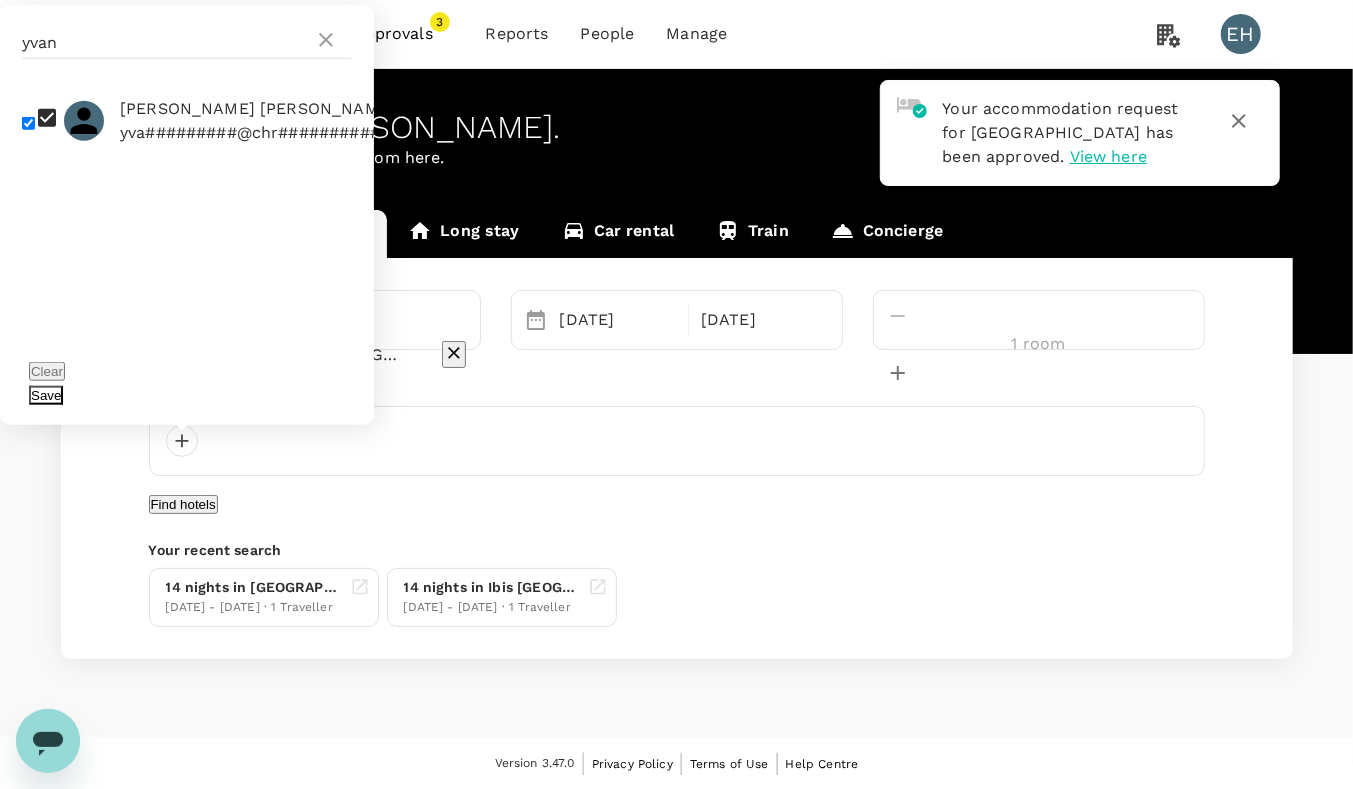 click on "Save" at bounding box center [46, 395] 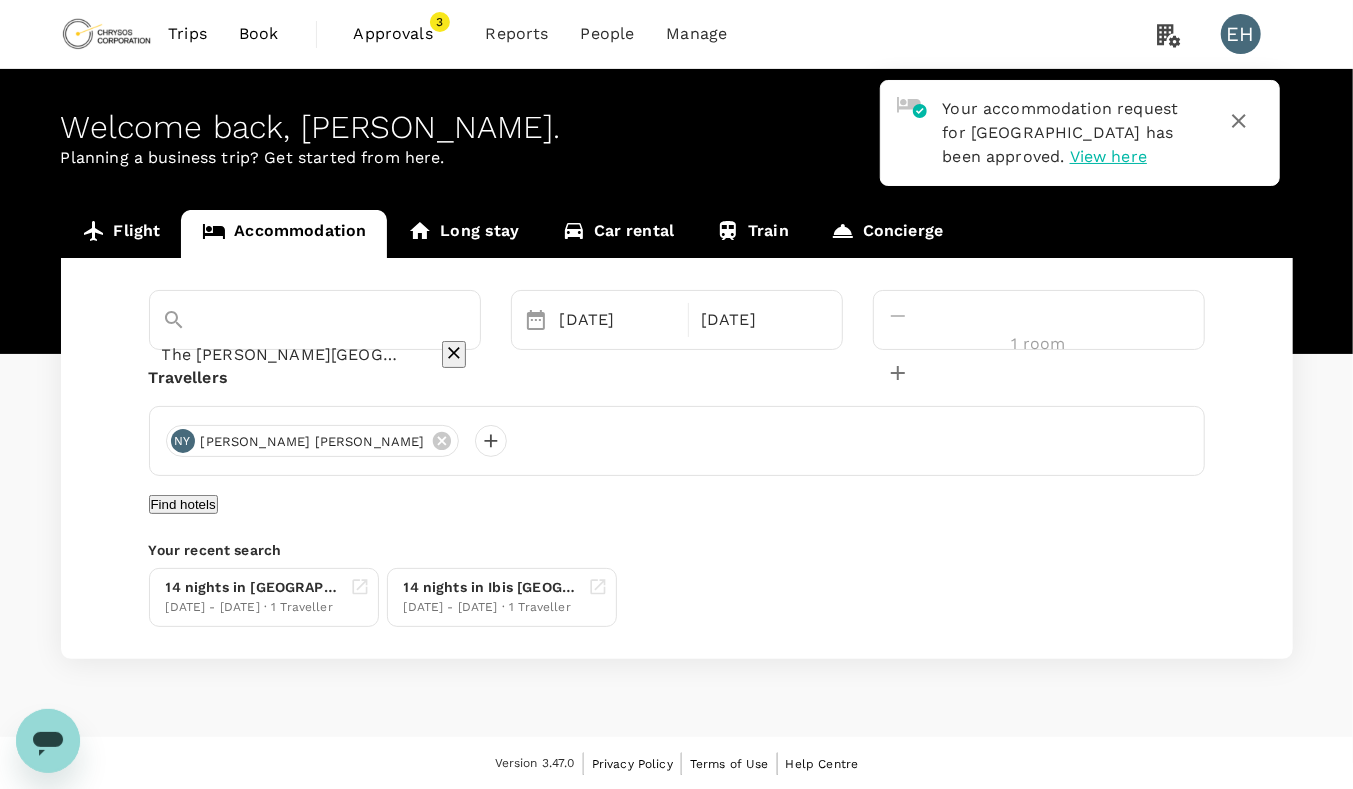 click on "The Sutton Place Hotel-vancouv Selected date: Tuesday, July 15th, 2025 15 Jul Selected date: Friday, July 18th, 2025 18 Jul 1 room Travellers   NY Ngassam Pettang Yvan Carlain Find hotels Your recent search 14 nights in Hilton Adelaide 30 Jul - 13 Aug · 1 Traveller 14 nights in Ibis Adelaide 30 Jul - 13 Aug · 1 Traveller" at bounding box center (677, 458) 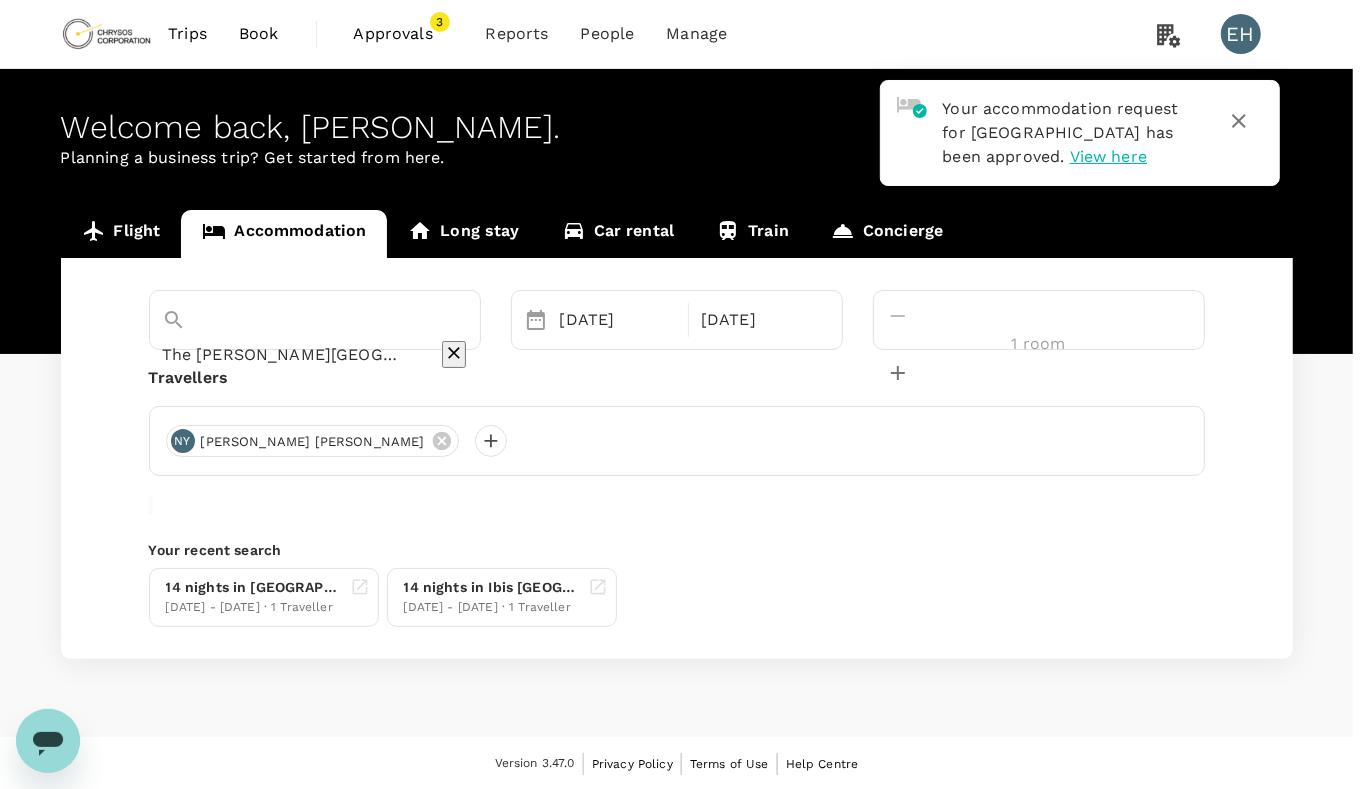 scroll, scrollTop: 0, scrollLeft: 0, axis: both 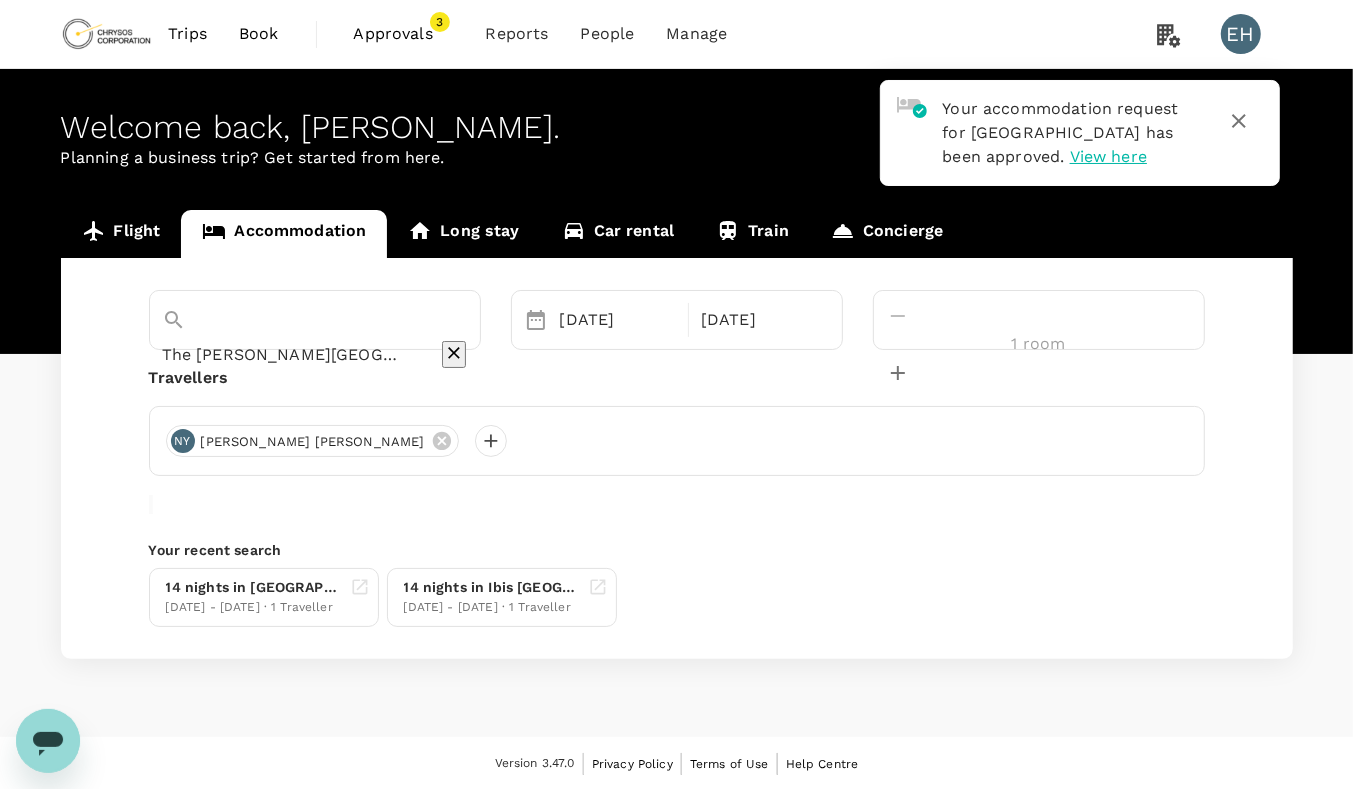 click on "General" at bounding box center [676, 3594] 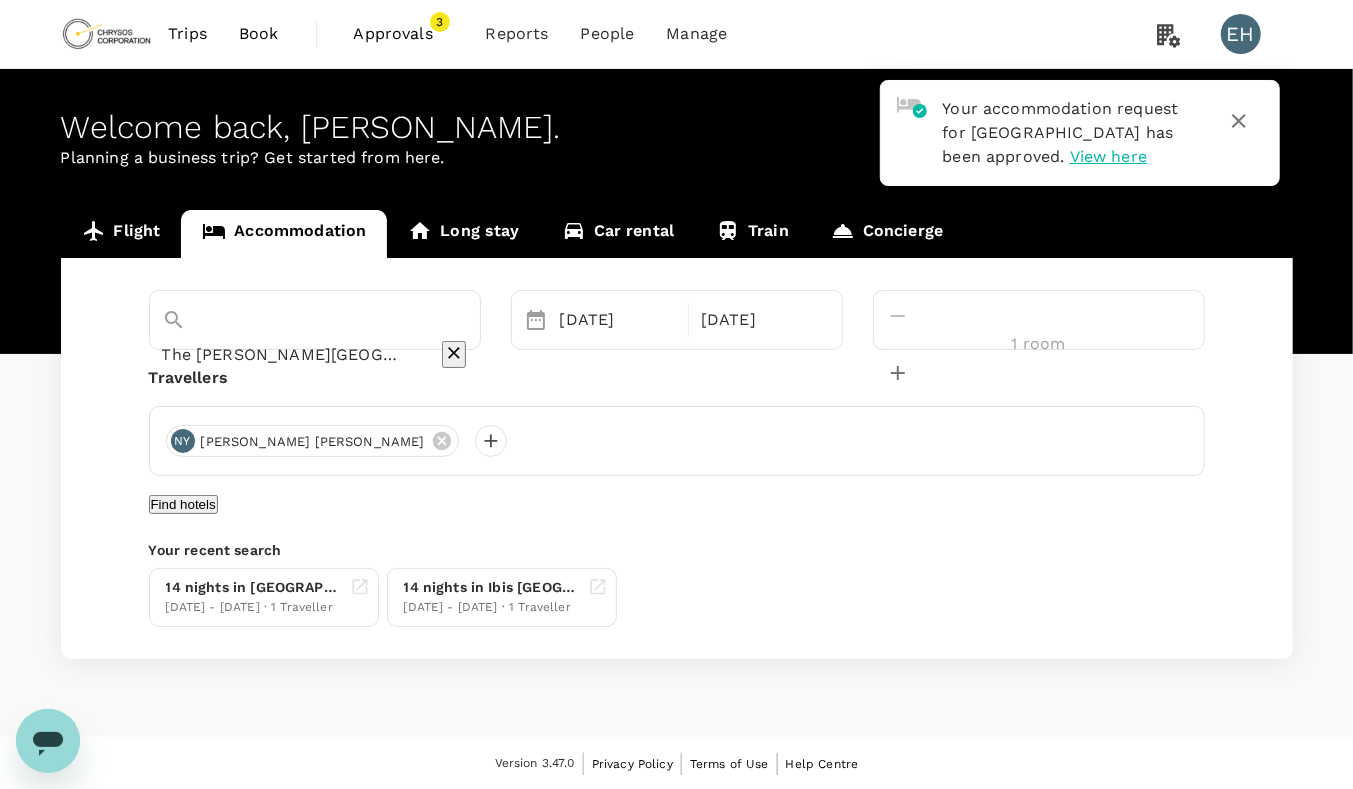 click on "Find hotels" at bounding box center [183, 504] 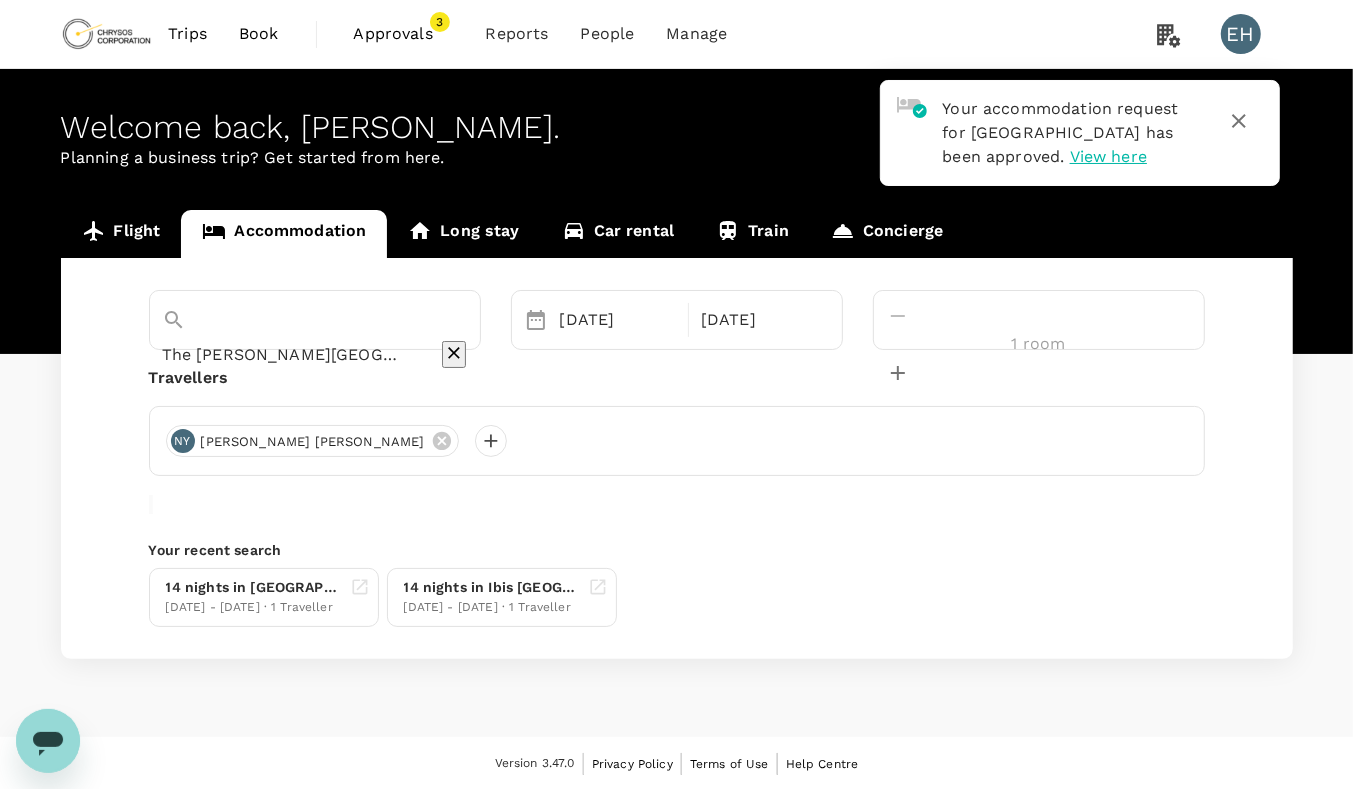 click on "Confirm" at bounding box center [73, 14394] 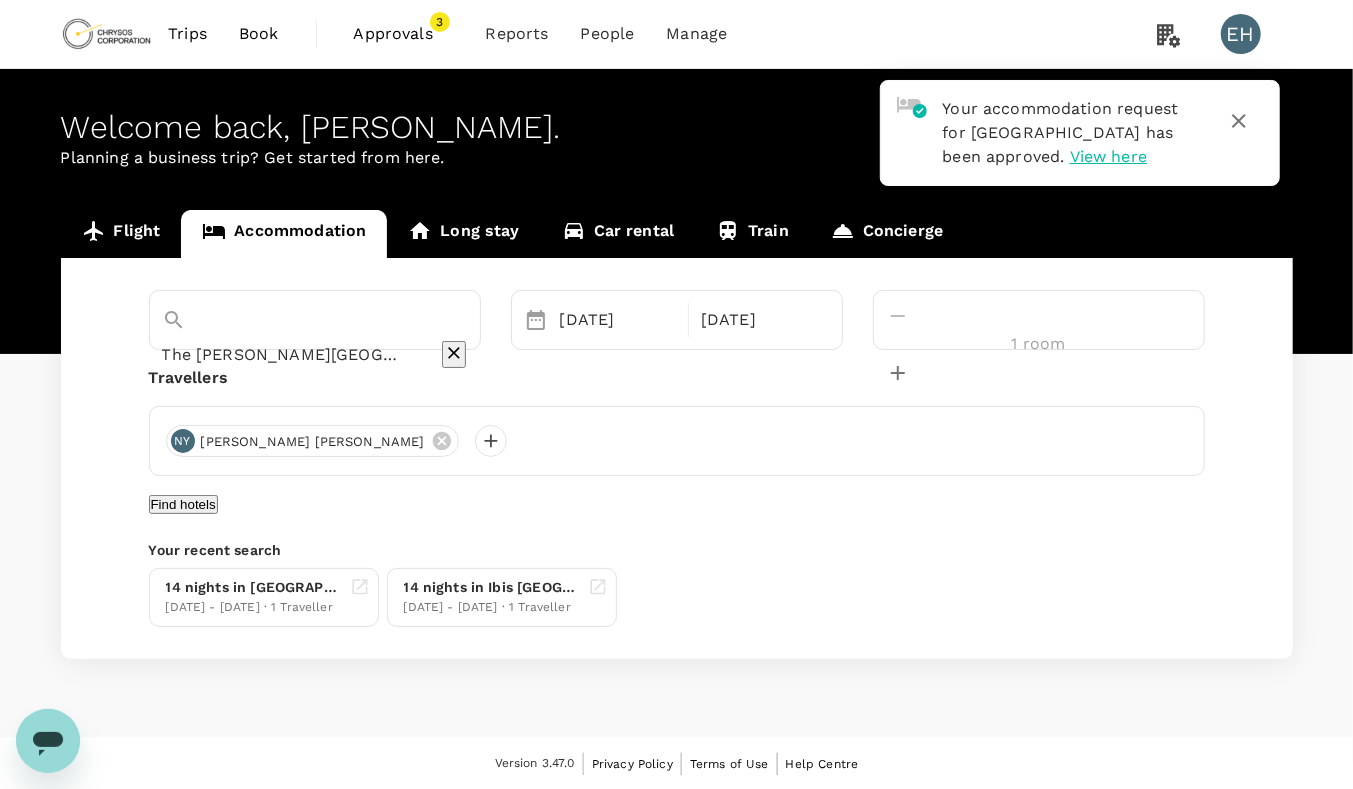 click on "Find hotels" at bounding box center [183, 504] 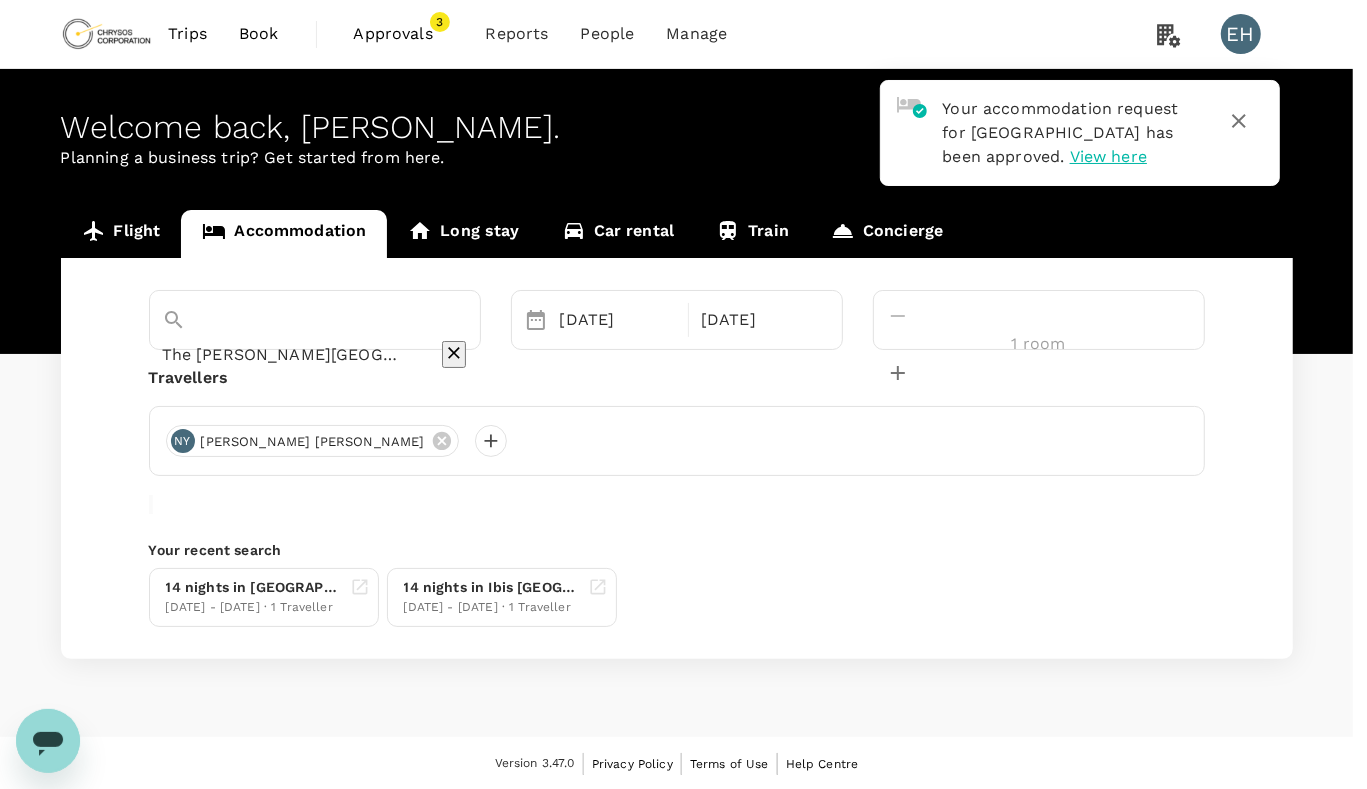 click on "No policy" at bounding box center (676, 6270) 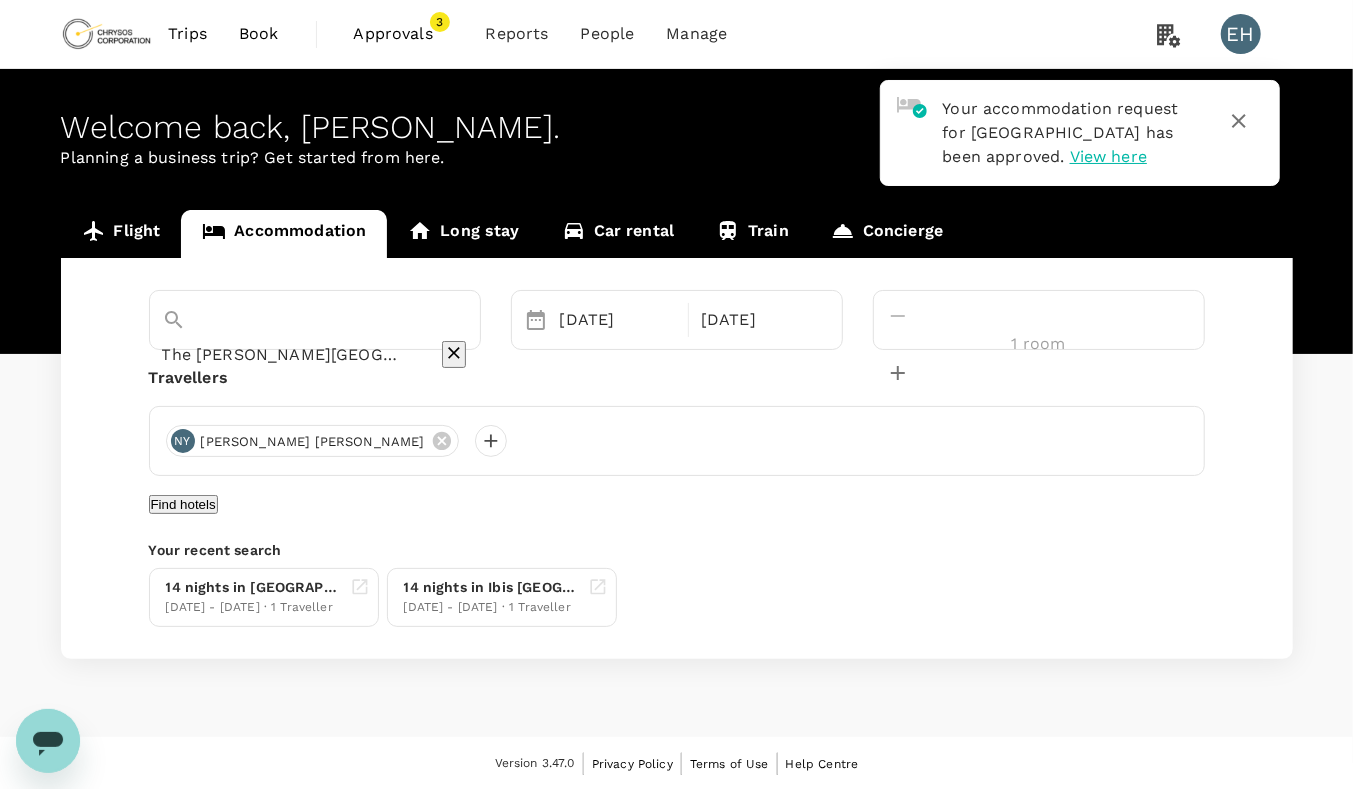 click 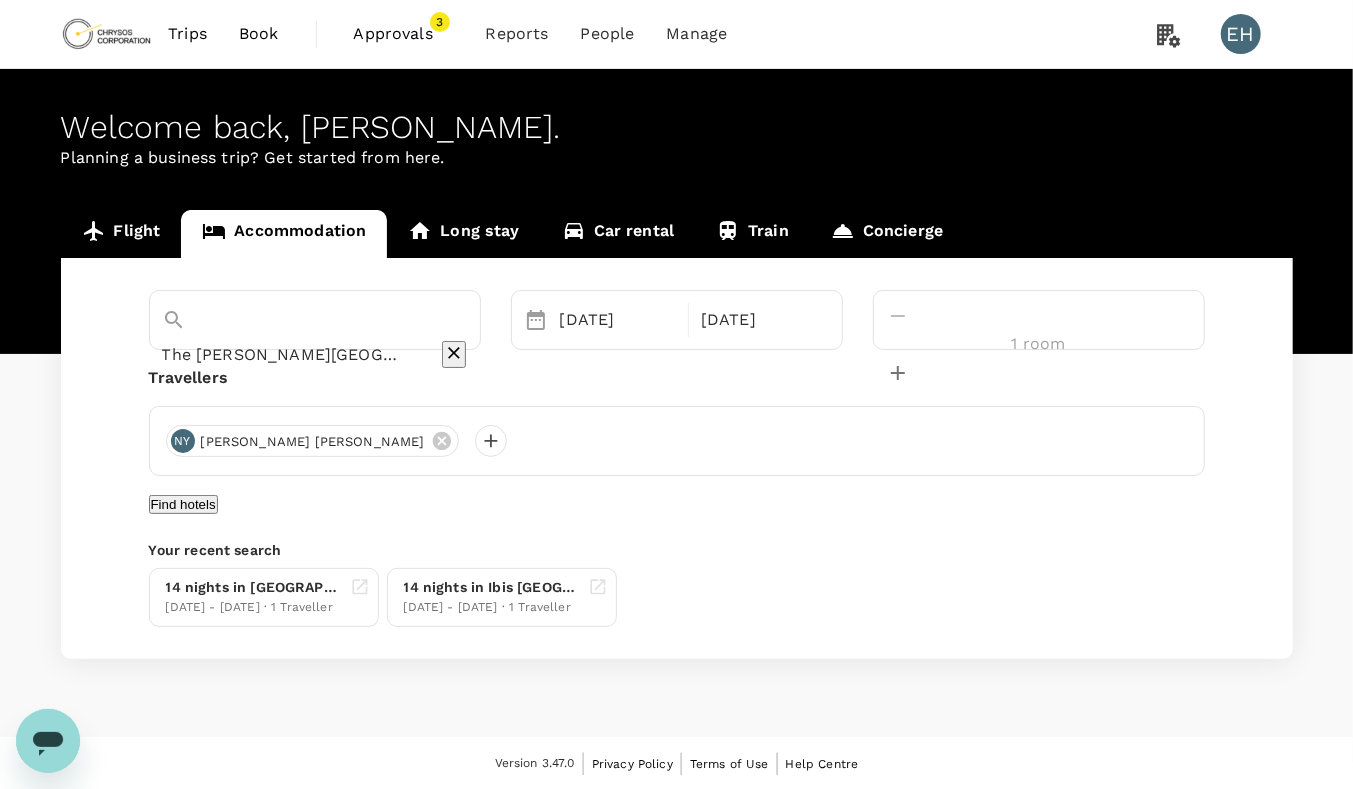 click on "Find hotels" at bounding box center [183, 504] 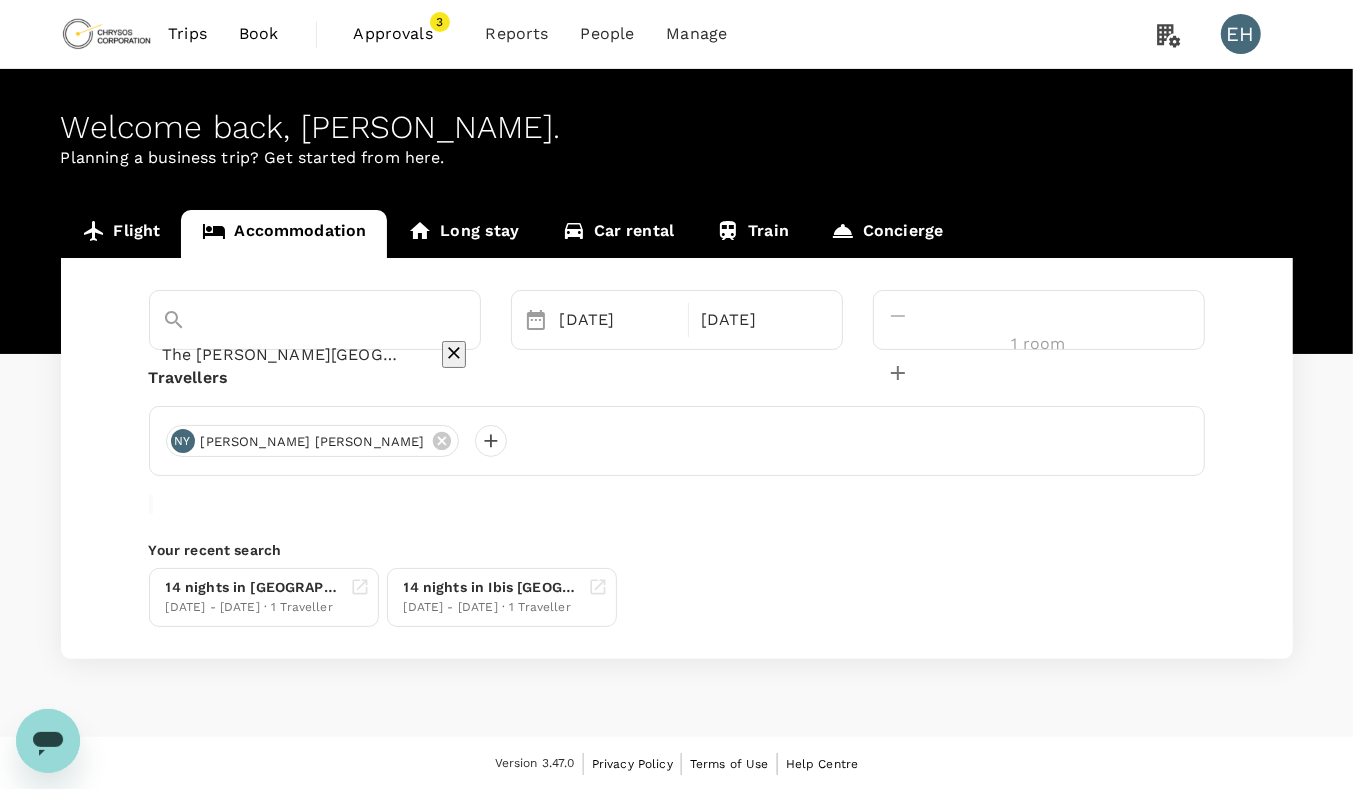 scroll, scrollTop: 75, scrollLeft: 0, axis: vertical 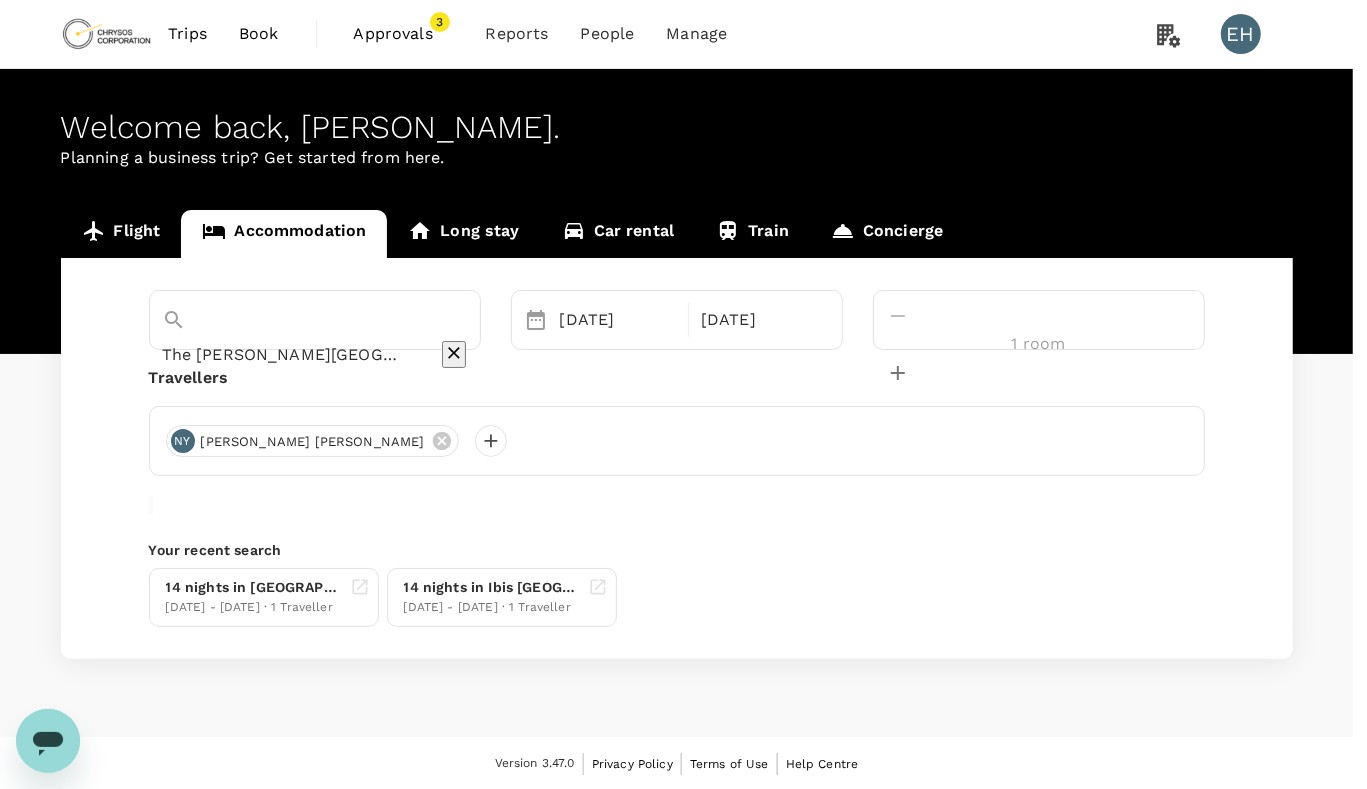 click on "Confirm" at bounding box center [73, 14394] 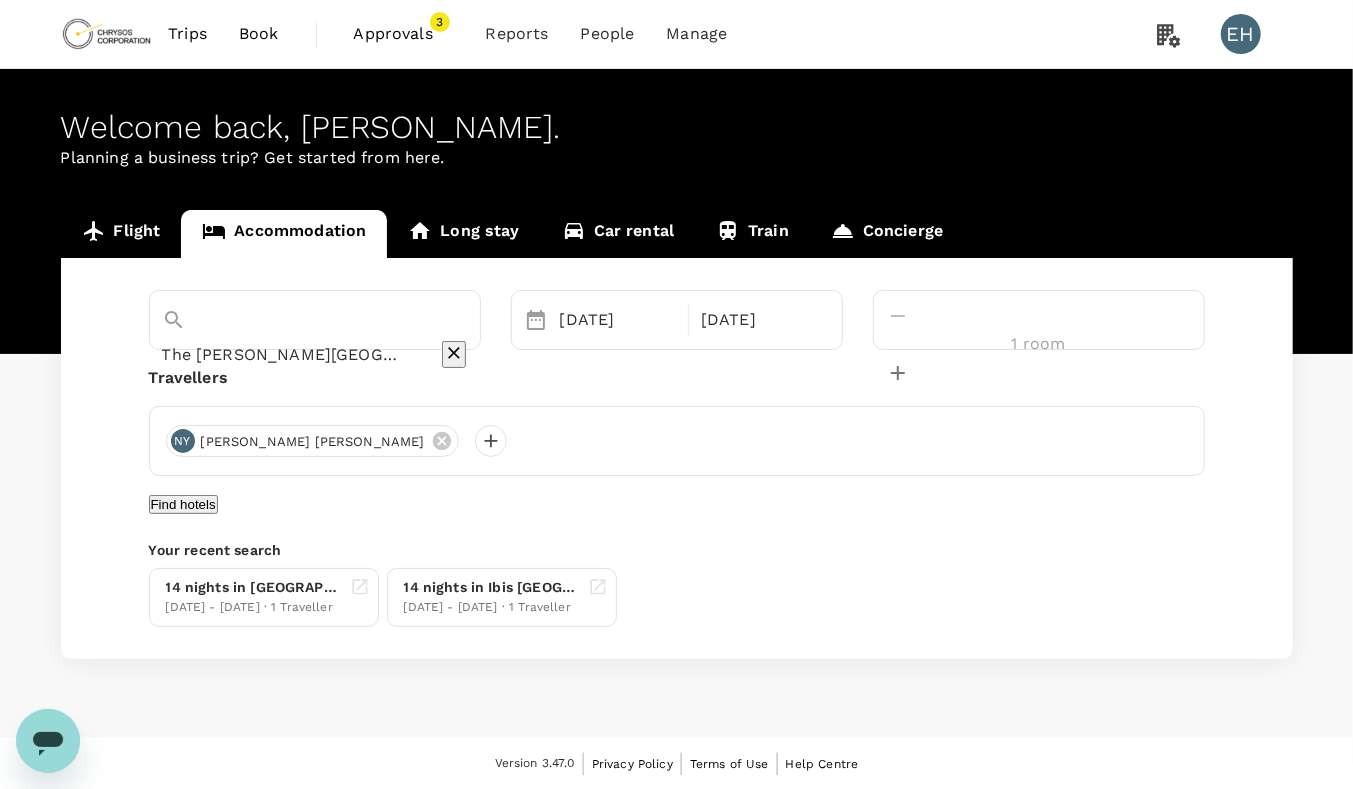click on "Find hotels" at bounding box center [183, 504] 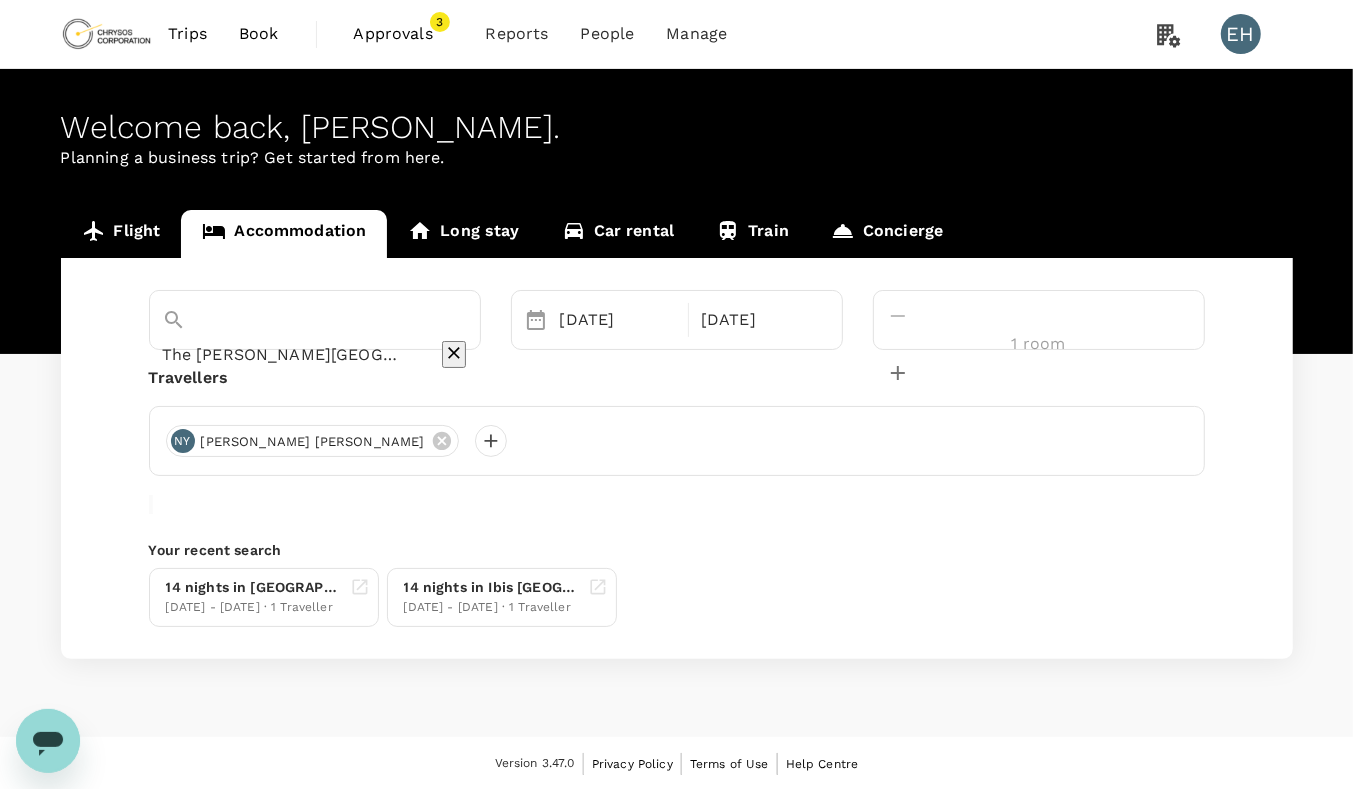 click on "General" at bounding box center (676, 3594) 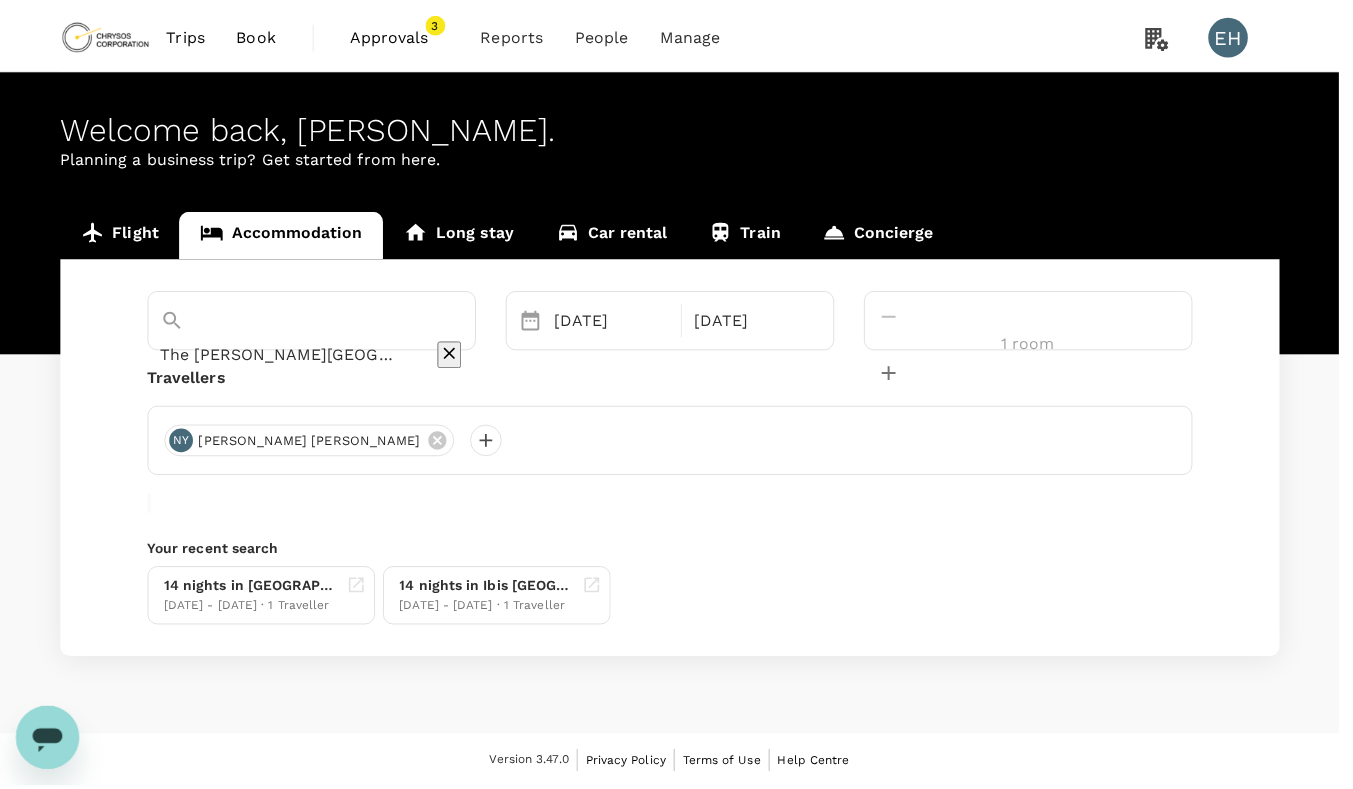 scroll, scrollTop: 75, scrollLeft: 0, axis: vertical 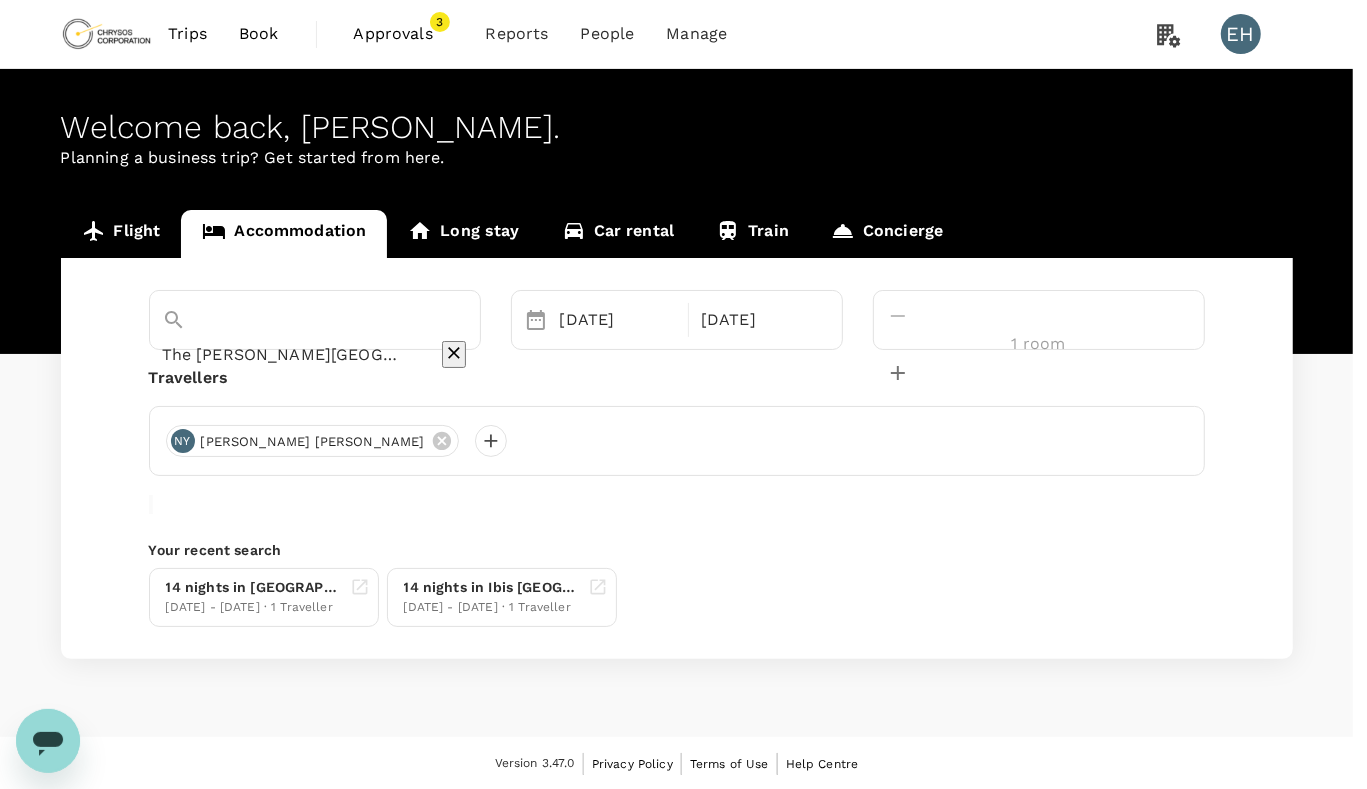 click on "Confirm" at bounding box center [73, 14394] 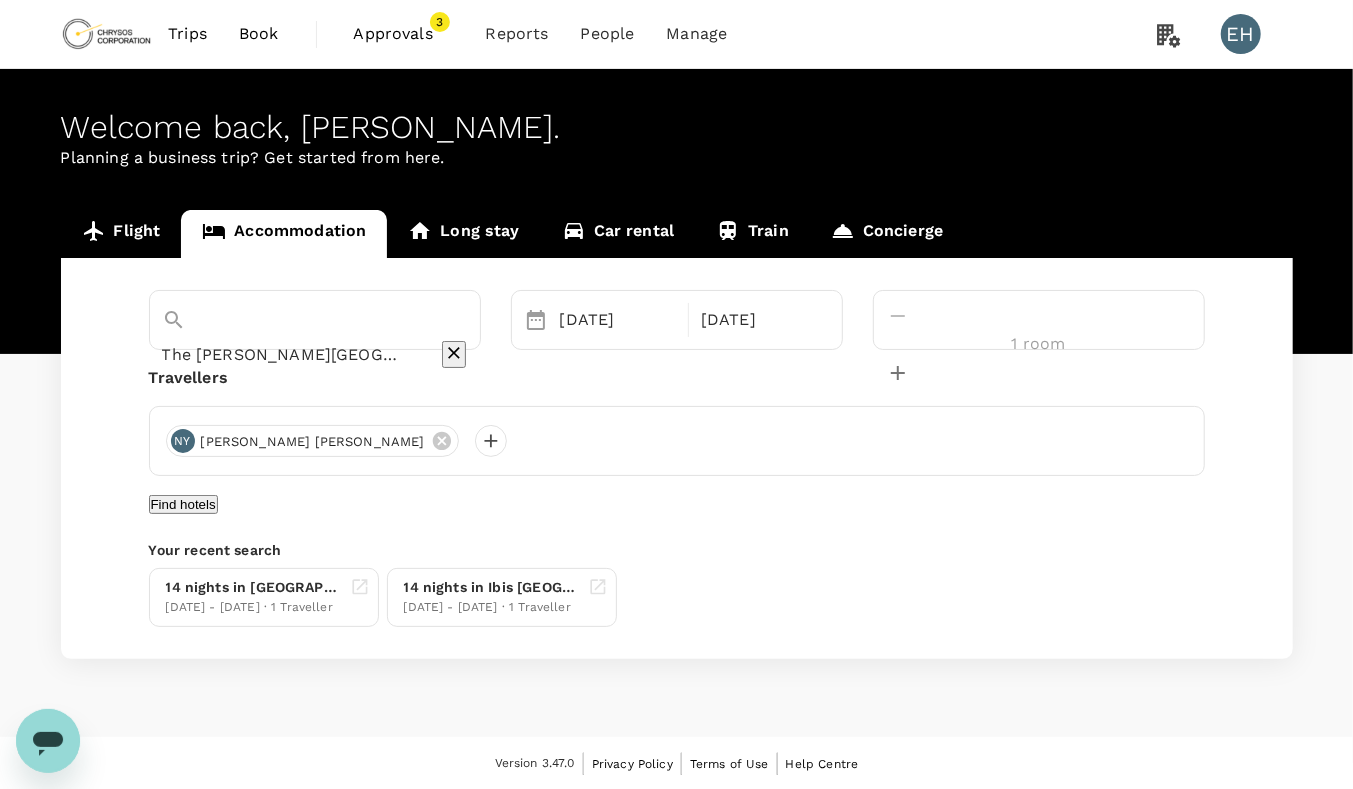 click on "Accommodation" at bounding box center (284, 234) 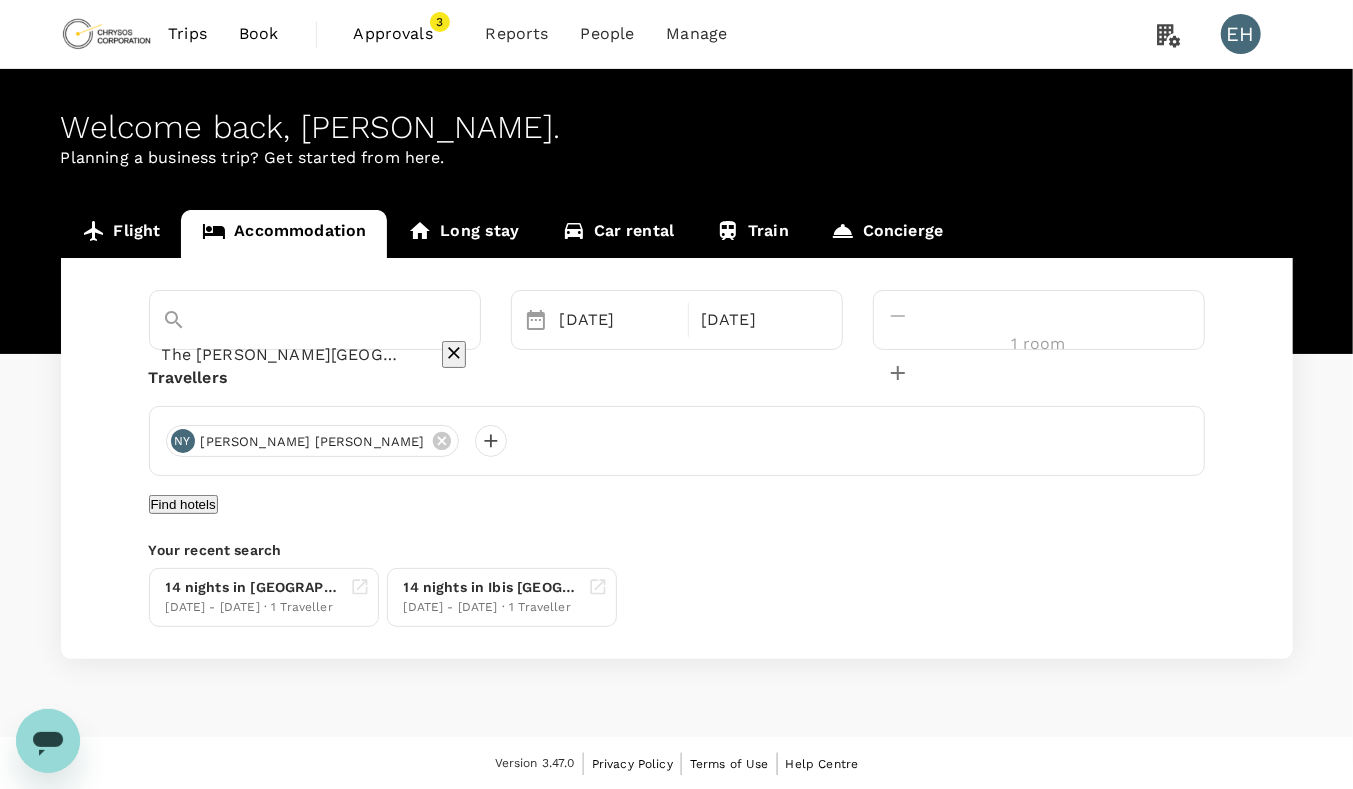 click on "Accommodation" at bounding box center [284, 234] 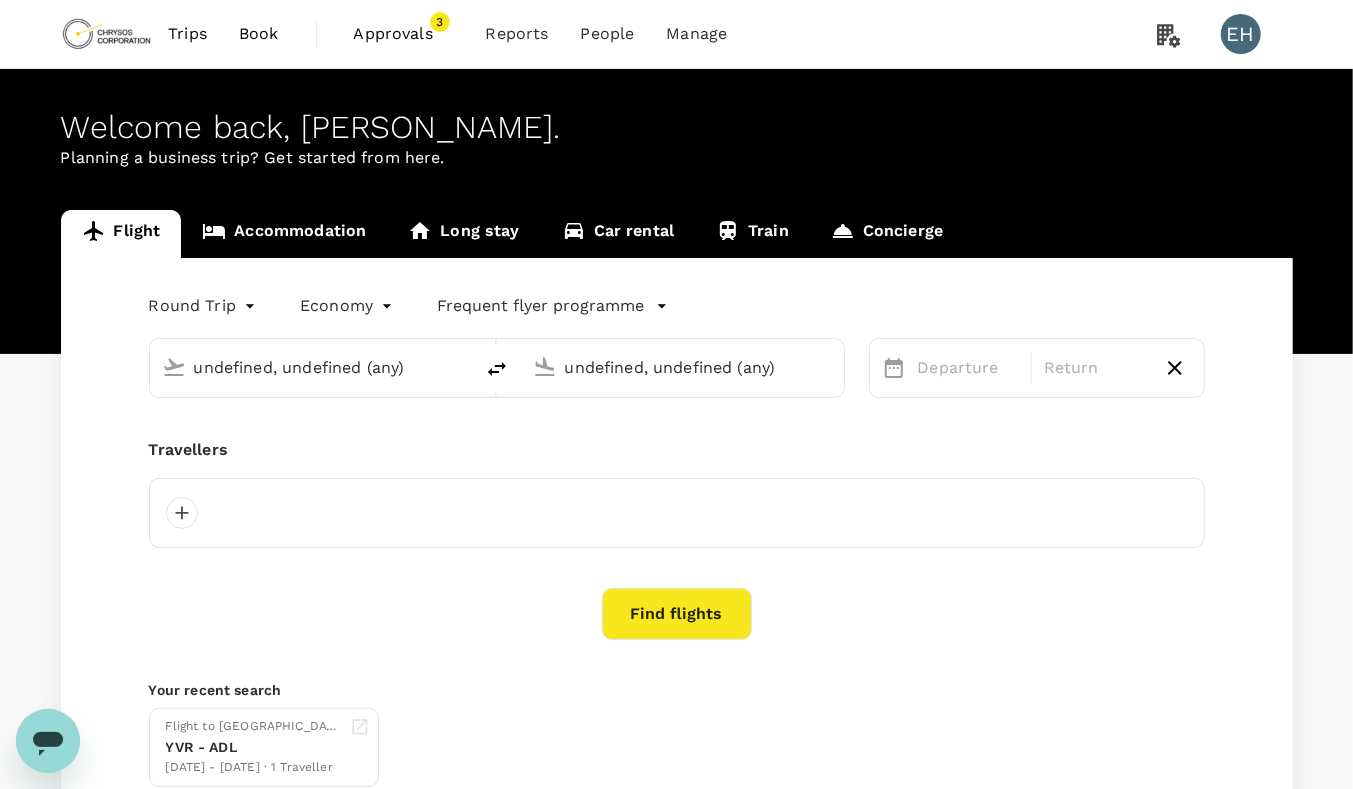 type on "Vancouver Intl  (YVR)" 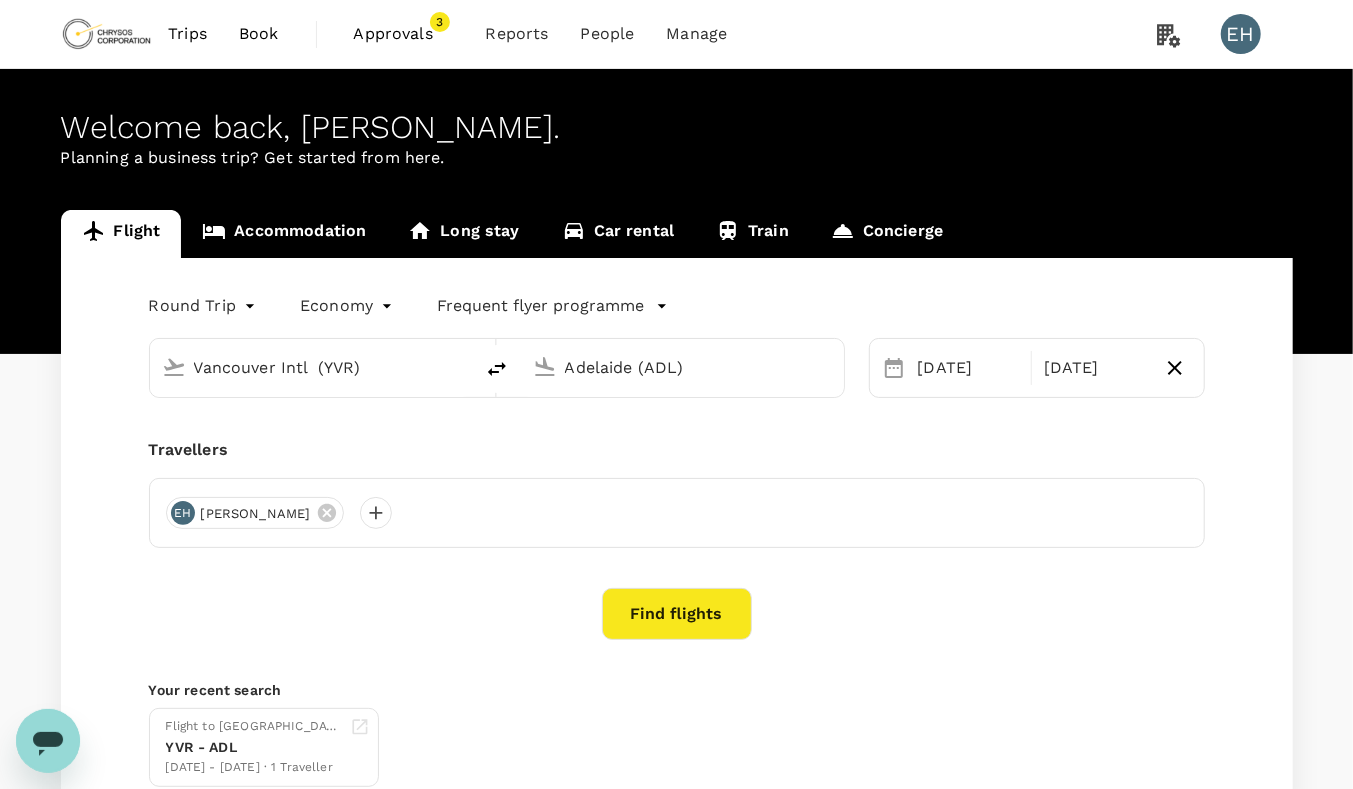 type 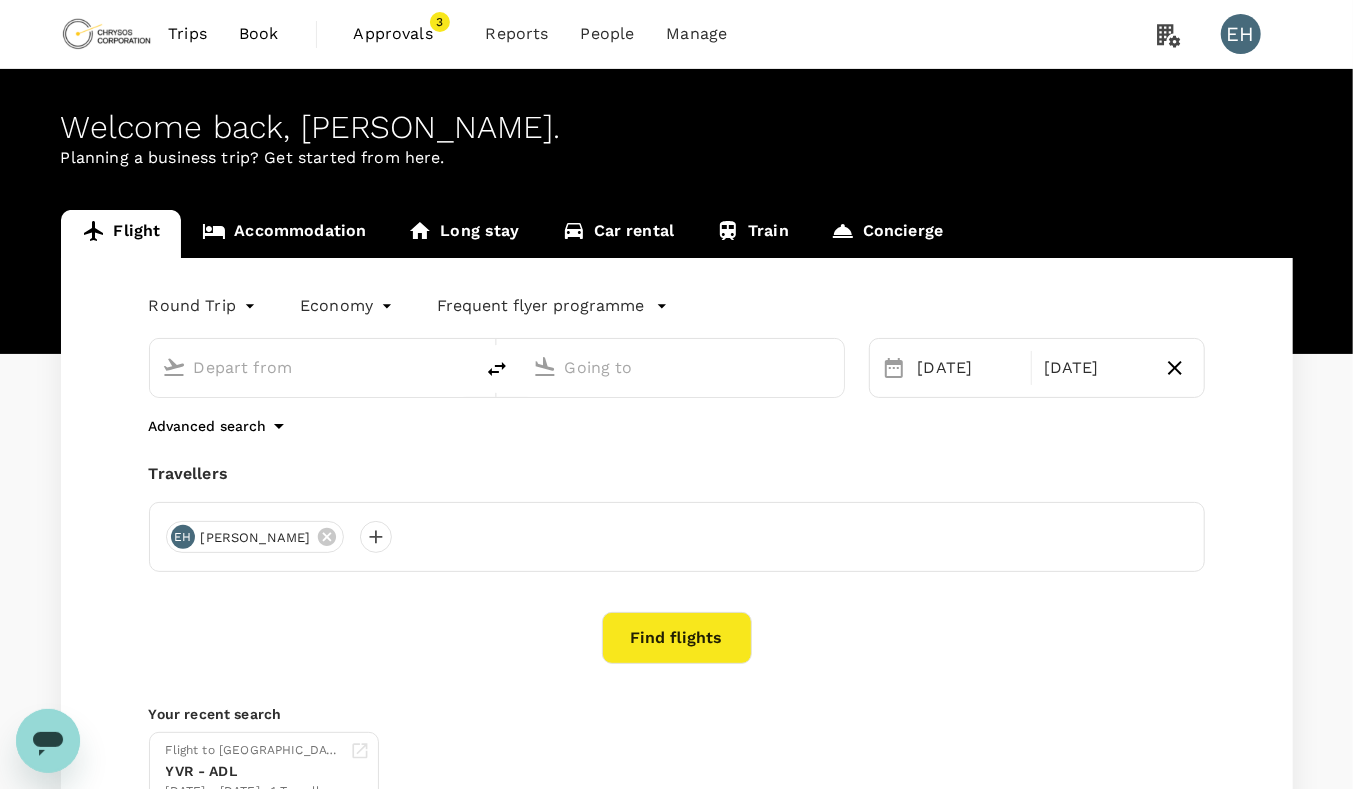 type on "Vancouver Intl  (YVR)" 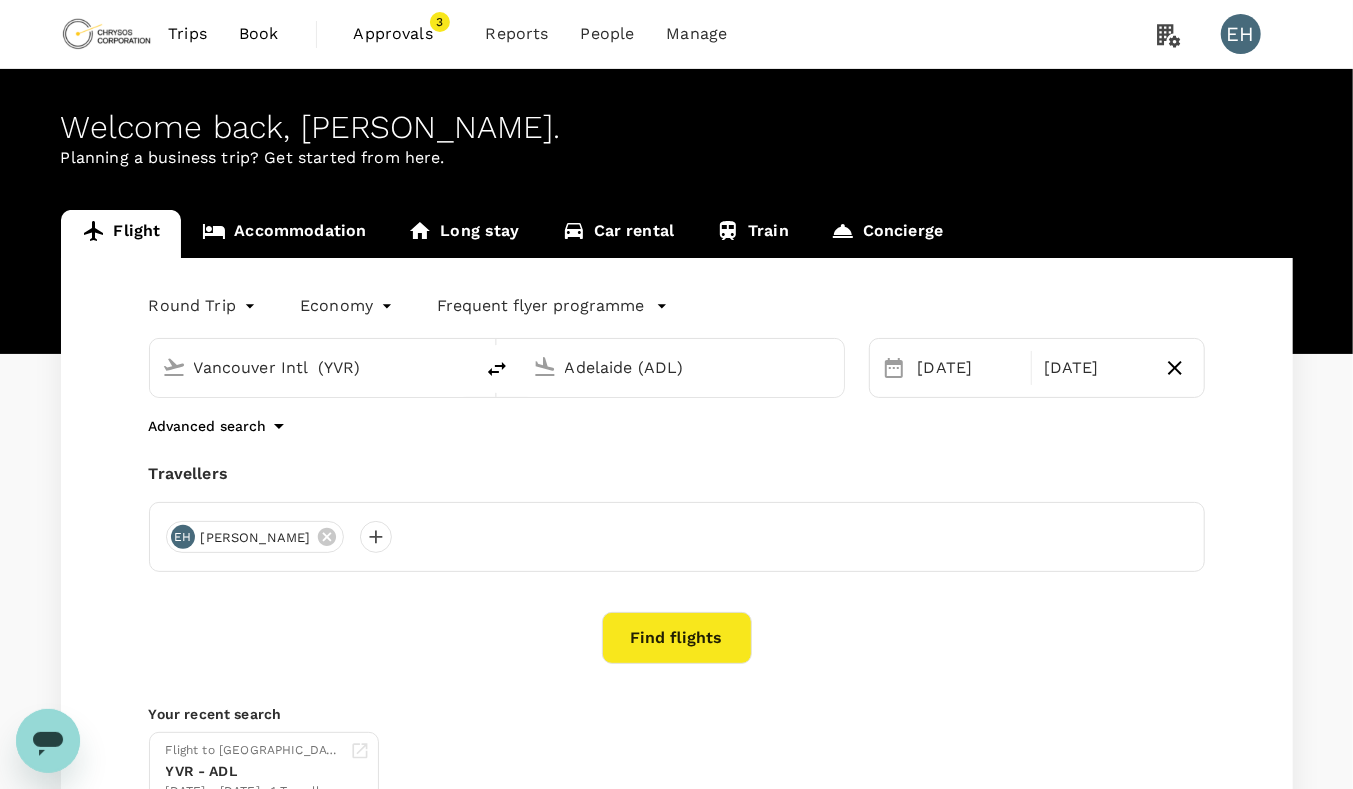 type 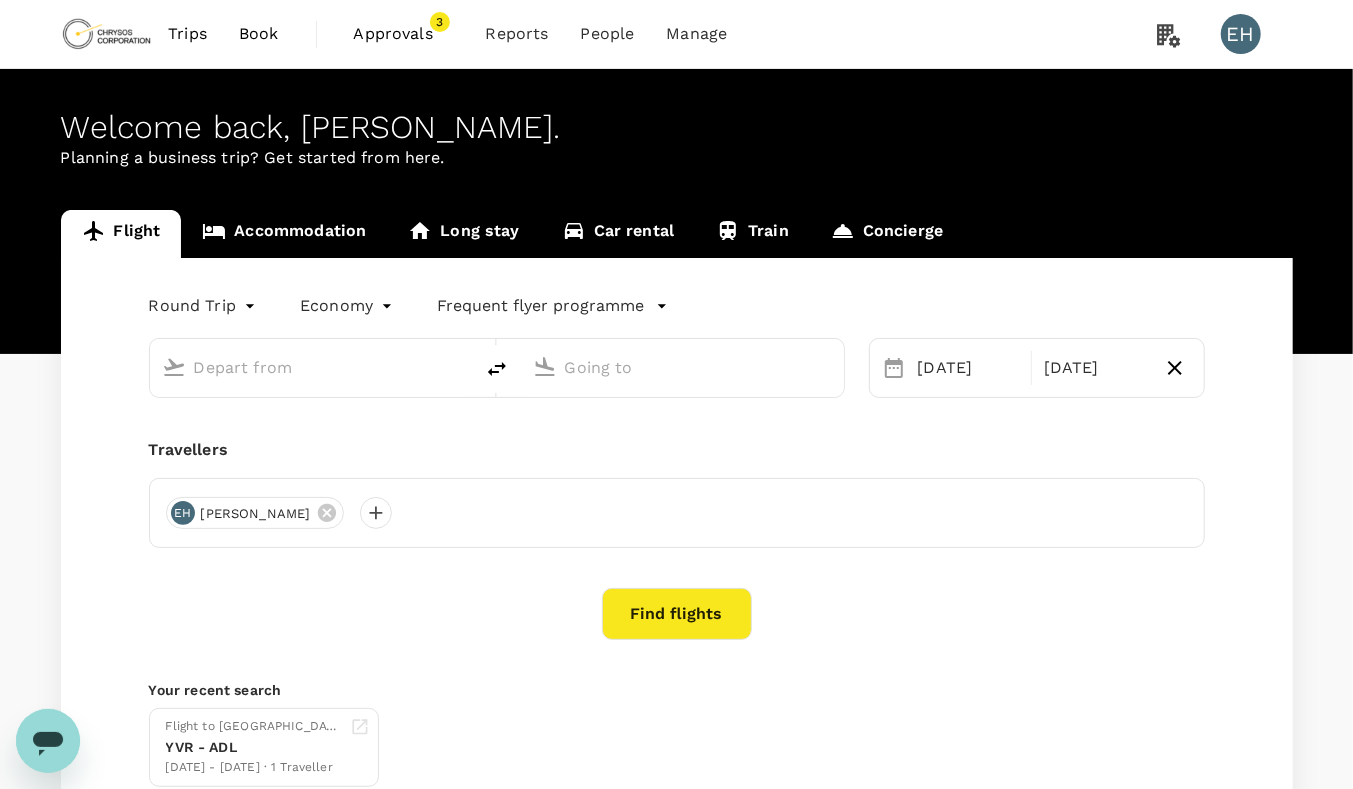 type on "Vancouver Intl  (YVR)" 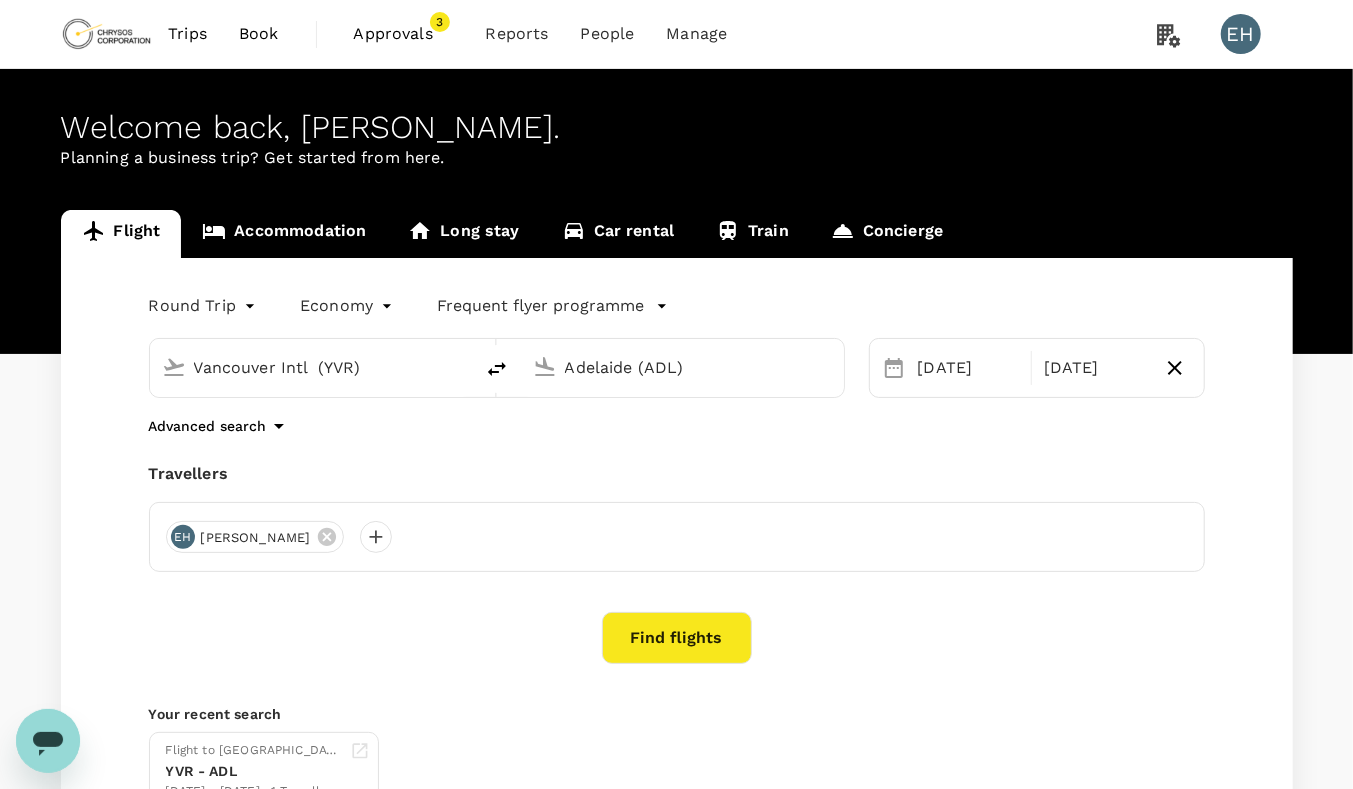 click on "Accommodation" at bounding box center (284, 234) 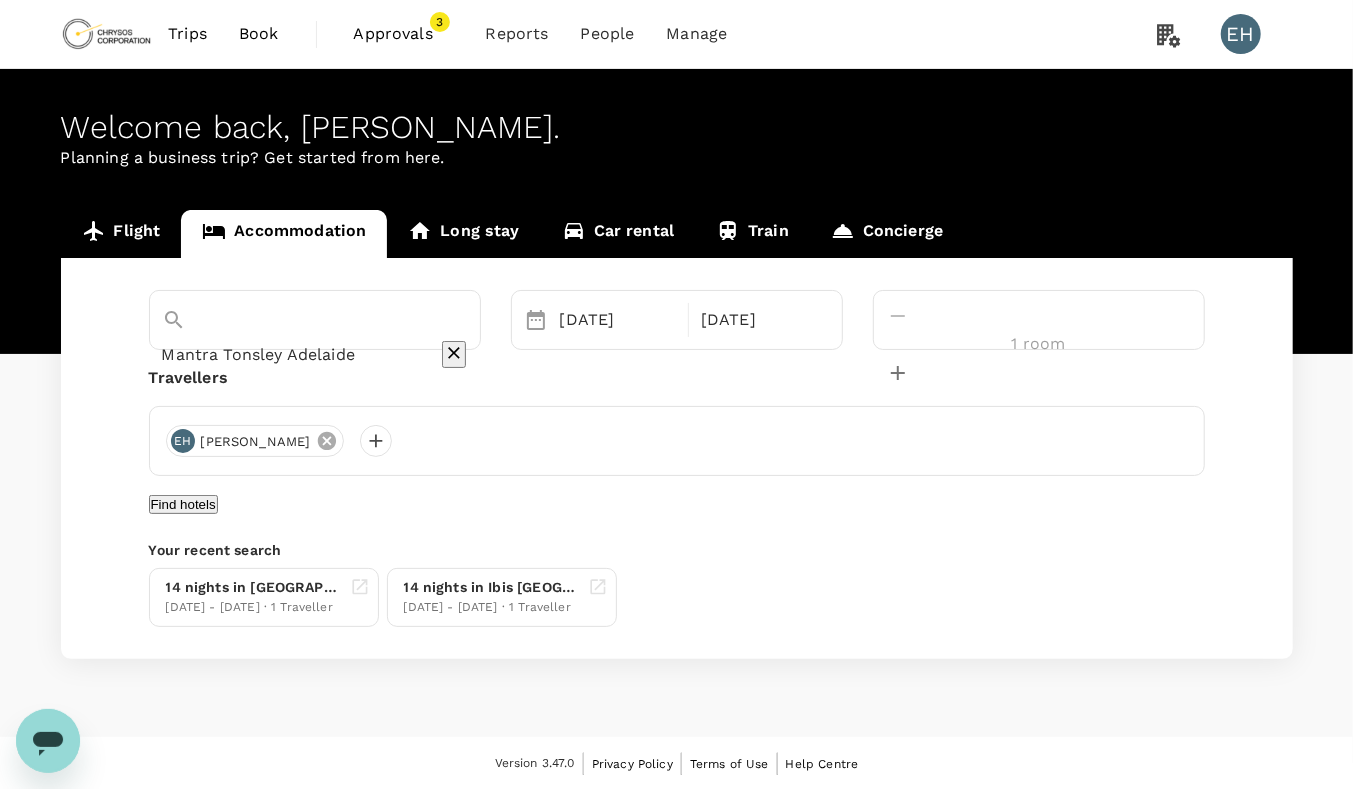 click 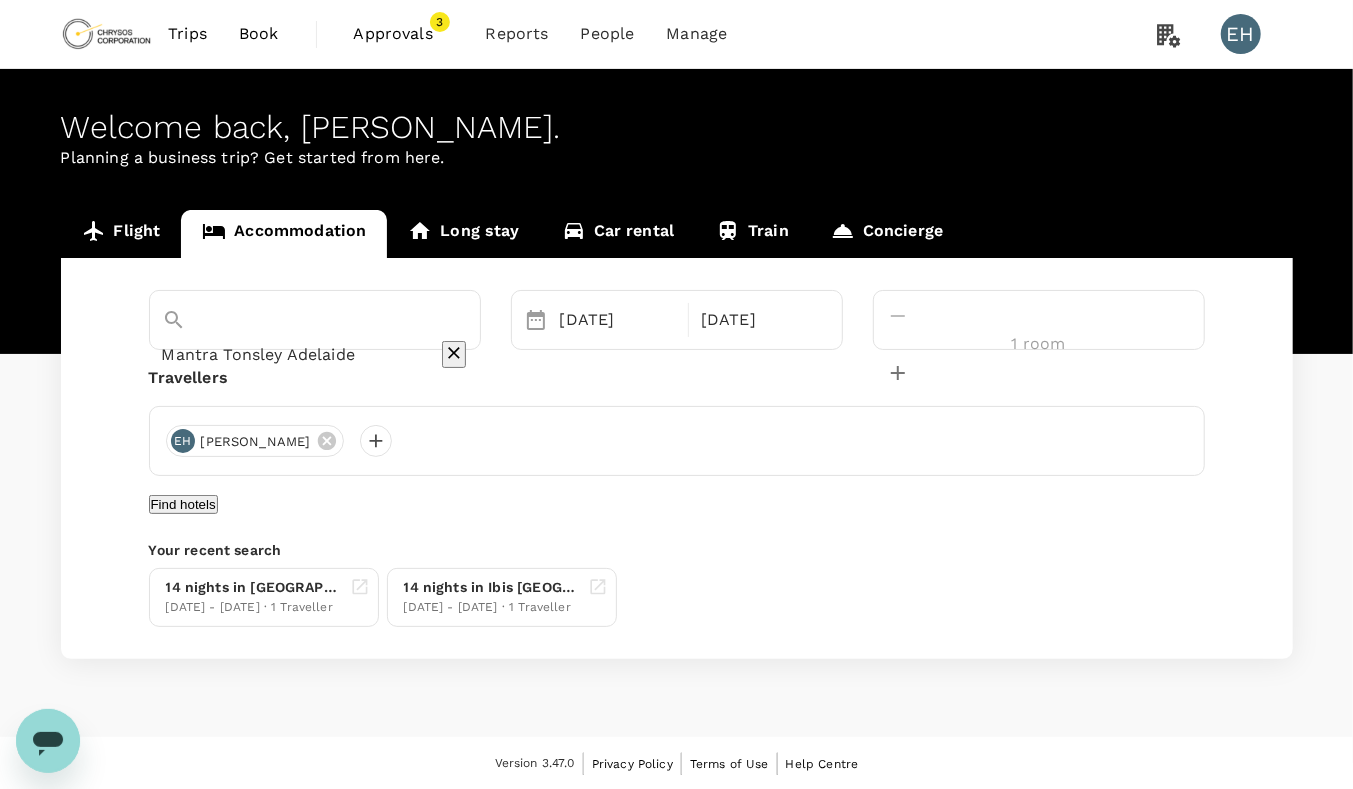 click on "Mantra Tonsley Adelaide" at bounding box center [287, 354] 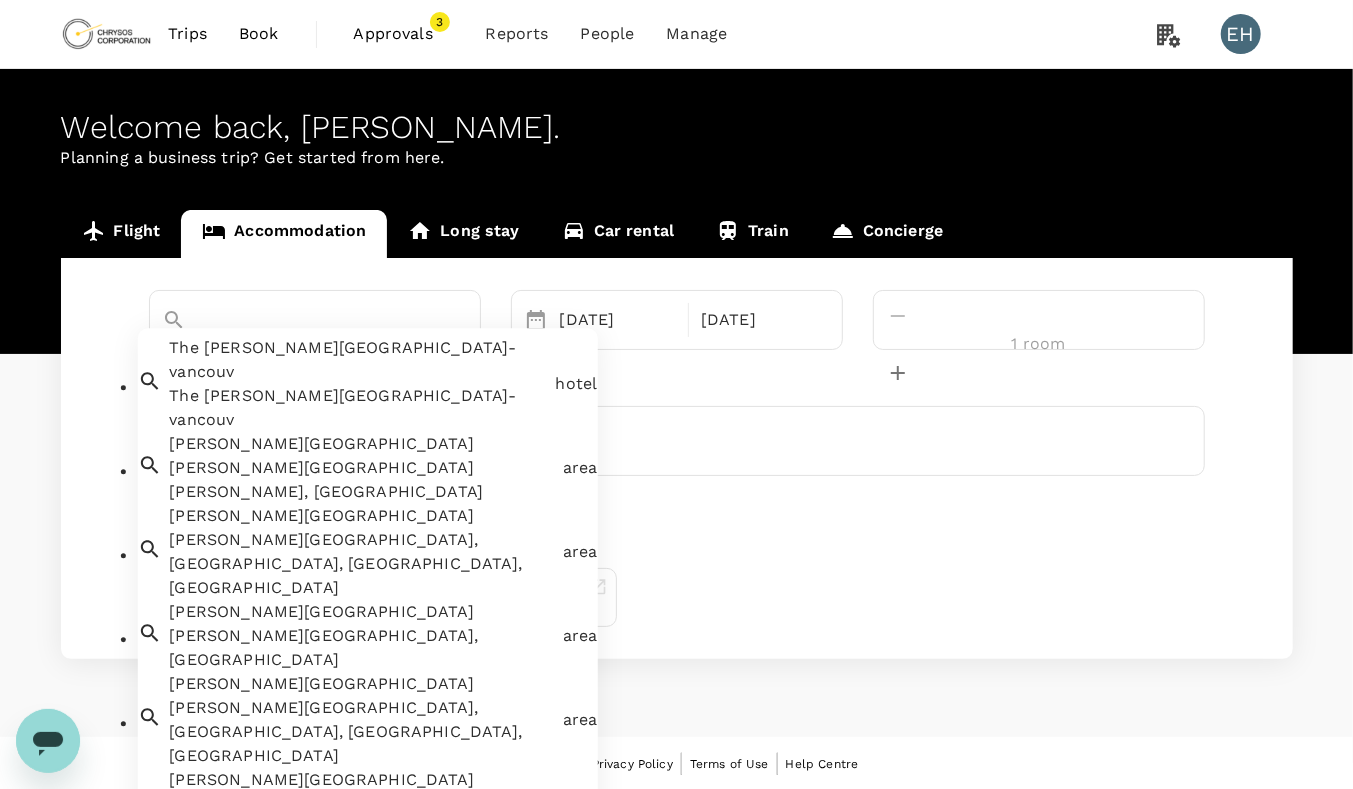 click on "The [PERSON_NAME][GEOGRAPHIC_DATA]-vancouv" at bounding box center [358, 409] 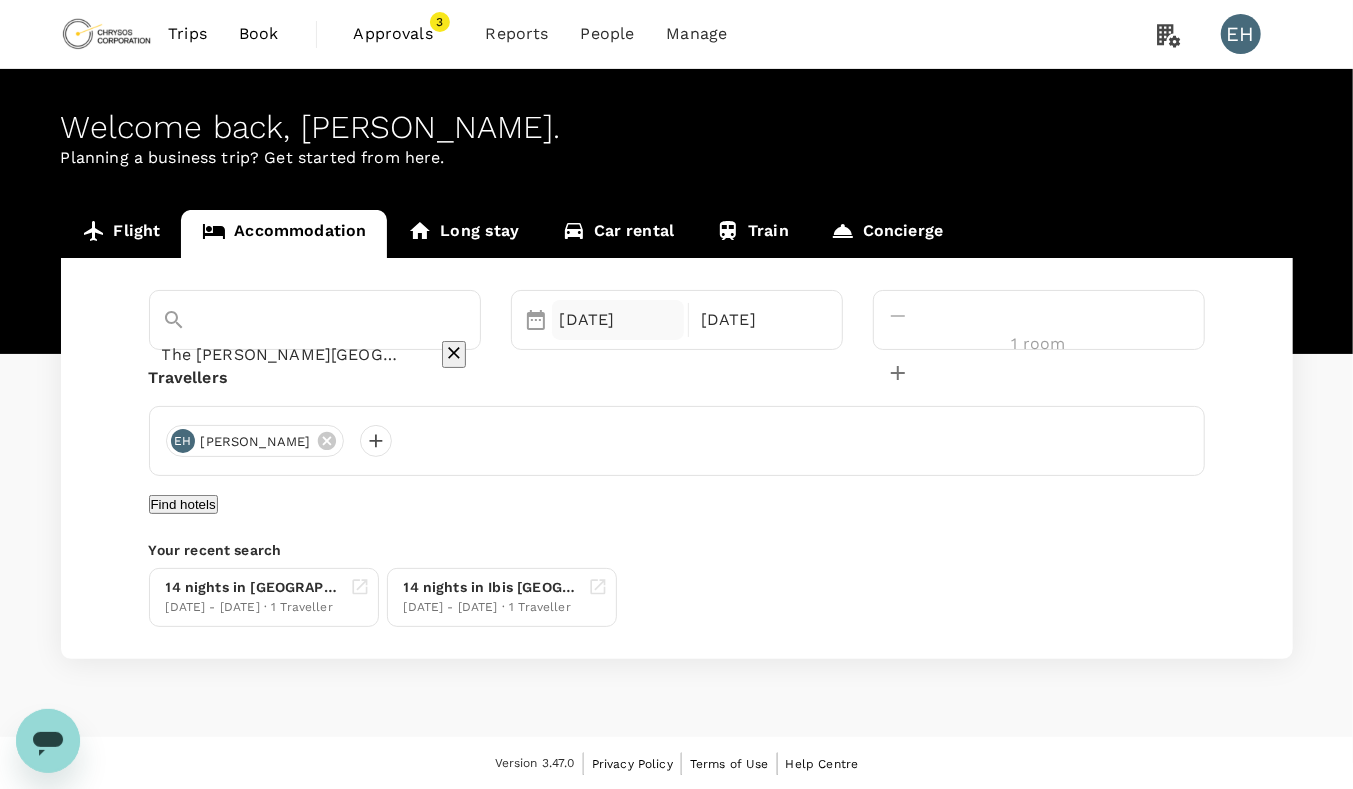 click on "30 Jul" at bounding box center [618, 320] 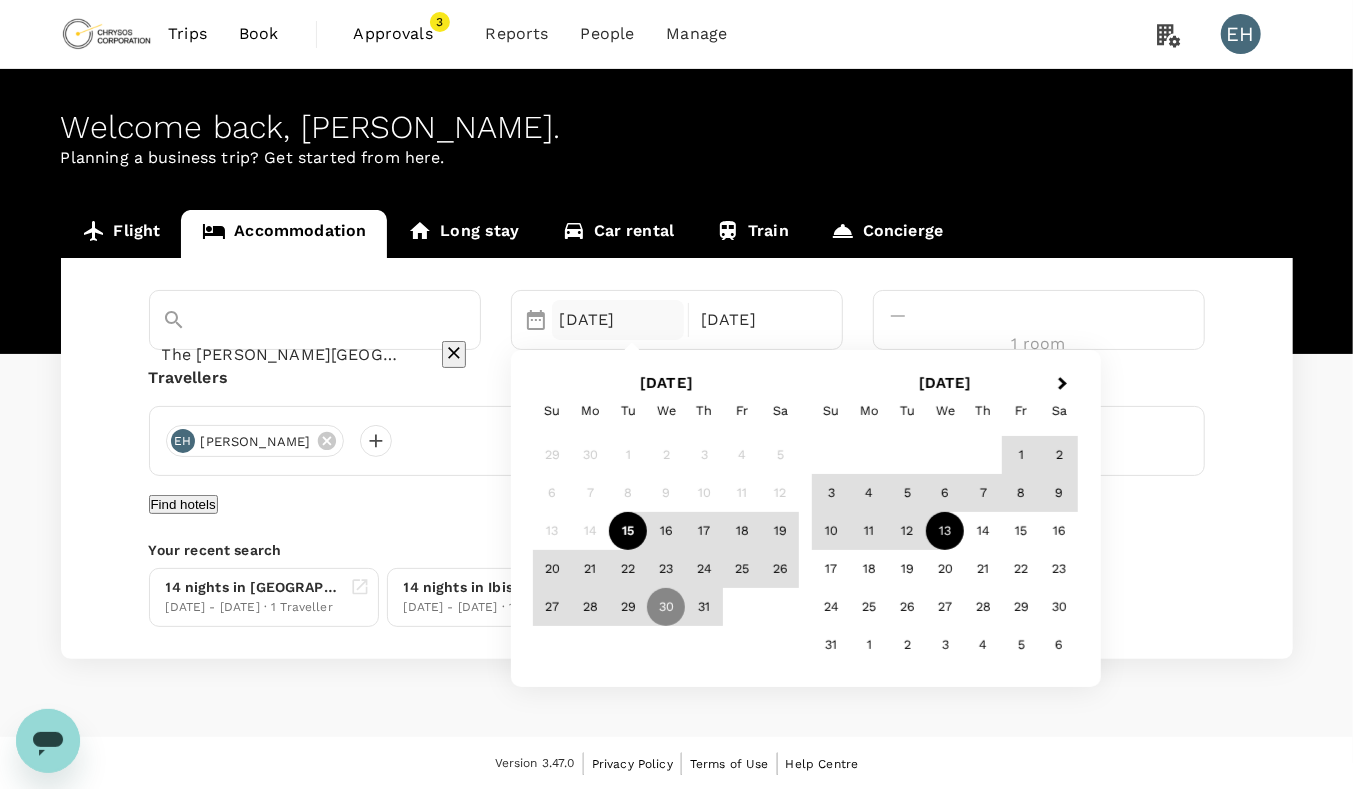 click on "15" at bounding box center (628, 532) 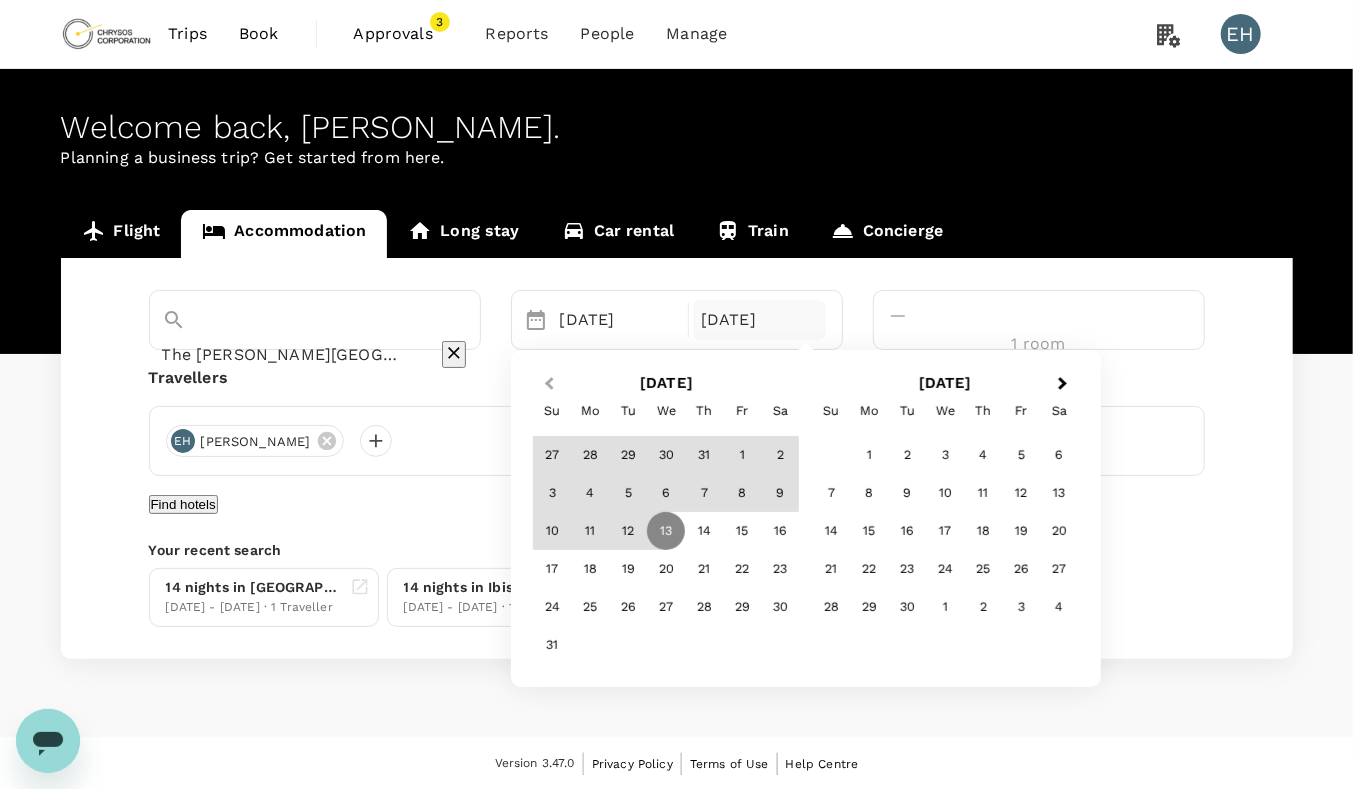 click on "Previous Month" at bounding box center (547, 385) 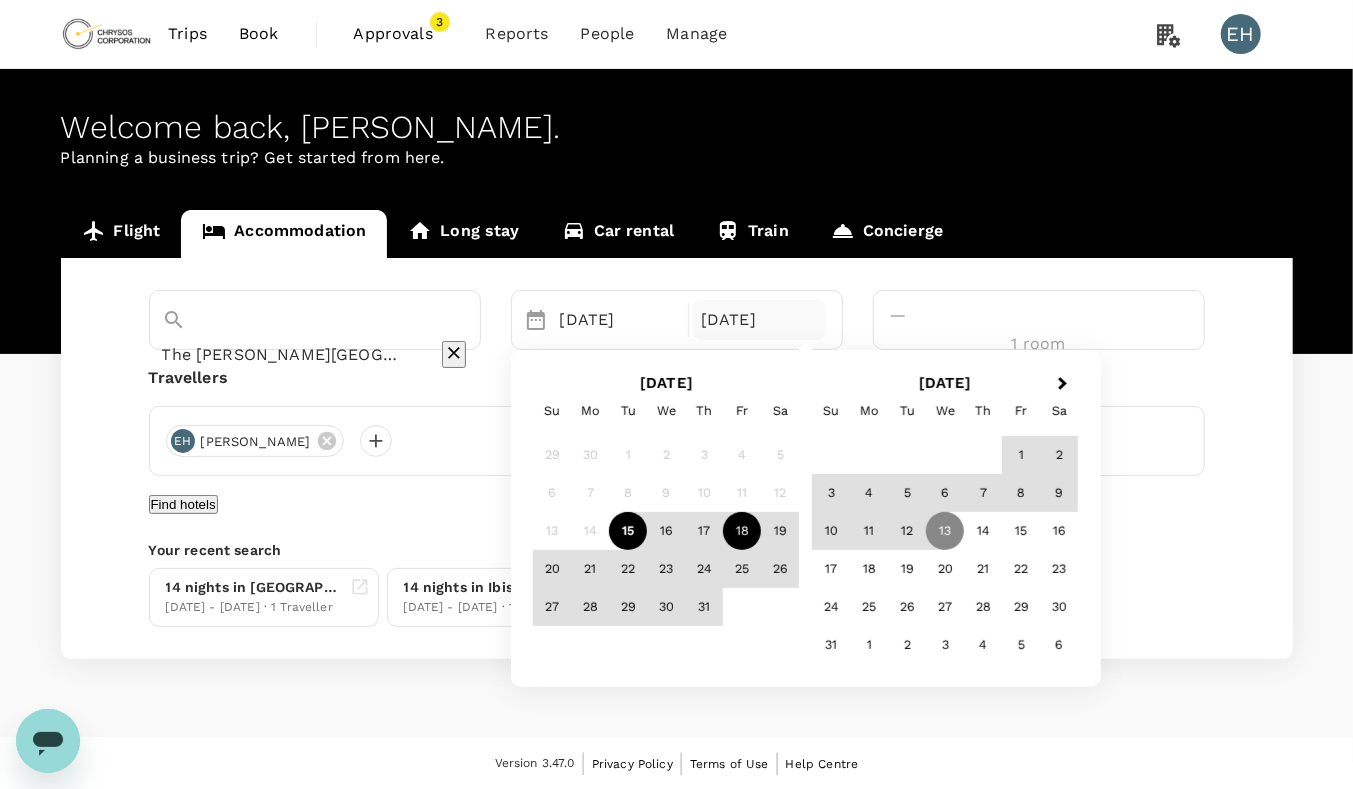 click on "18" at bounding box center [742, 532] 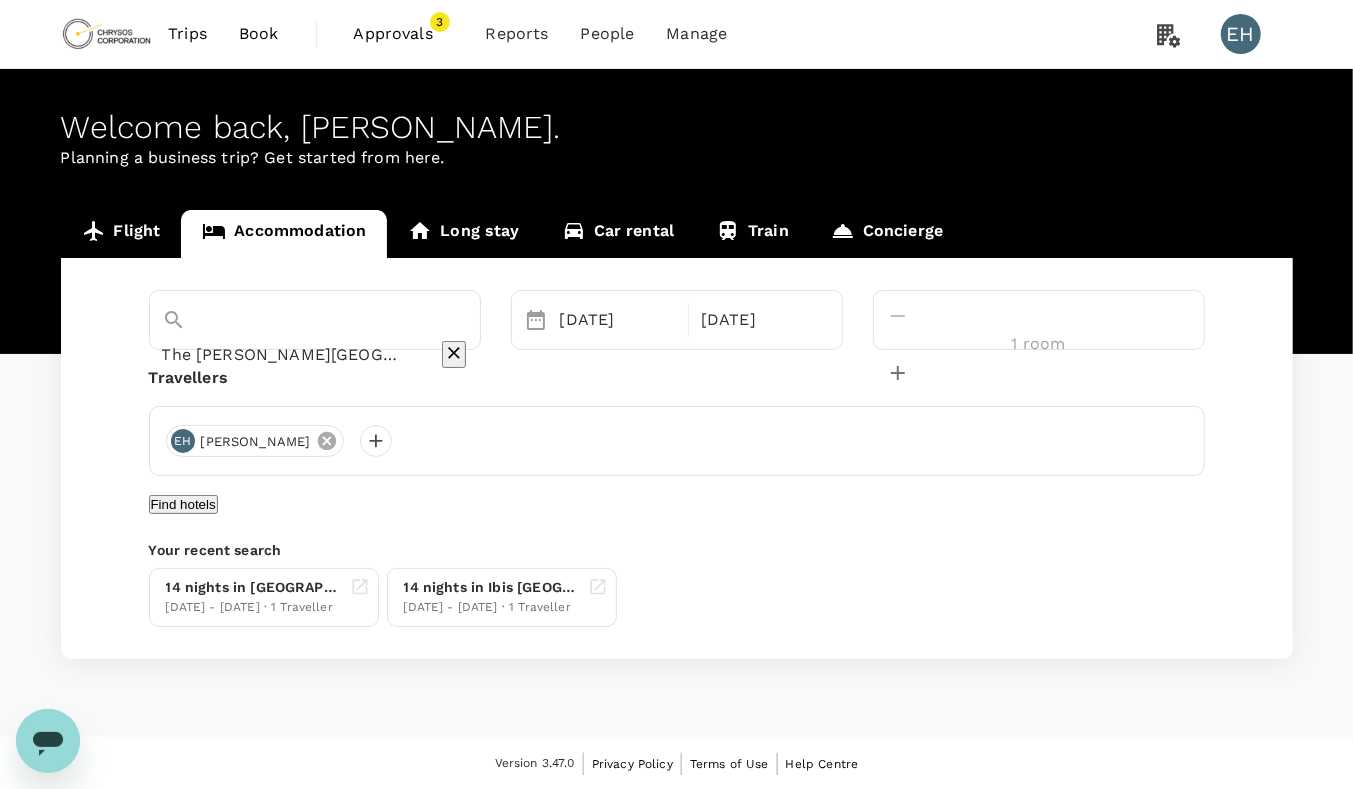 click 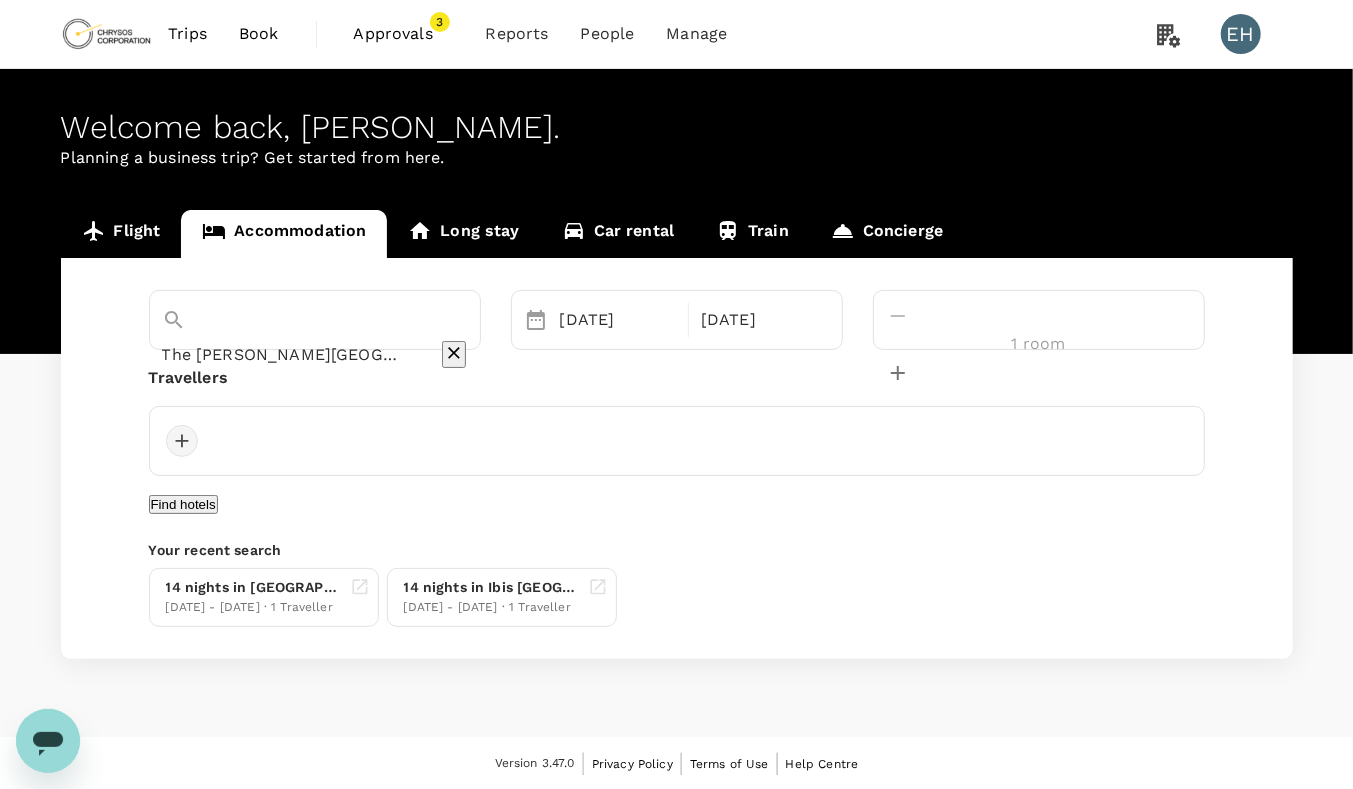 click at bounding box center [182, 441] 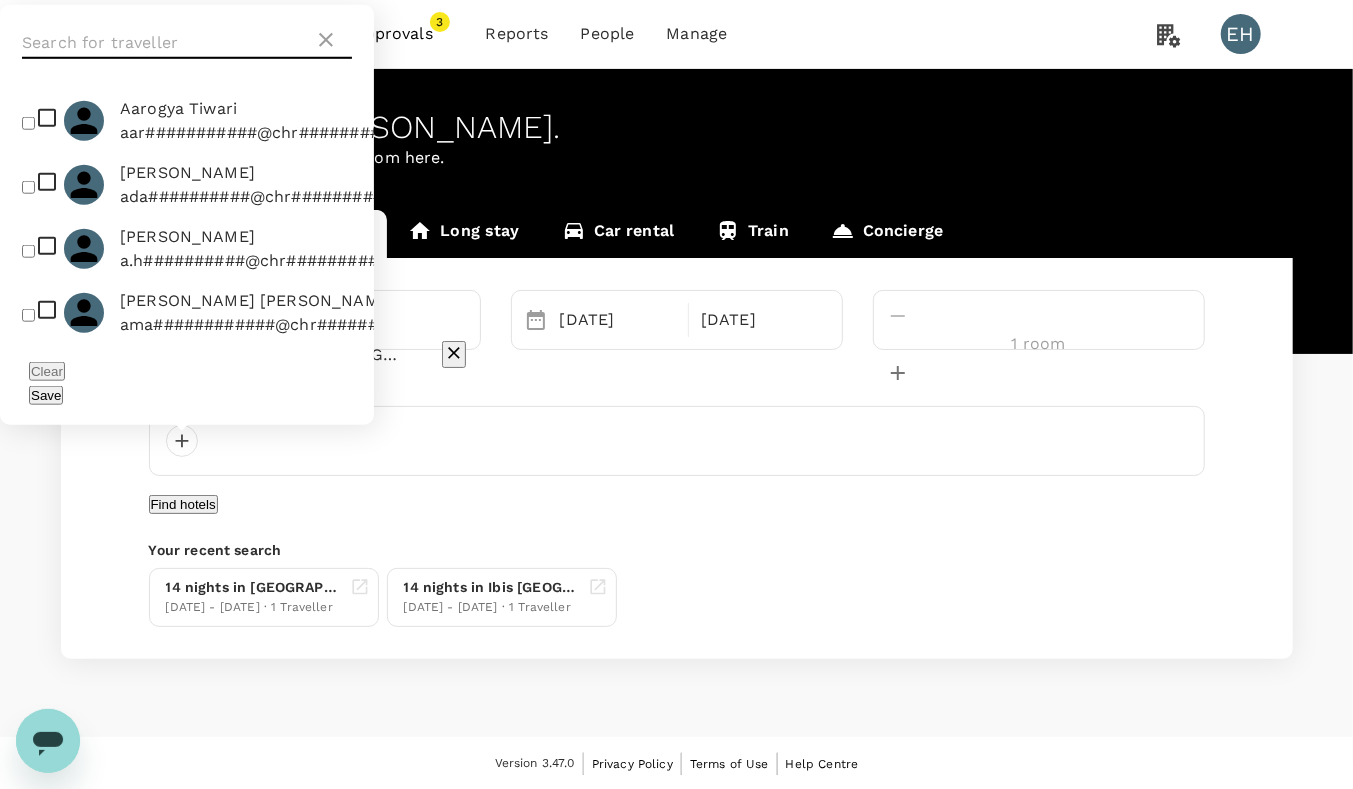 click at bounding box center (168, 43) 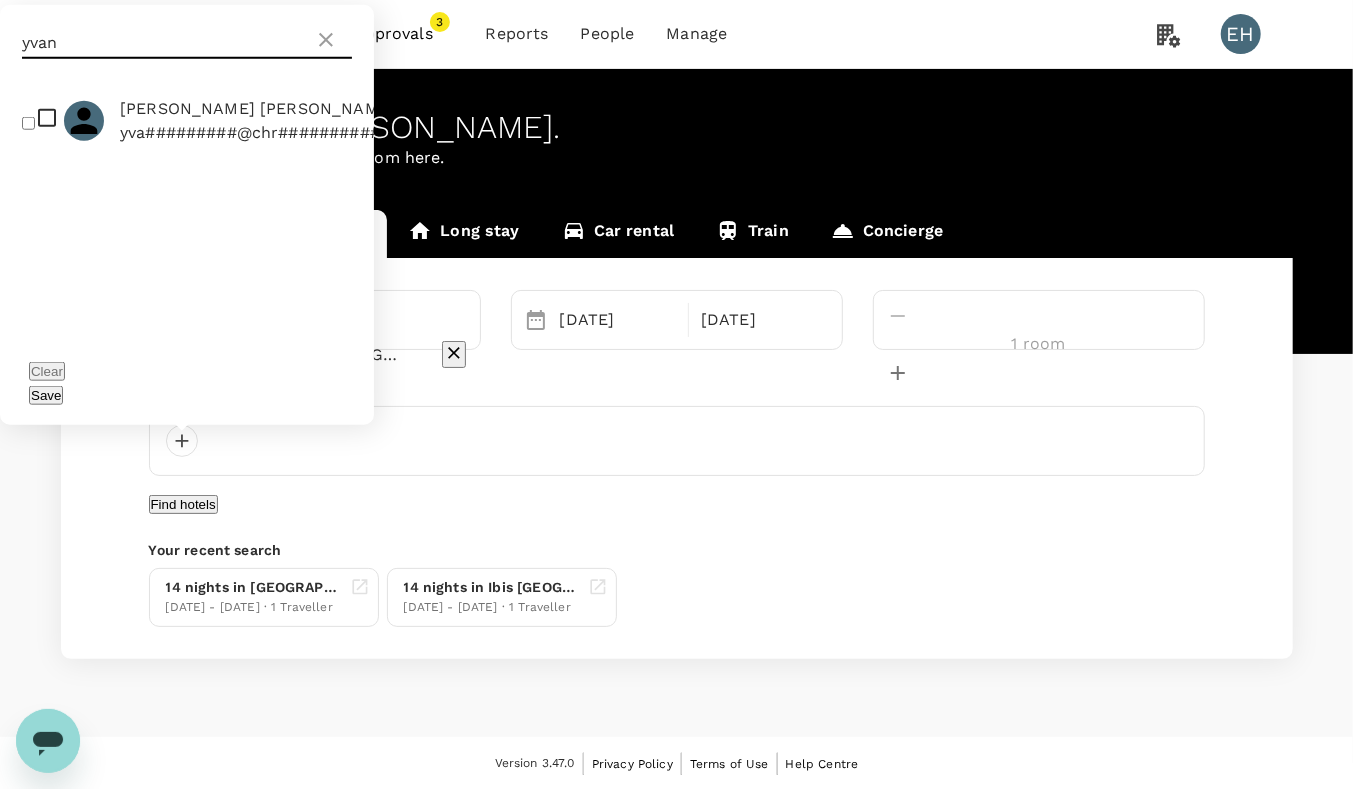 type on "yvan" 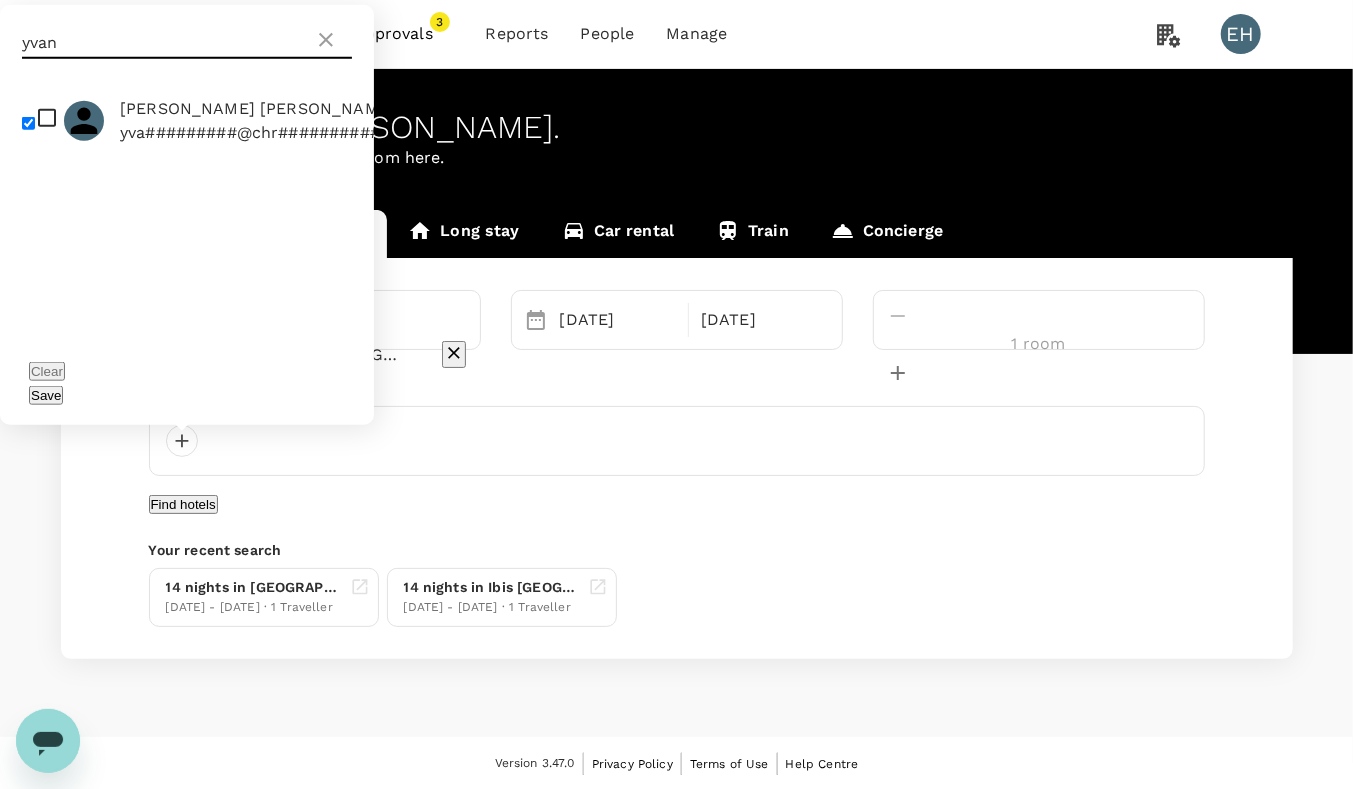 checkbox on "true" 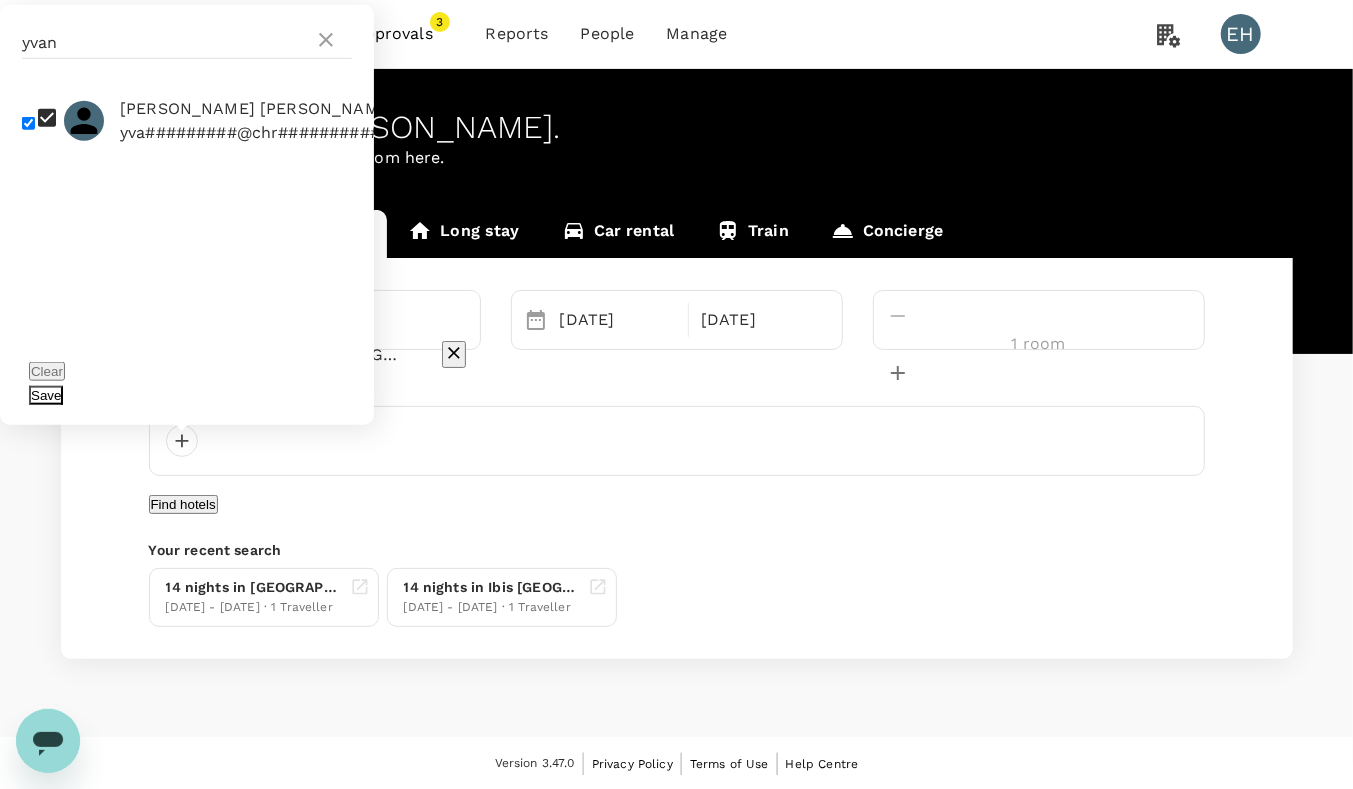 click on "Save" at bounding box center [46, 395] 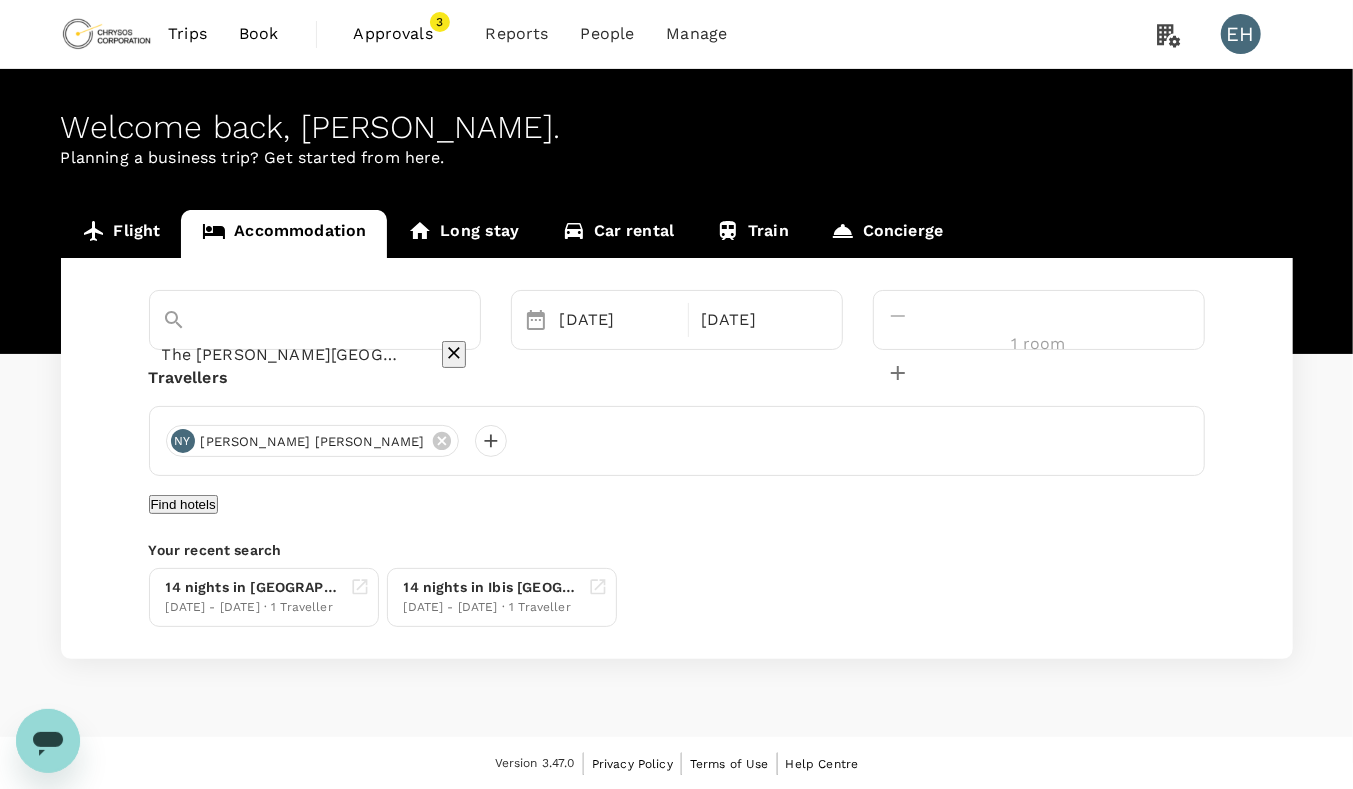 click on "Find hotels" at bounding box center [183, 504] 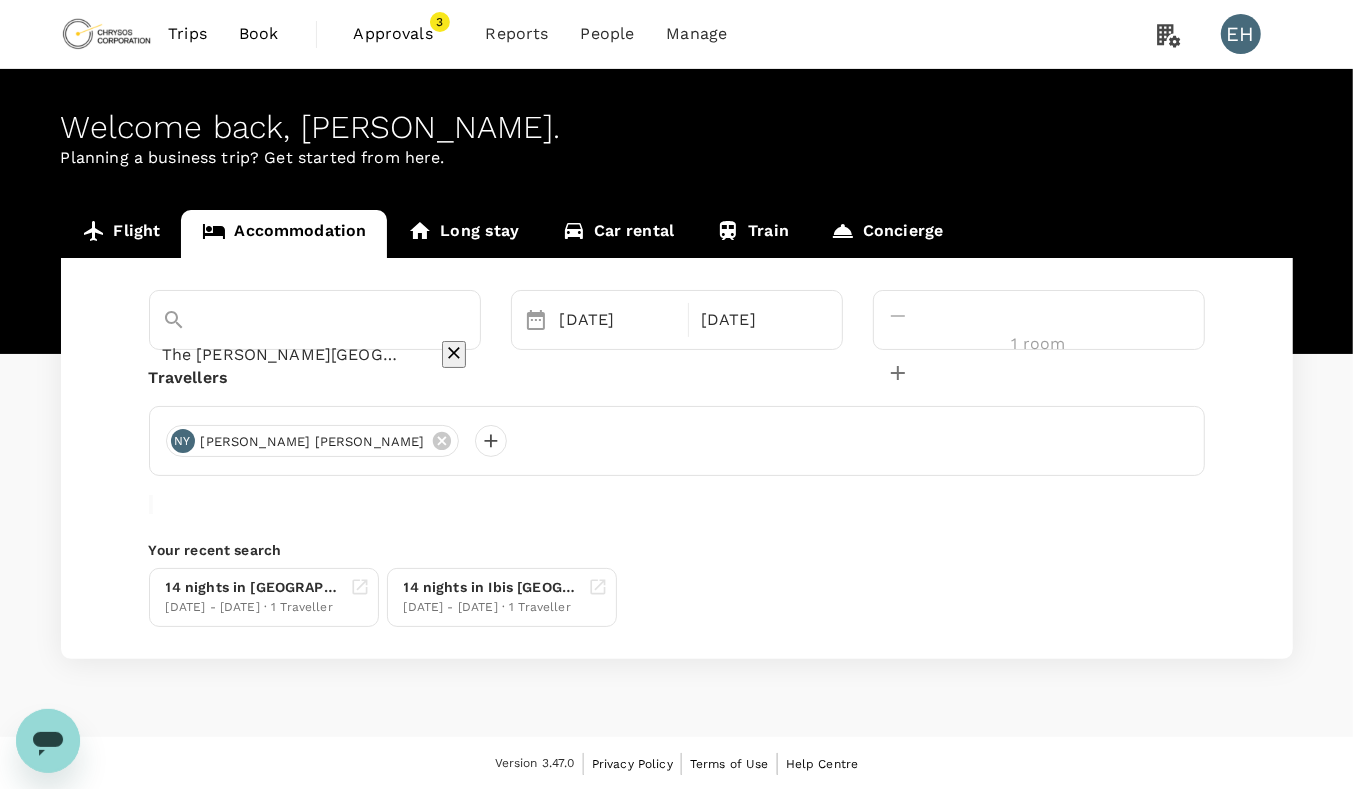click on "Confirm" at bounding box center [73, 14394] 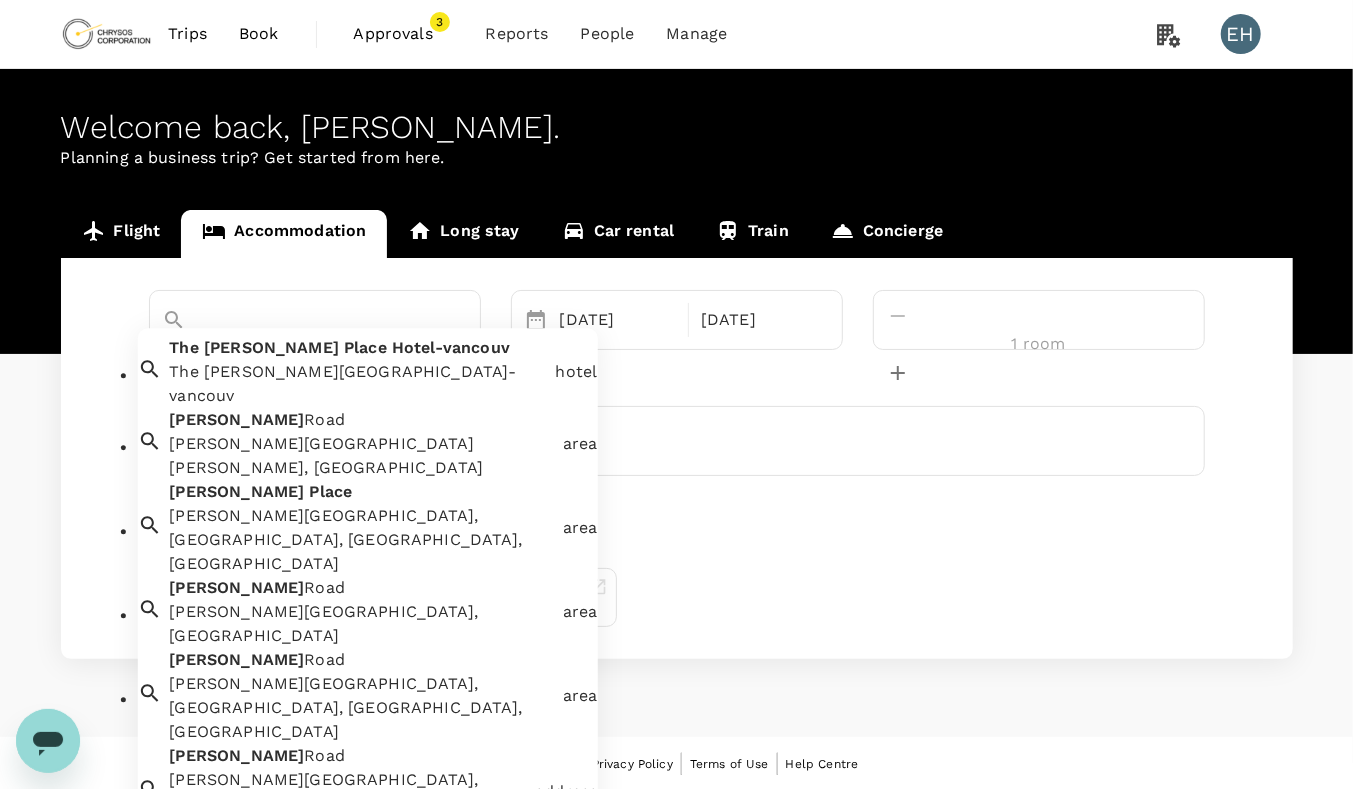 click on "The [PERSON_NAME][GEOGRAPHIC_DATA]-vancouv" at bounding box center [287, 354] 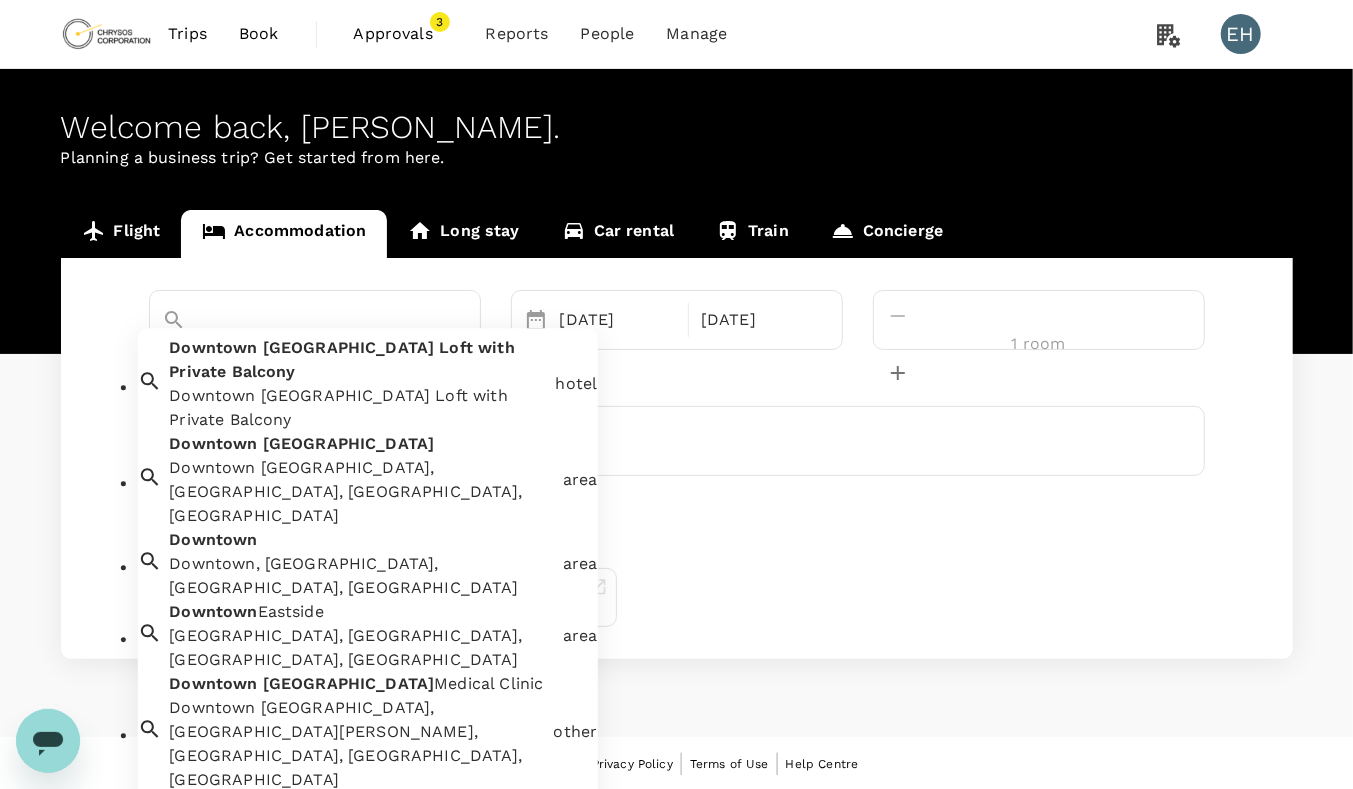 click on "Downtown Vancouver Loft with Private Balcony" at bounding box center (287, 354) 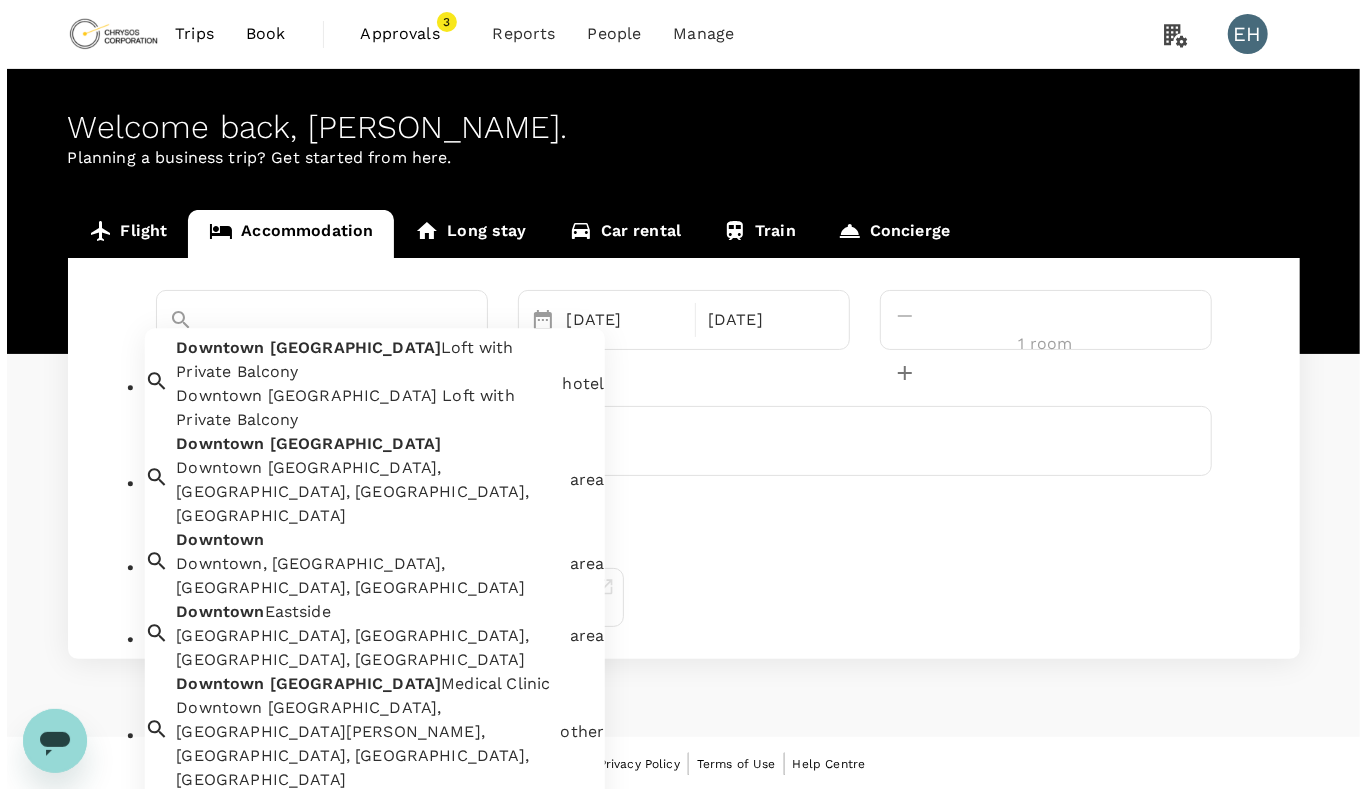 scroll, scrollTop: 0, scrollLeft: 0, axis: both 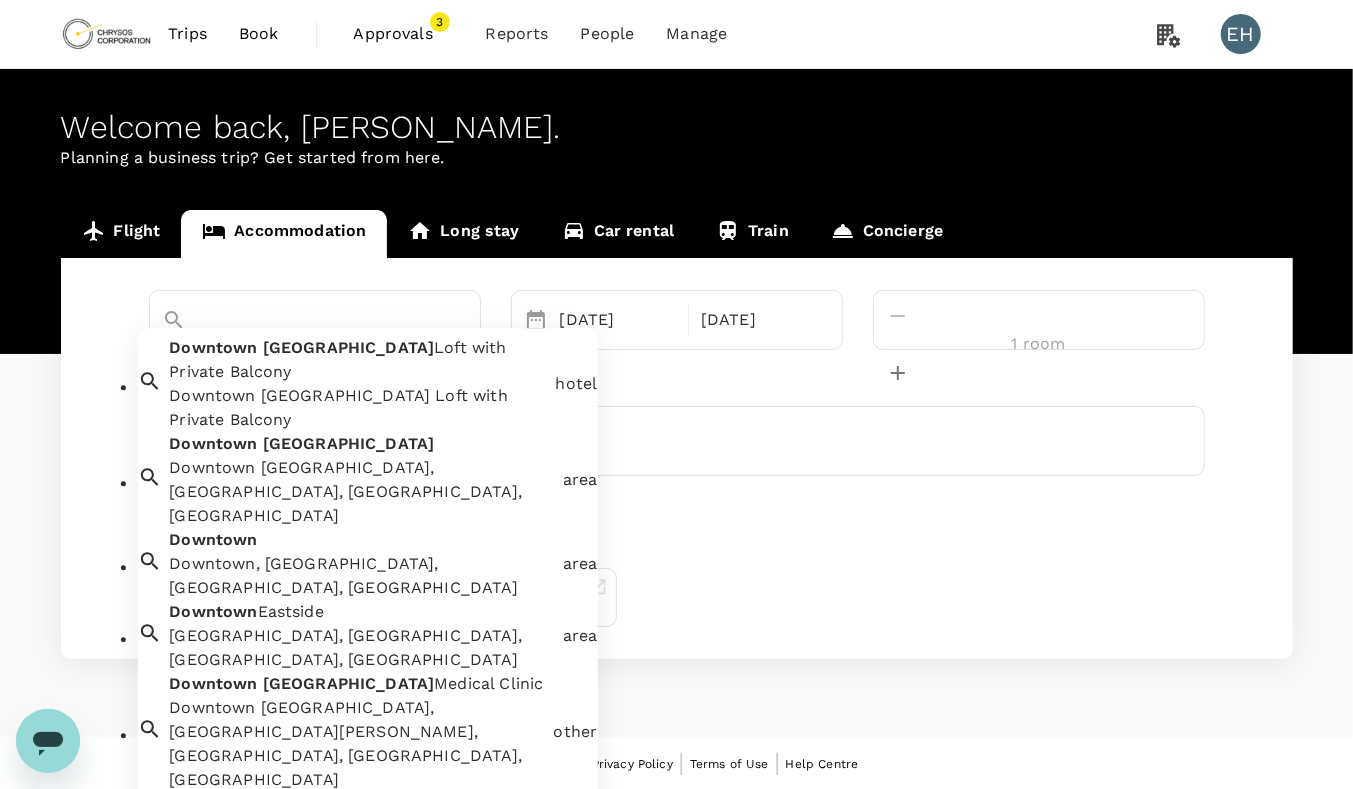 type on "Downtown Vancouver Loft with Private Balcony" 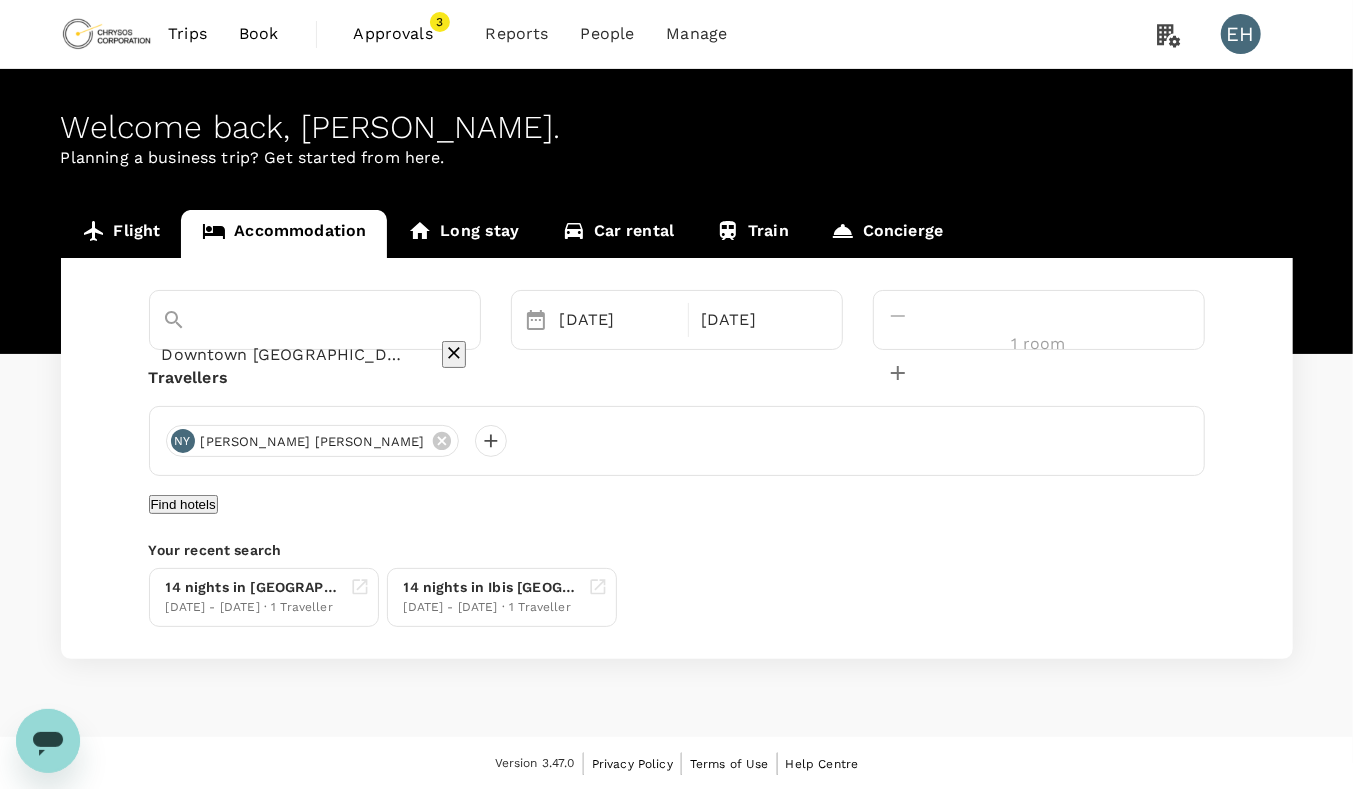 click 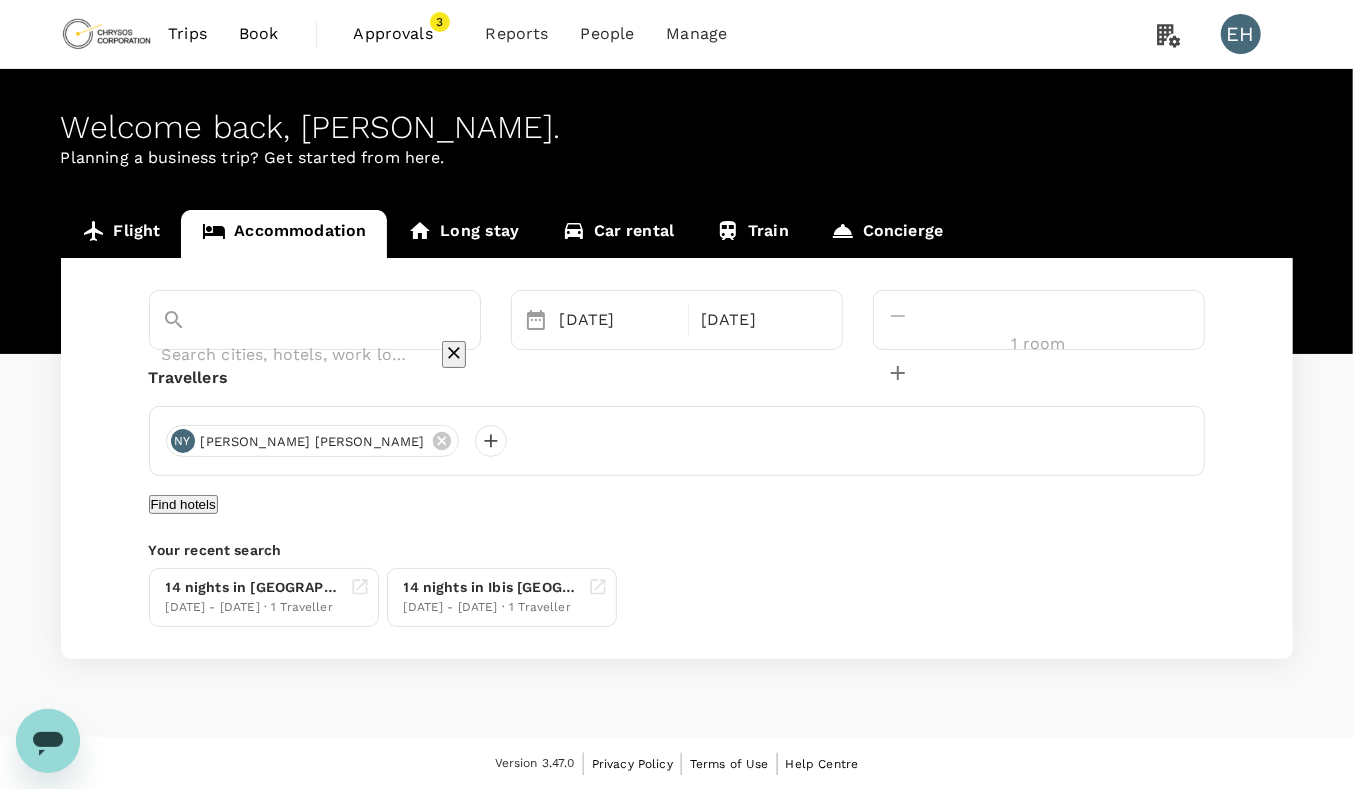 click at bounding box center [287, 354] 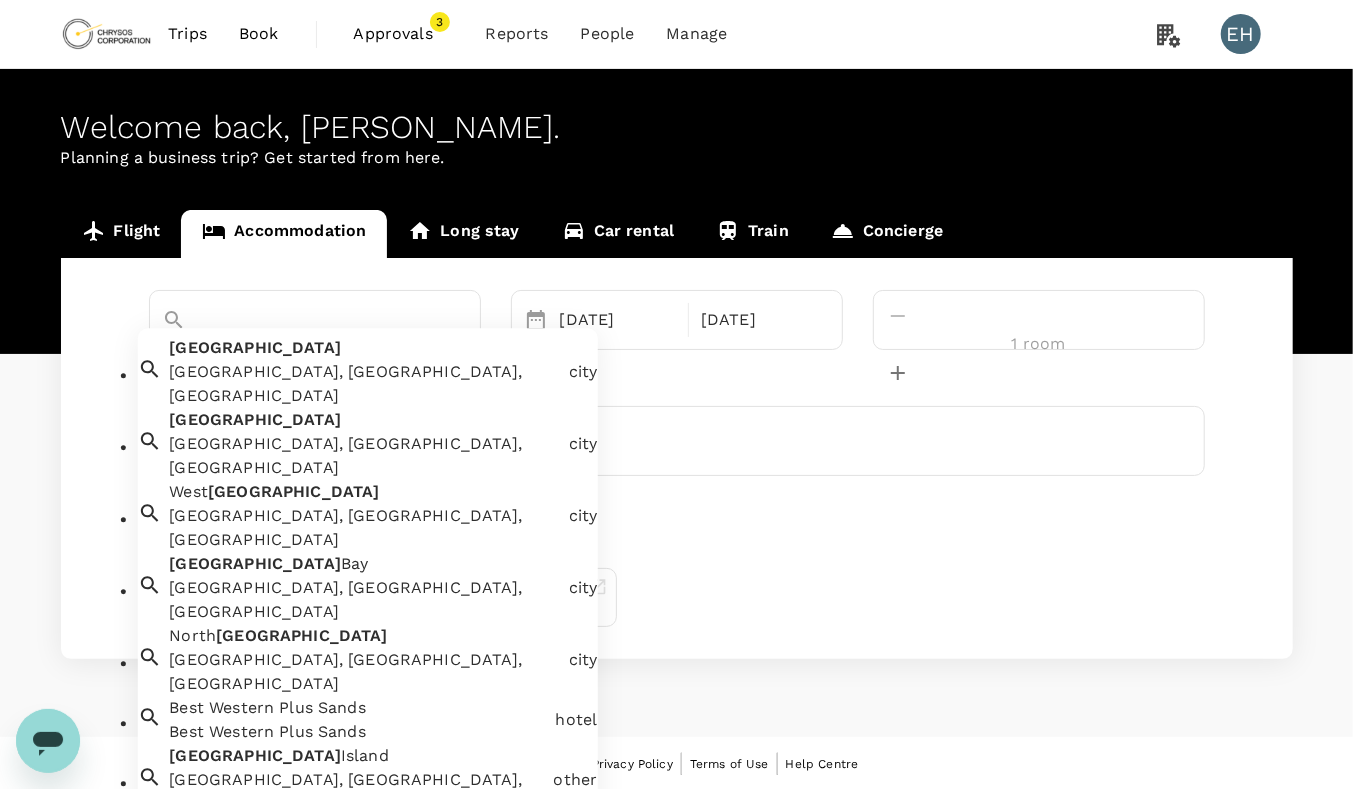 click on "Vancouver, BC, Canada" at bounding box center (364, 385) 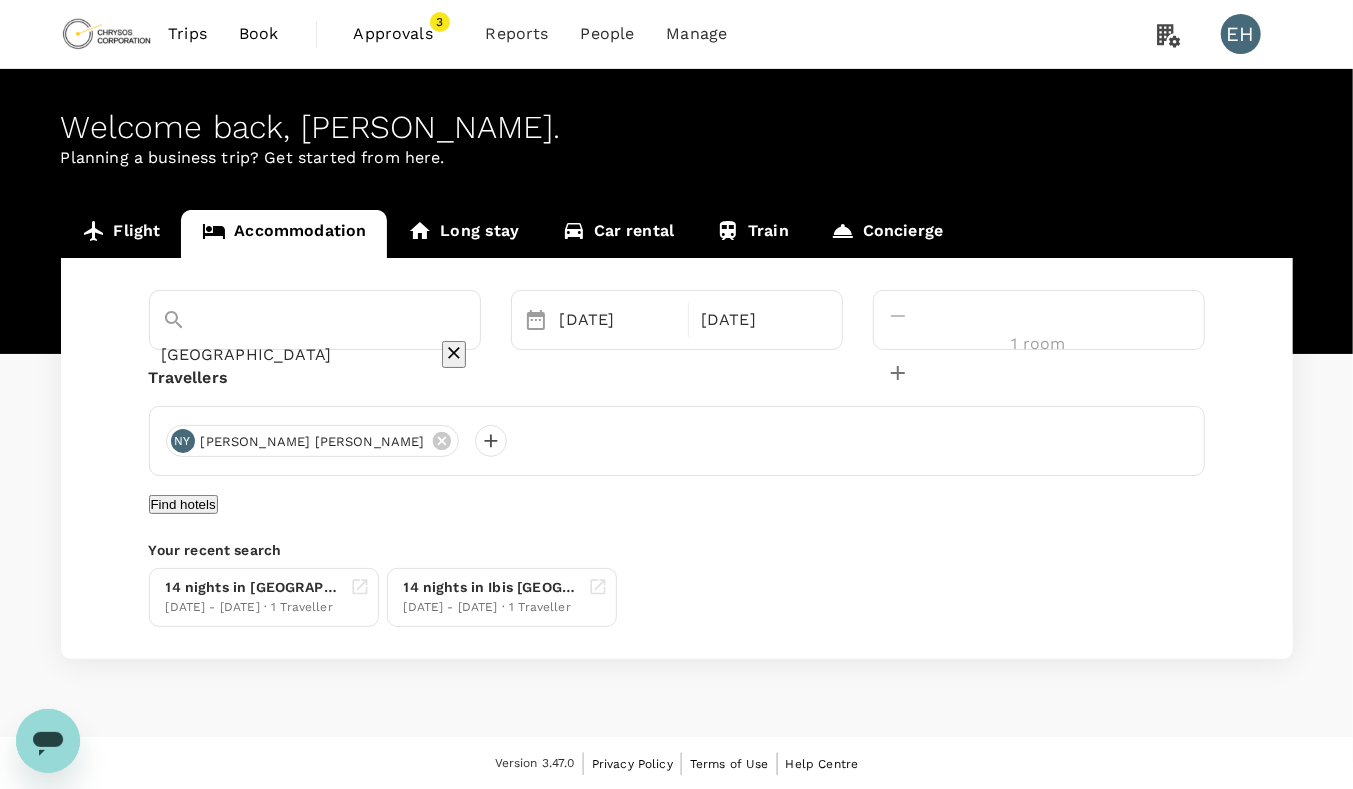 click on "Find hotels" at bounding box center (183, 504) 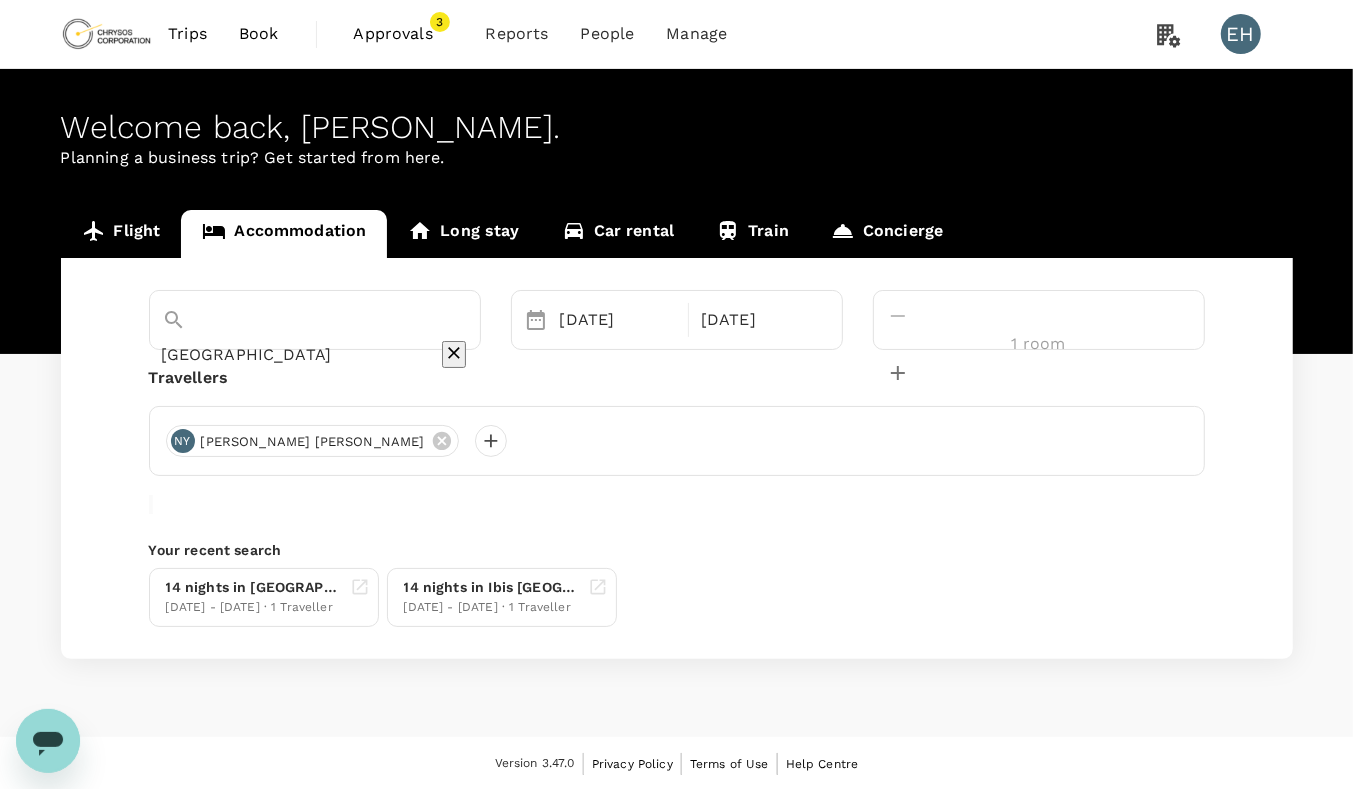 click on "Confirm" at bounding box center (73, 14394) 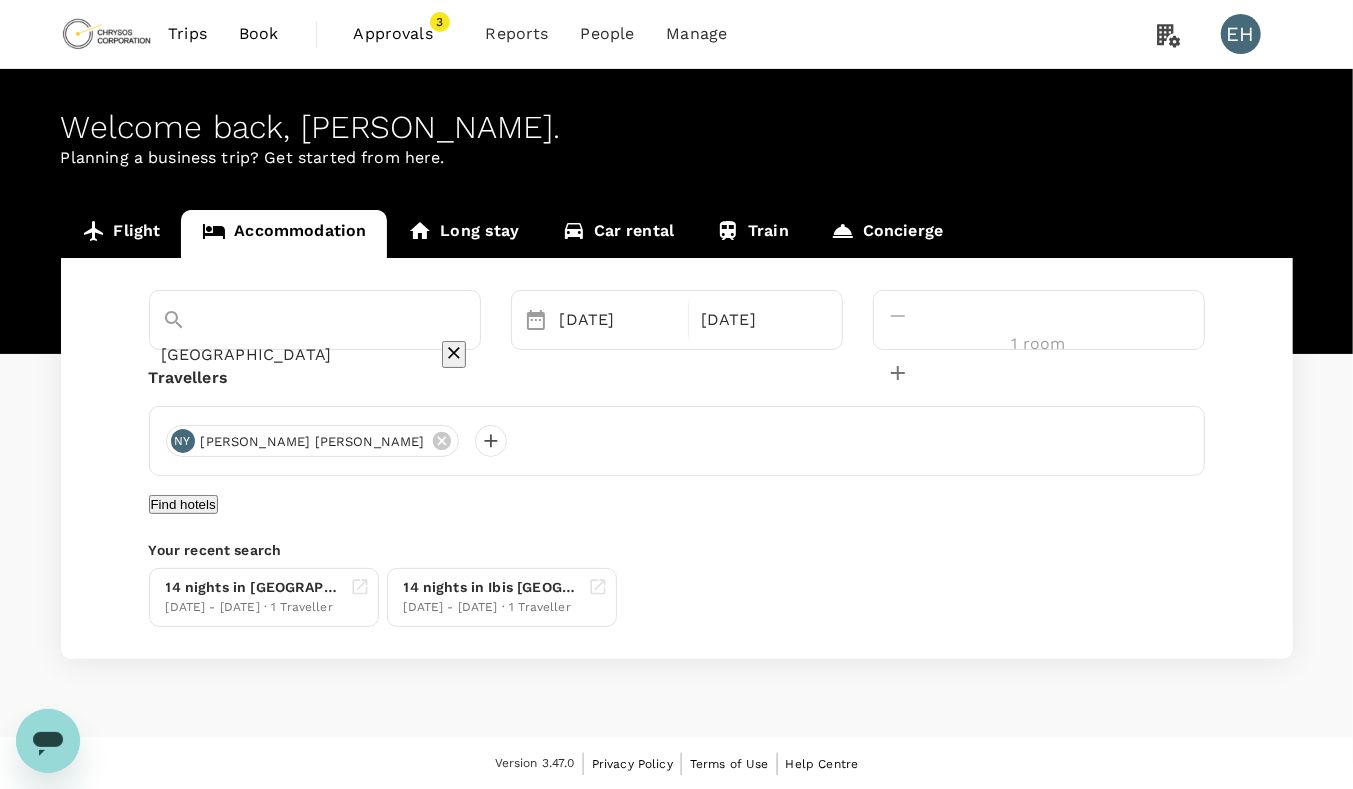 click on "Find hotels" at bounding box center (183, 504) 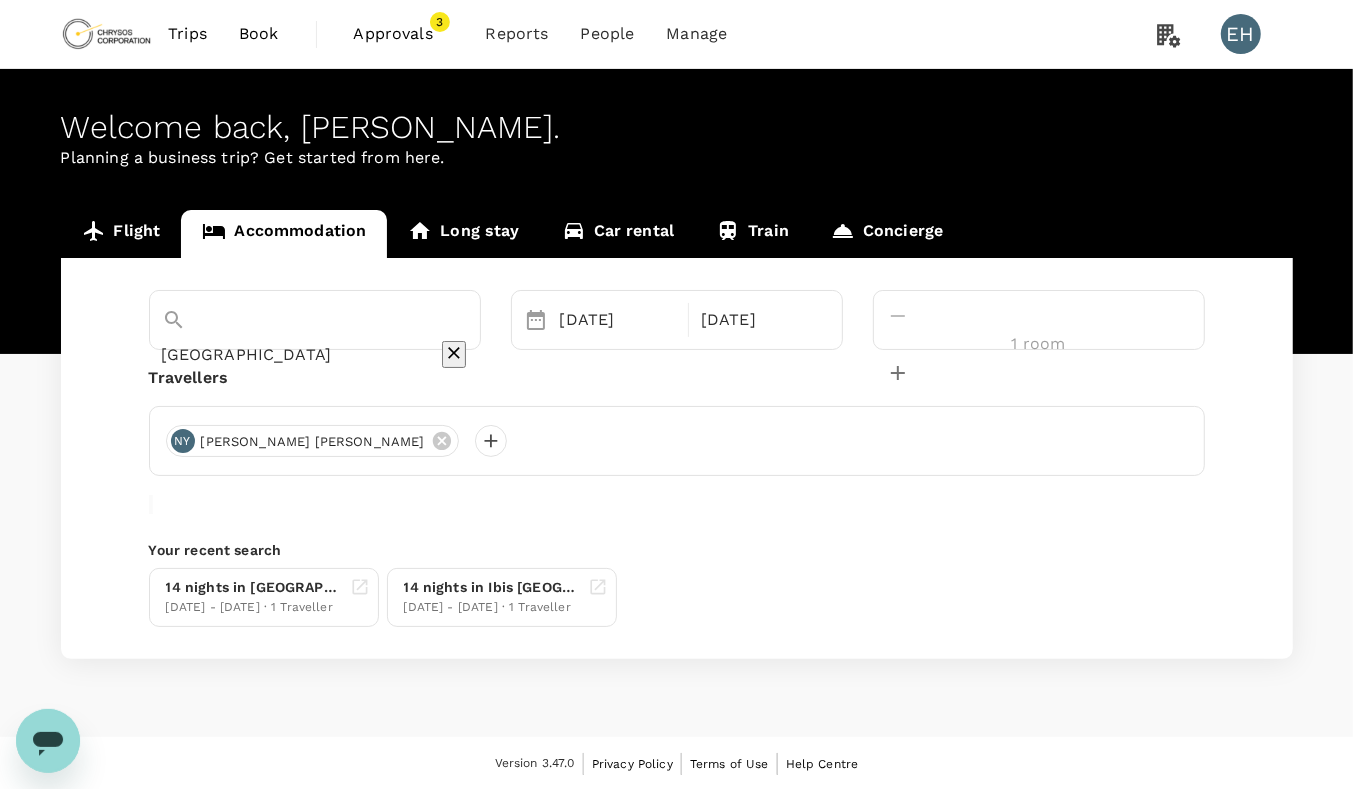 scroll, scrollTop: 0, scrollLeft: 0, axis: both 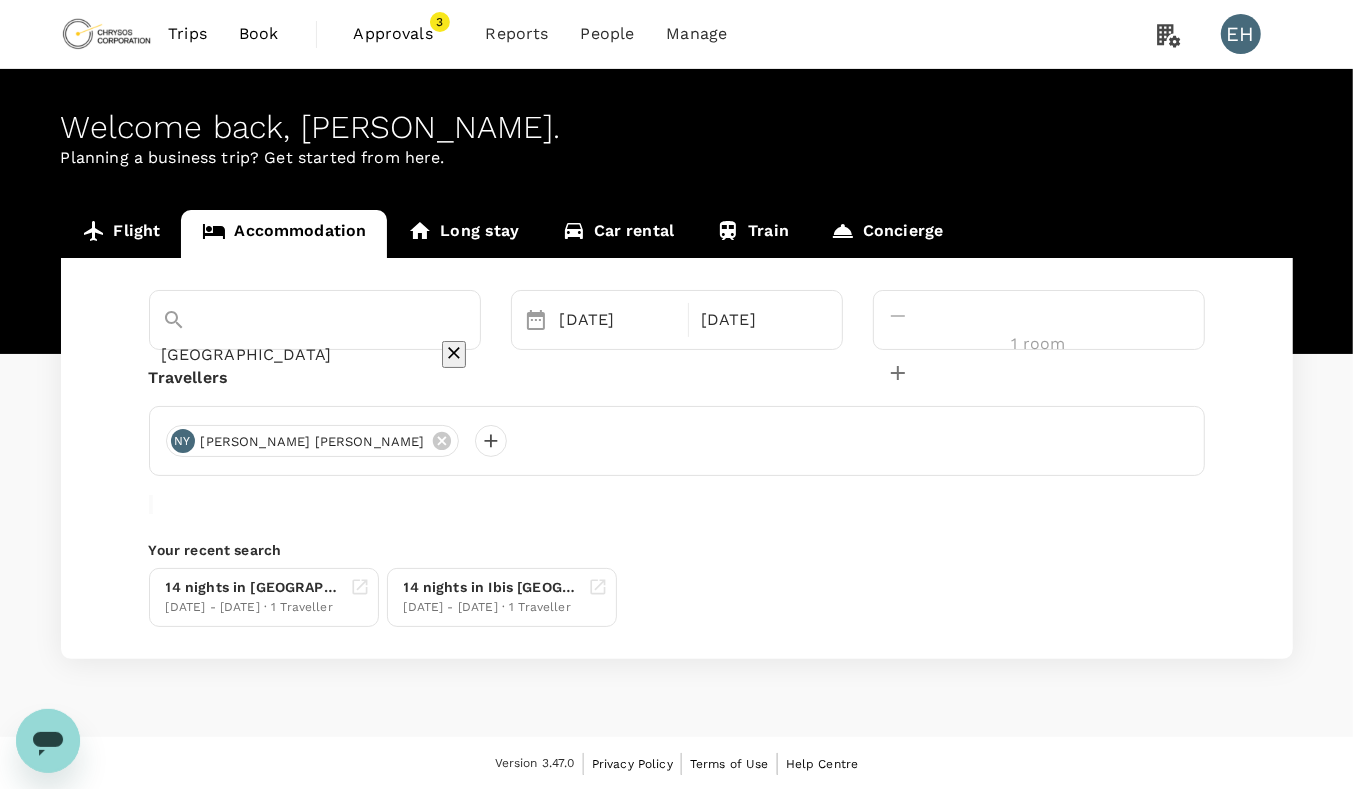 click on "General ( Ngassam Pettang Yvan Carlain, You )" at bounding box center (676, 3604) 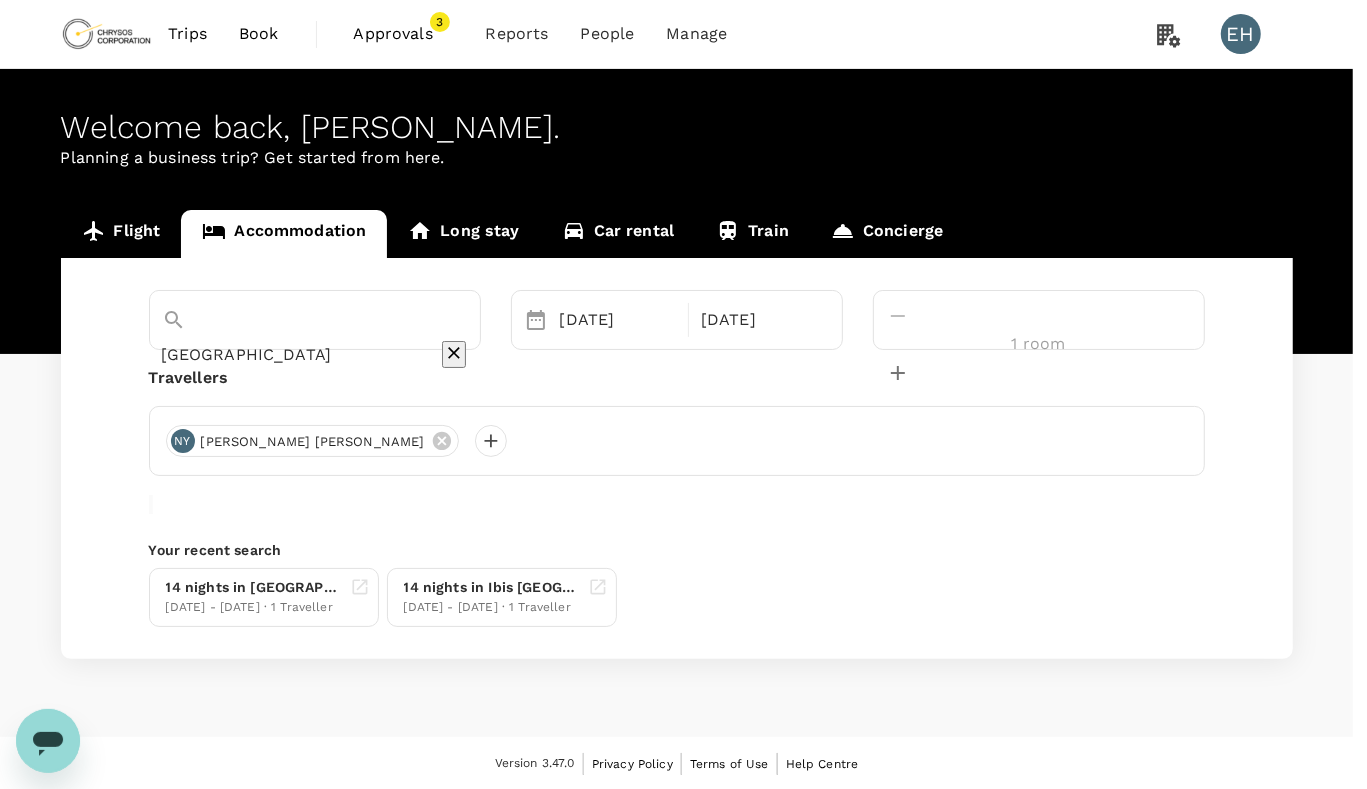 click on "Confirm" at bounding box center [73, 14394] 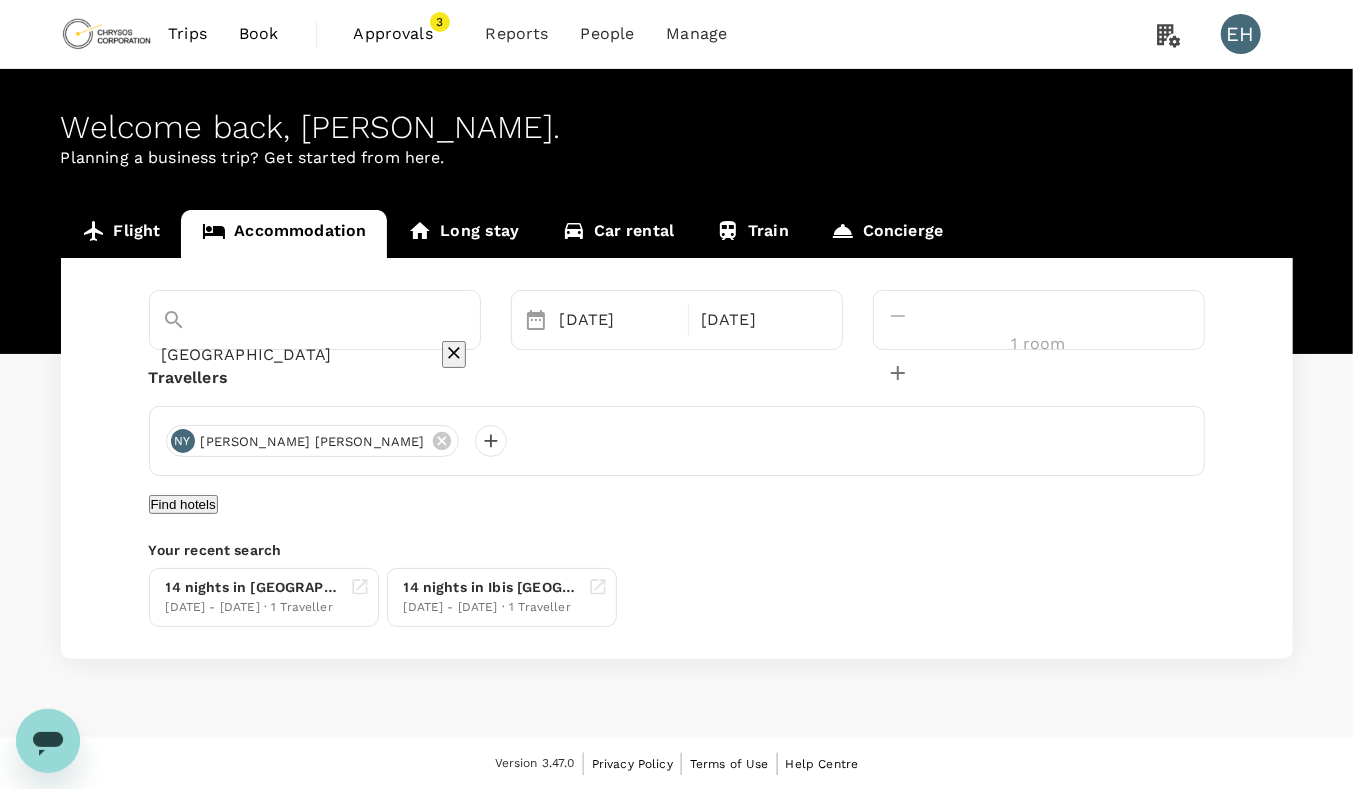 click on "Find hotels" at bounding box center [183, 504] 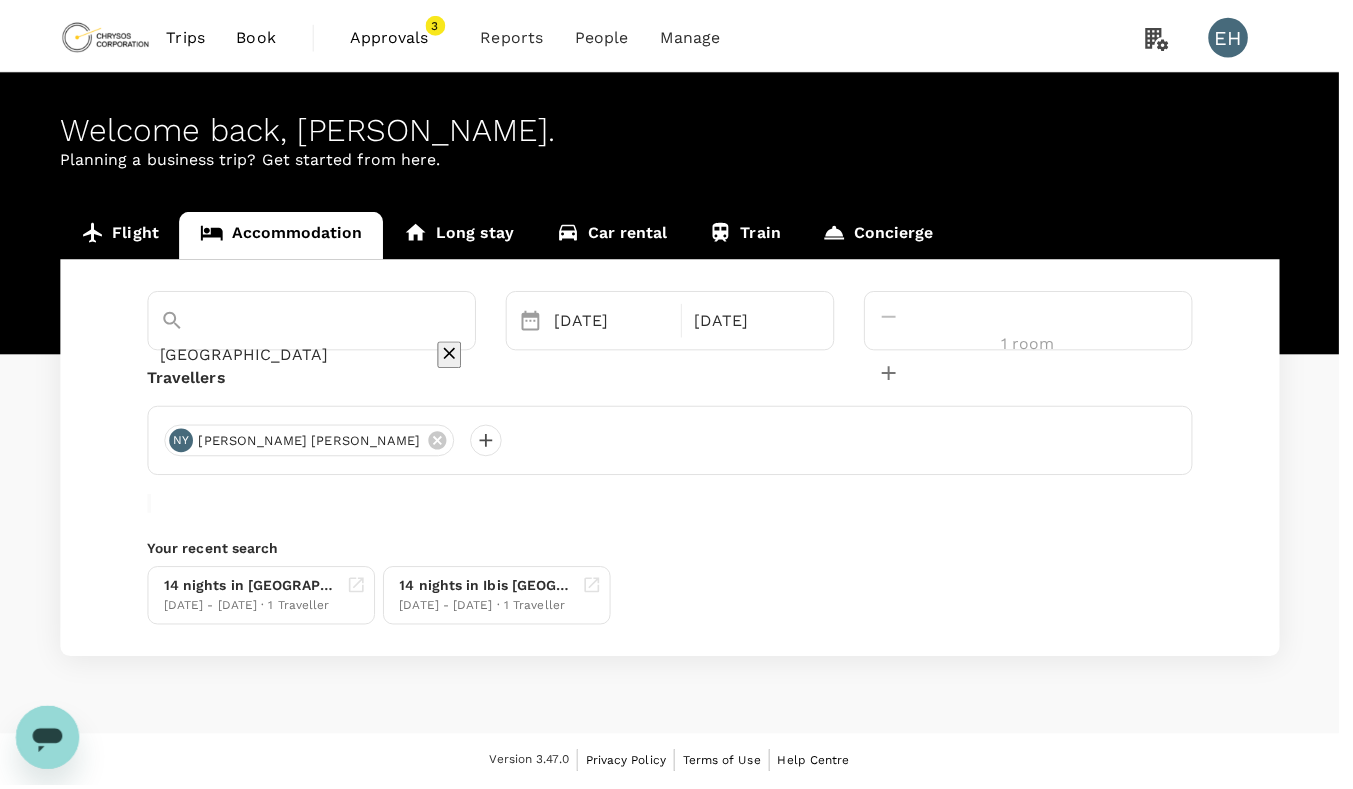 scroll, scrollTop: 75, scrollLeft: 0, axis: vertical 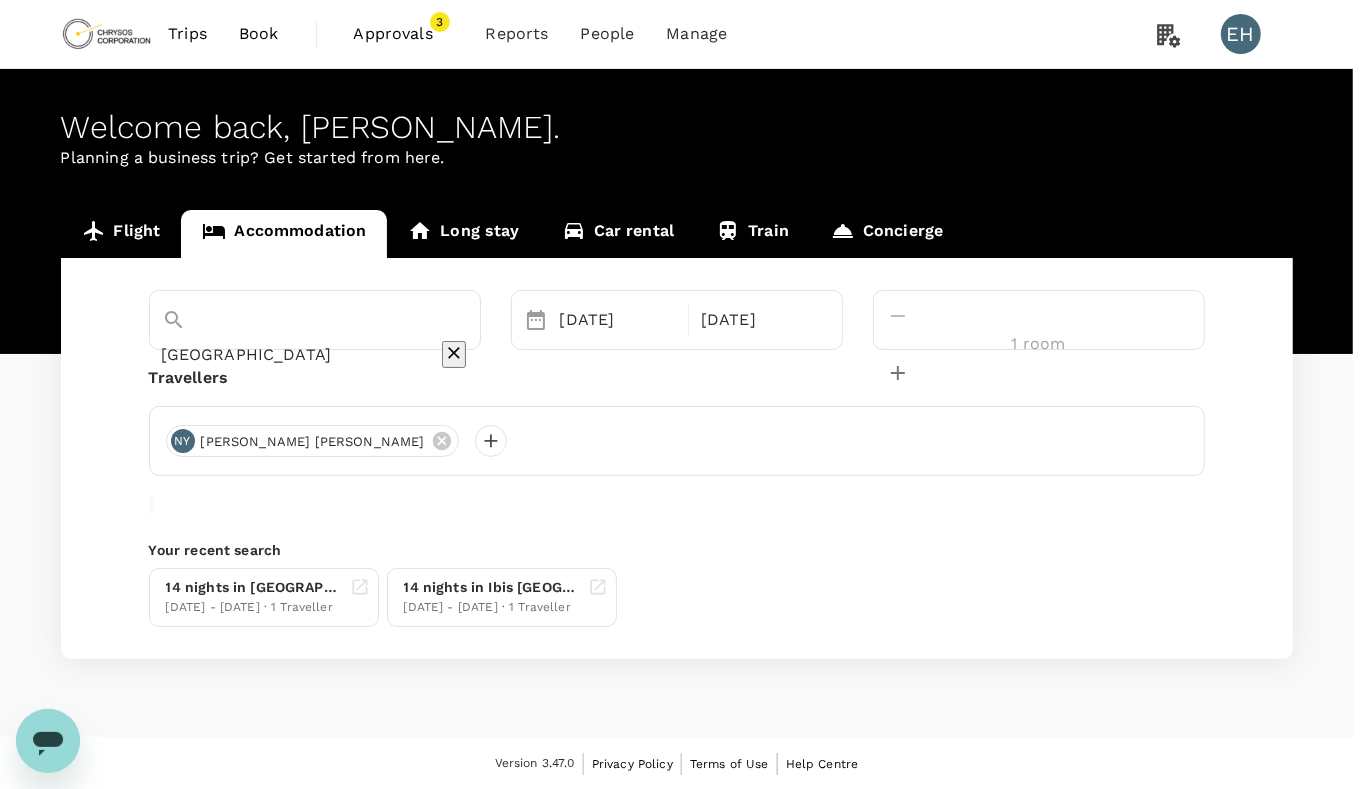 click on "Confirm" at bounding box center (73, 14394) 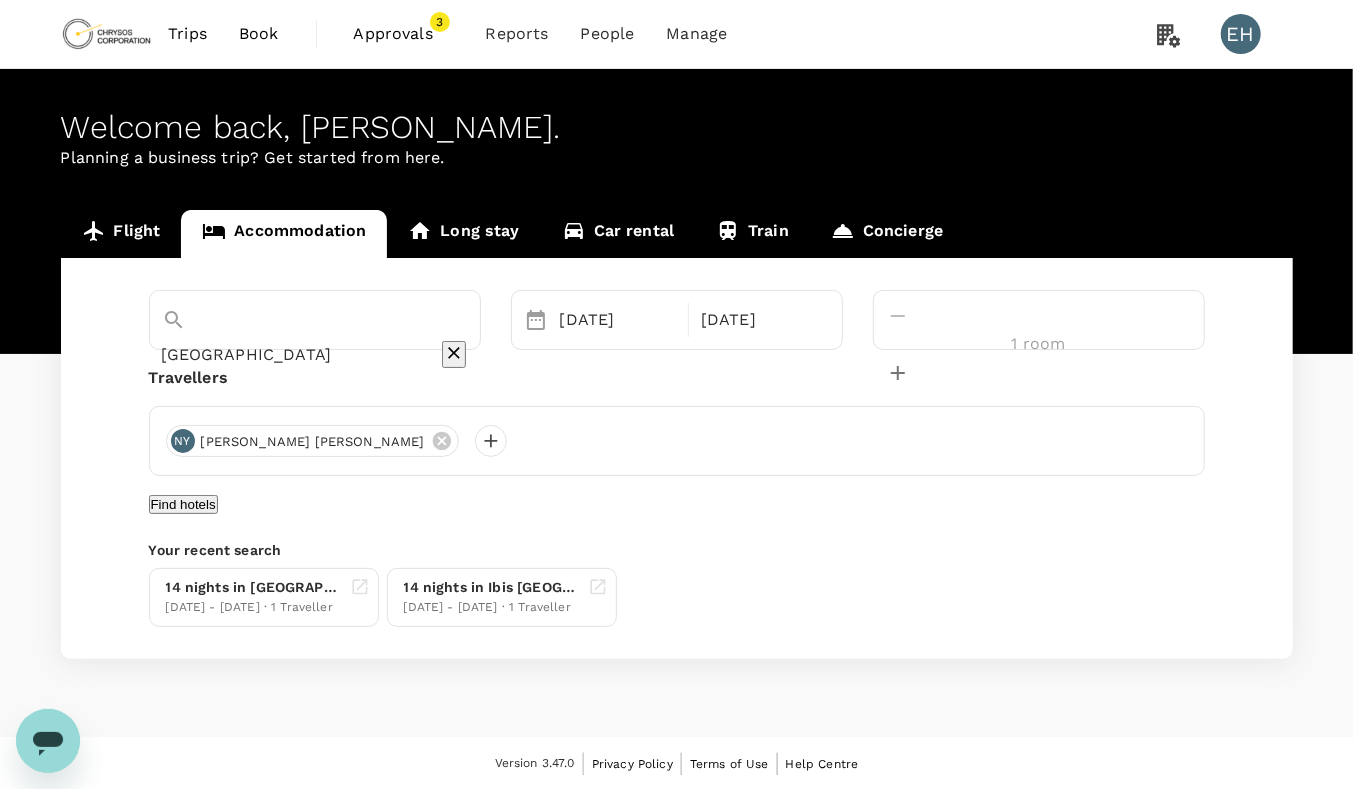 click on "[GEOGRAPHIC_DATA]" at bounding box center [287, 354] 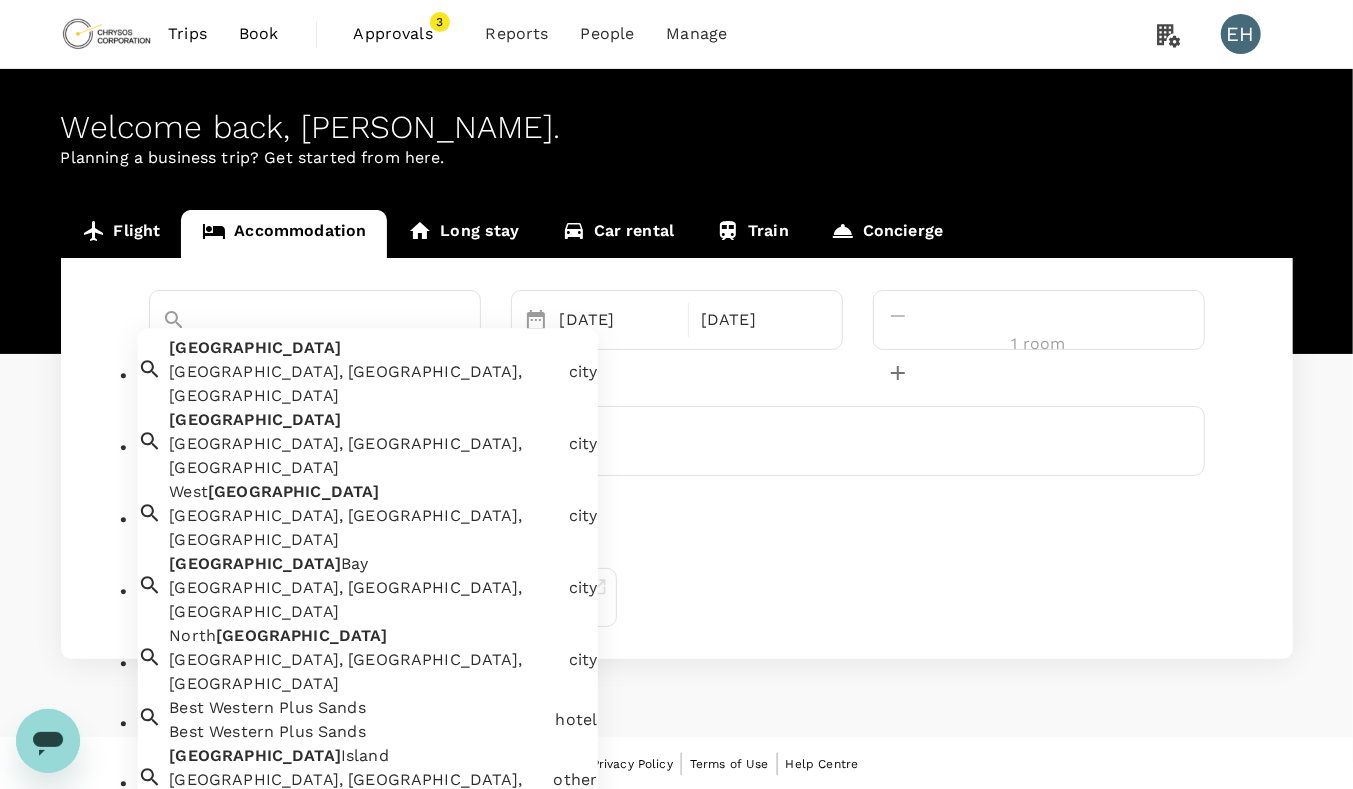 click on "[GEOGRAPHIC_DATA]" at bounding box center (287, 354) 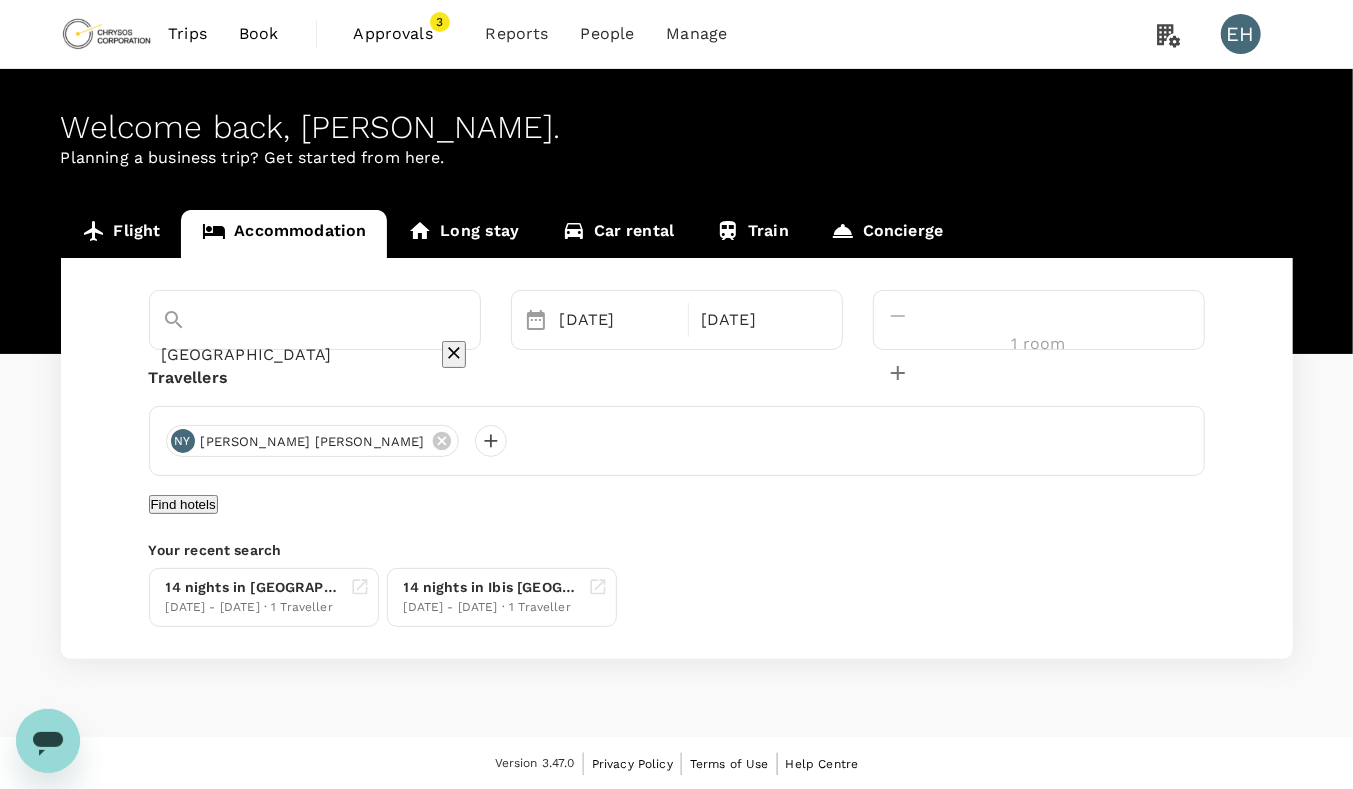 click on "[GEOGRAPHIC_DATA]" at bounding box center (287, 354) 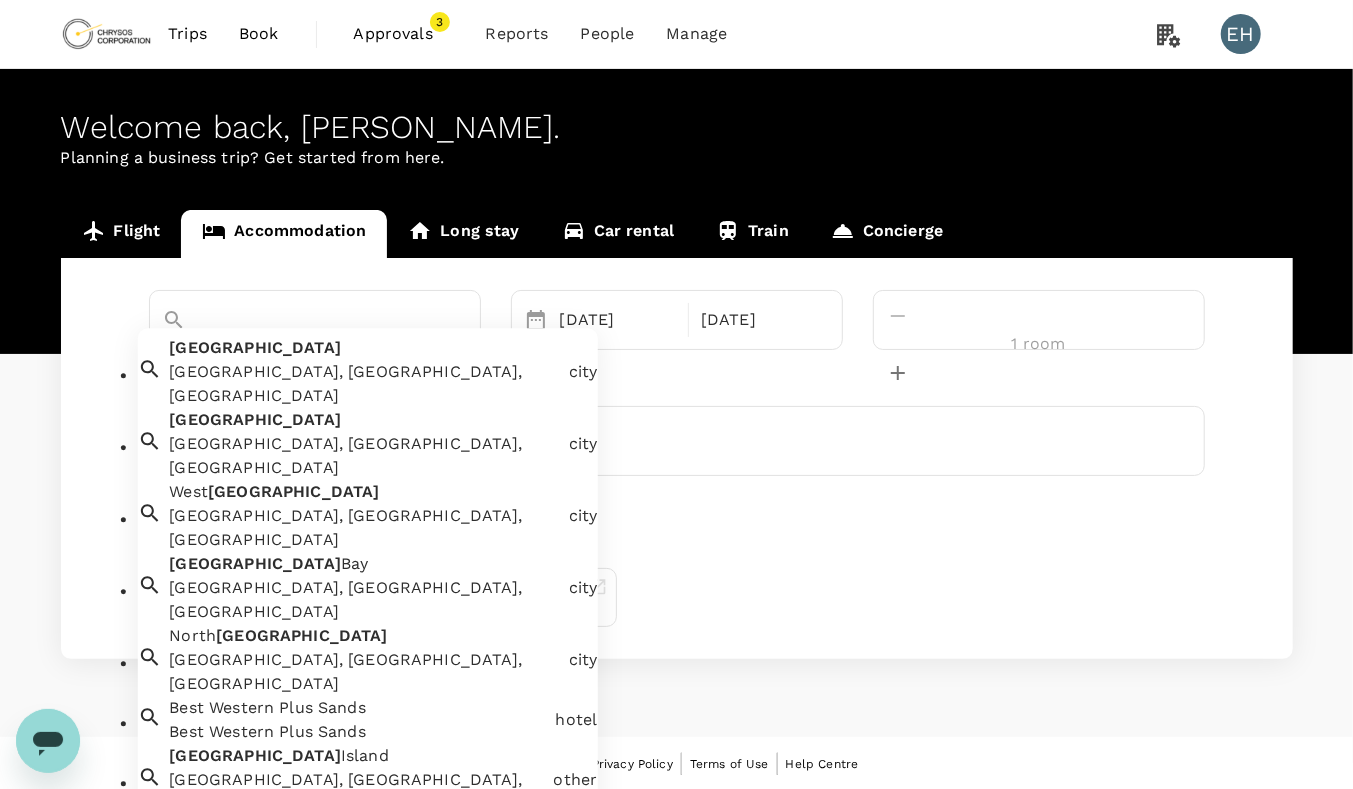 click on "[GEOGRAPHIC_DATA]" at bounding box center (287, 354) 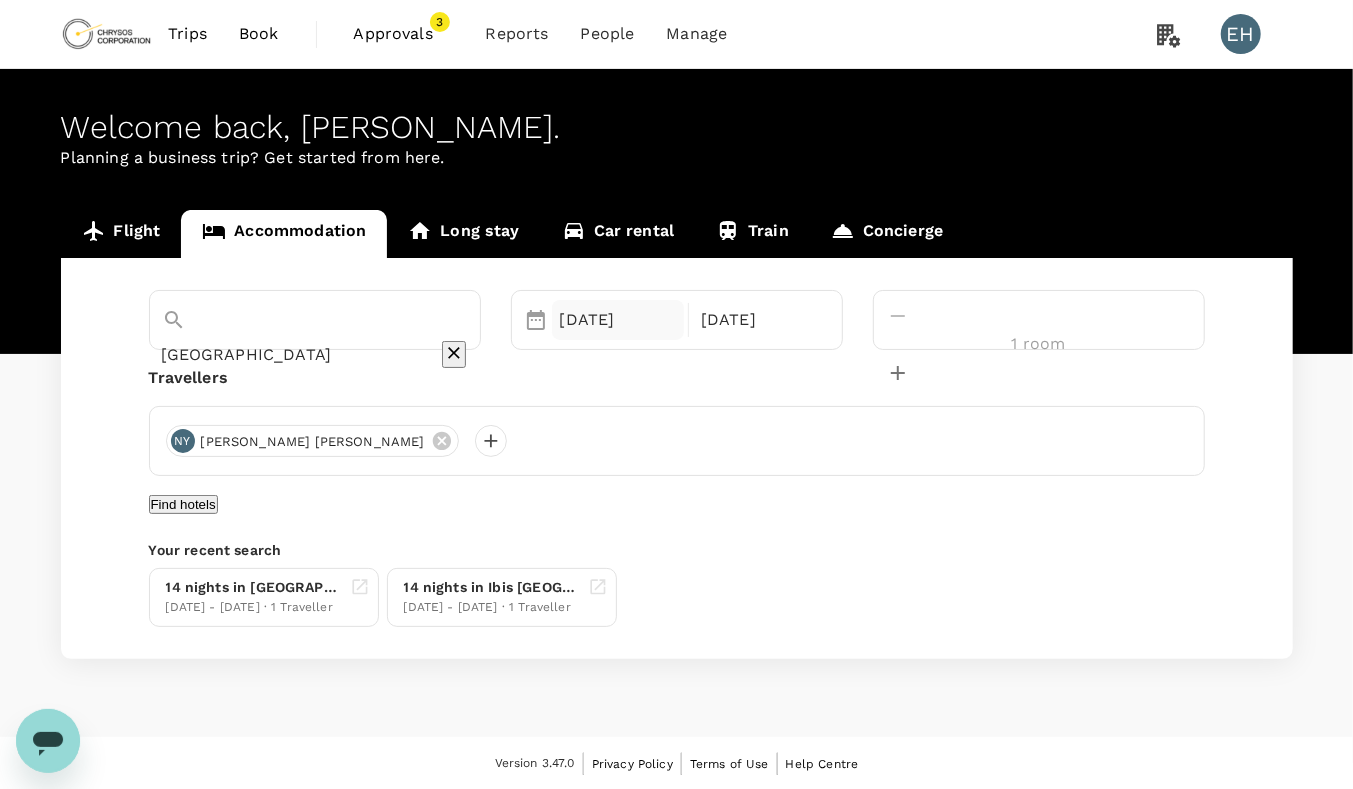 click on "15 Jul" at bounding box center [618, 320] 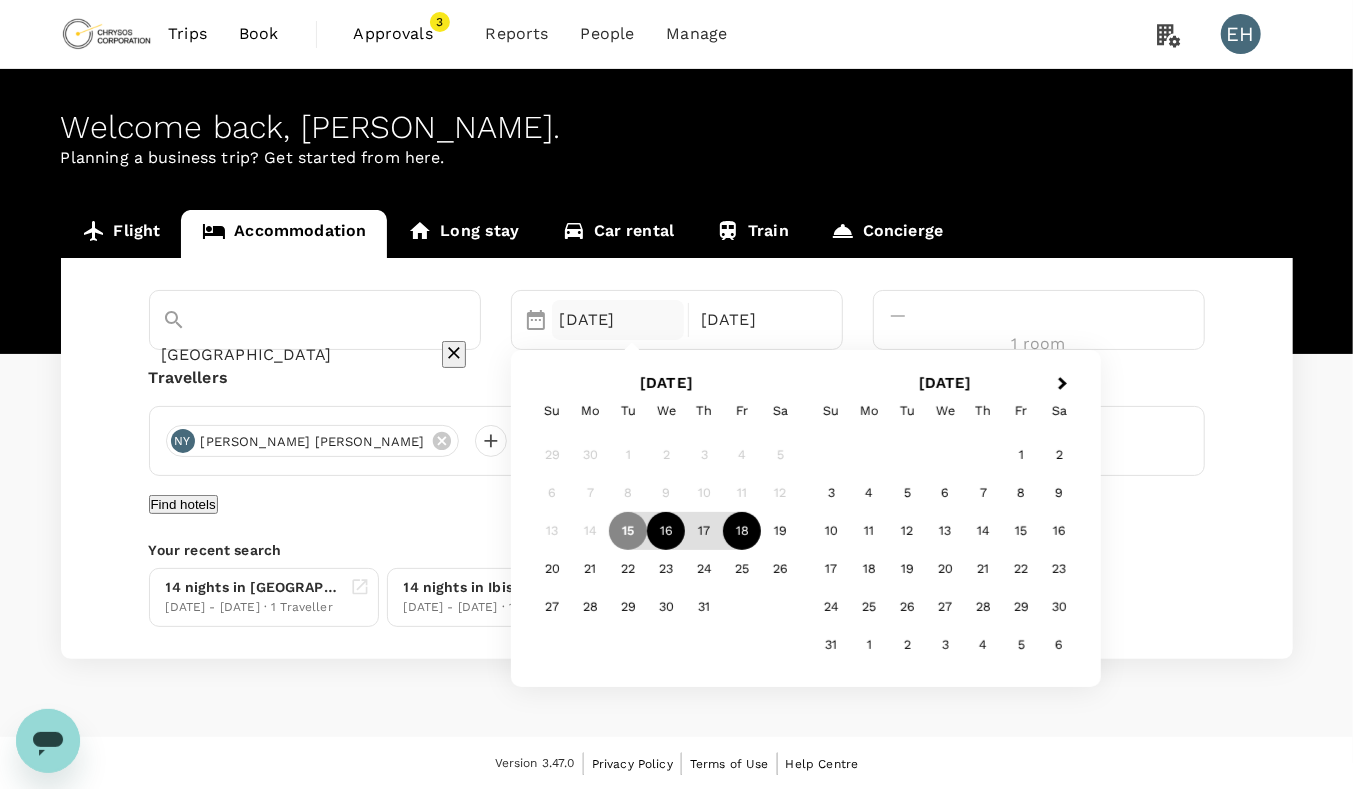 click on "16" at bounding box center [666, 532] 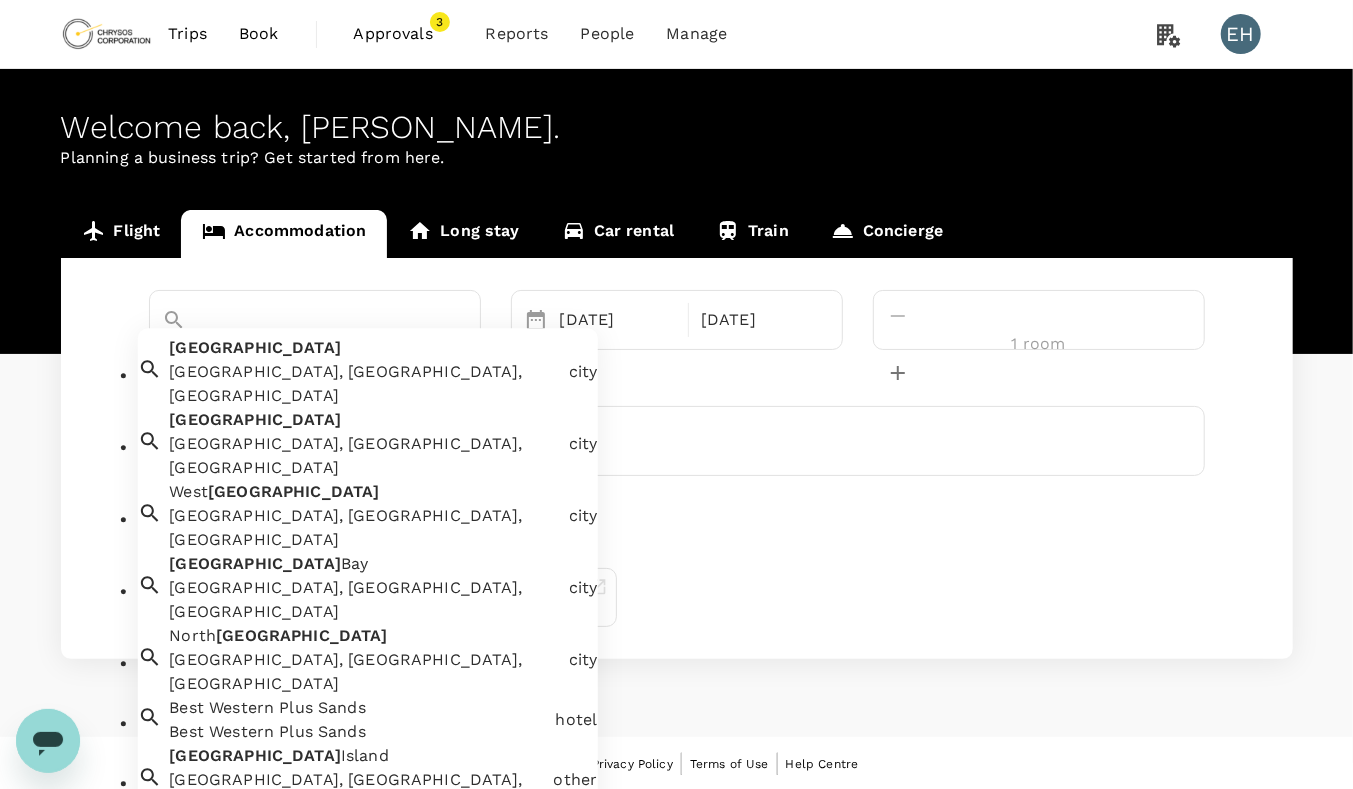 click on "[GEOGRAPHIC_DATA]" at bounding box center (287, 354) 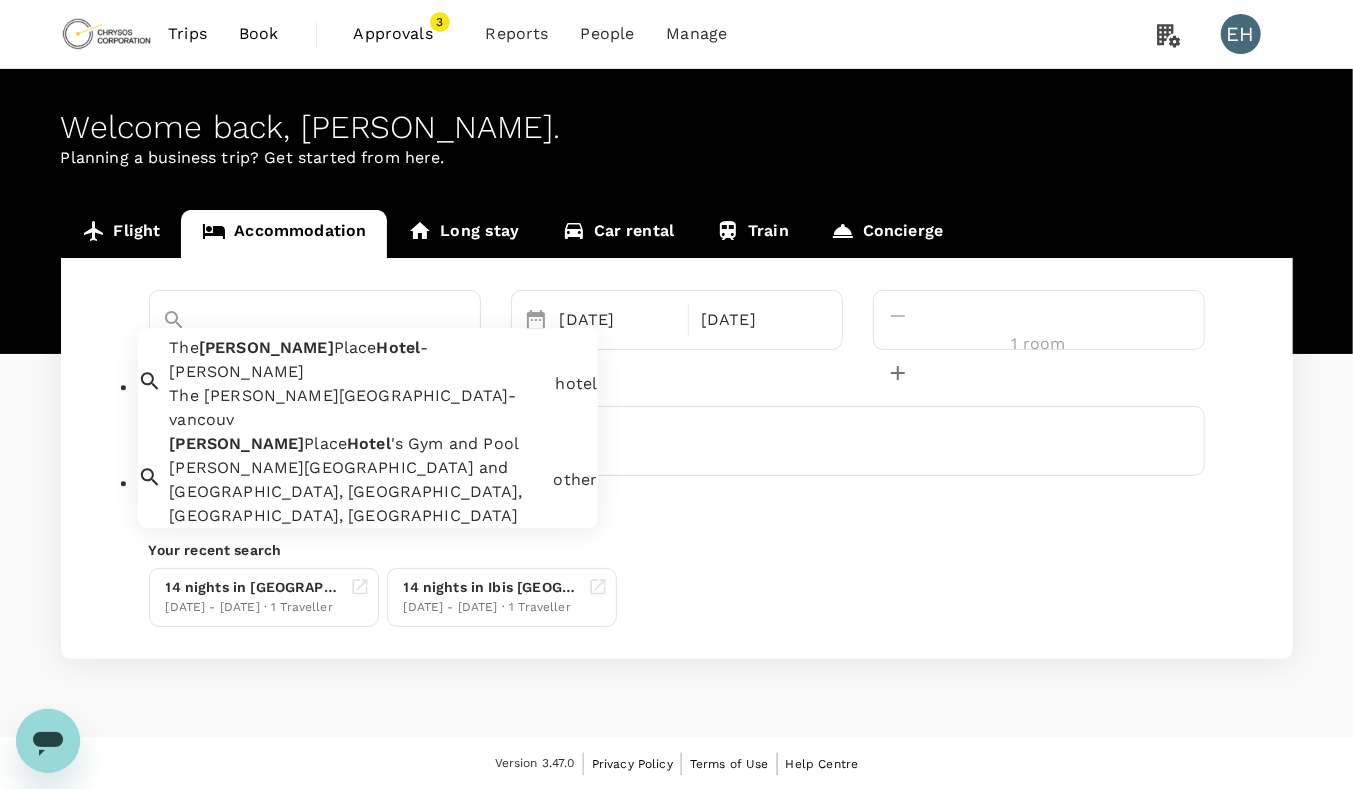 click on "-vancouv" at bounding box center (298, 360) 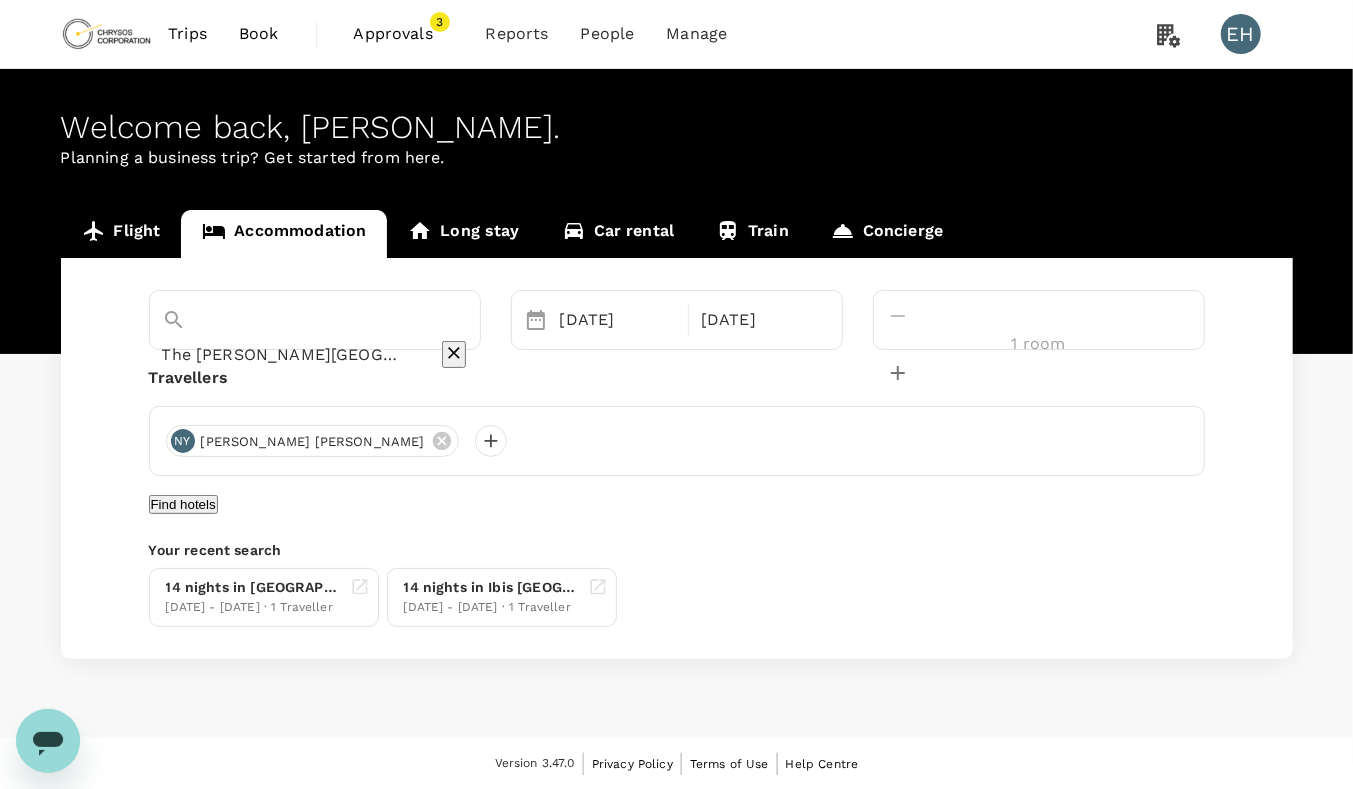 type on "The [PERSON_NAME][GEOGRAPHIC_DATA]-vancouv" 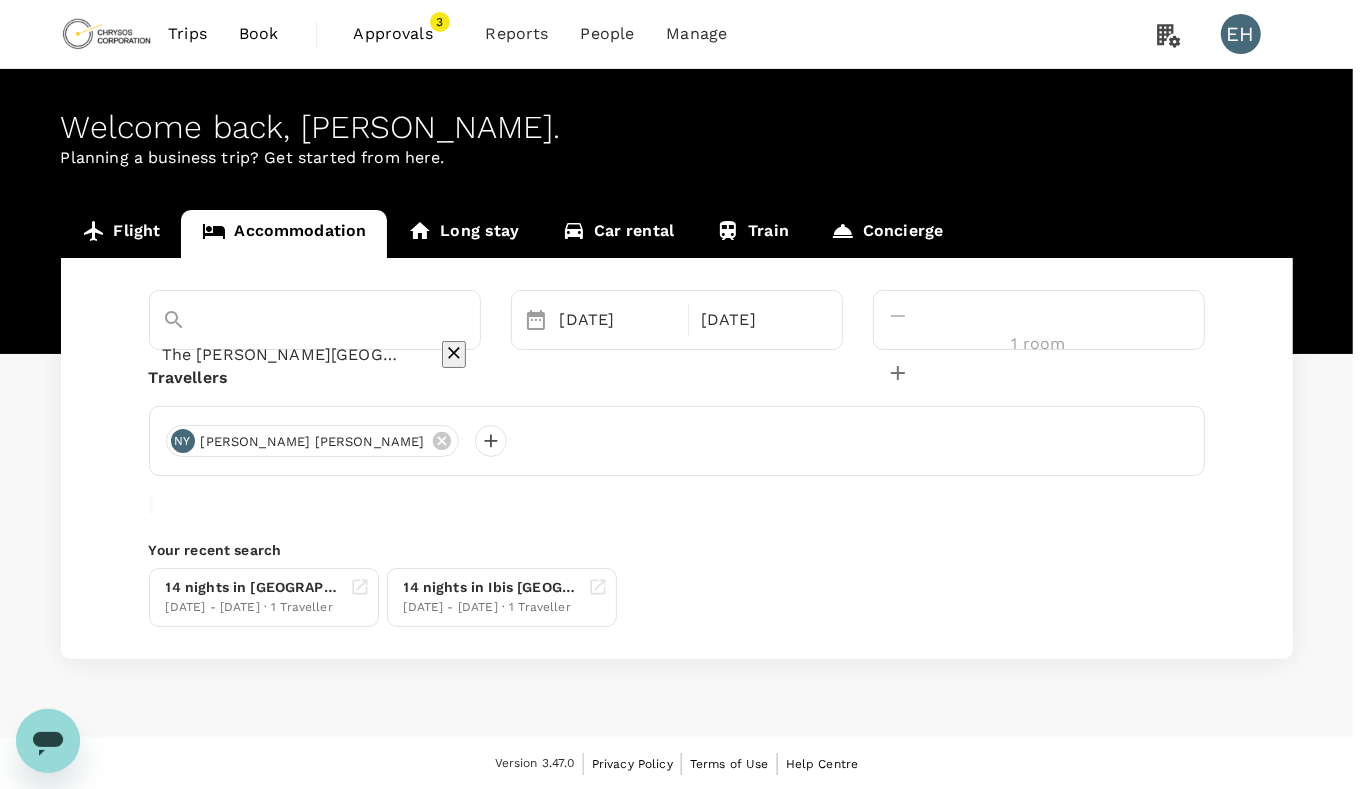 click on "Confirm" at bounding box center [73, 14394] 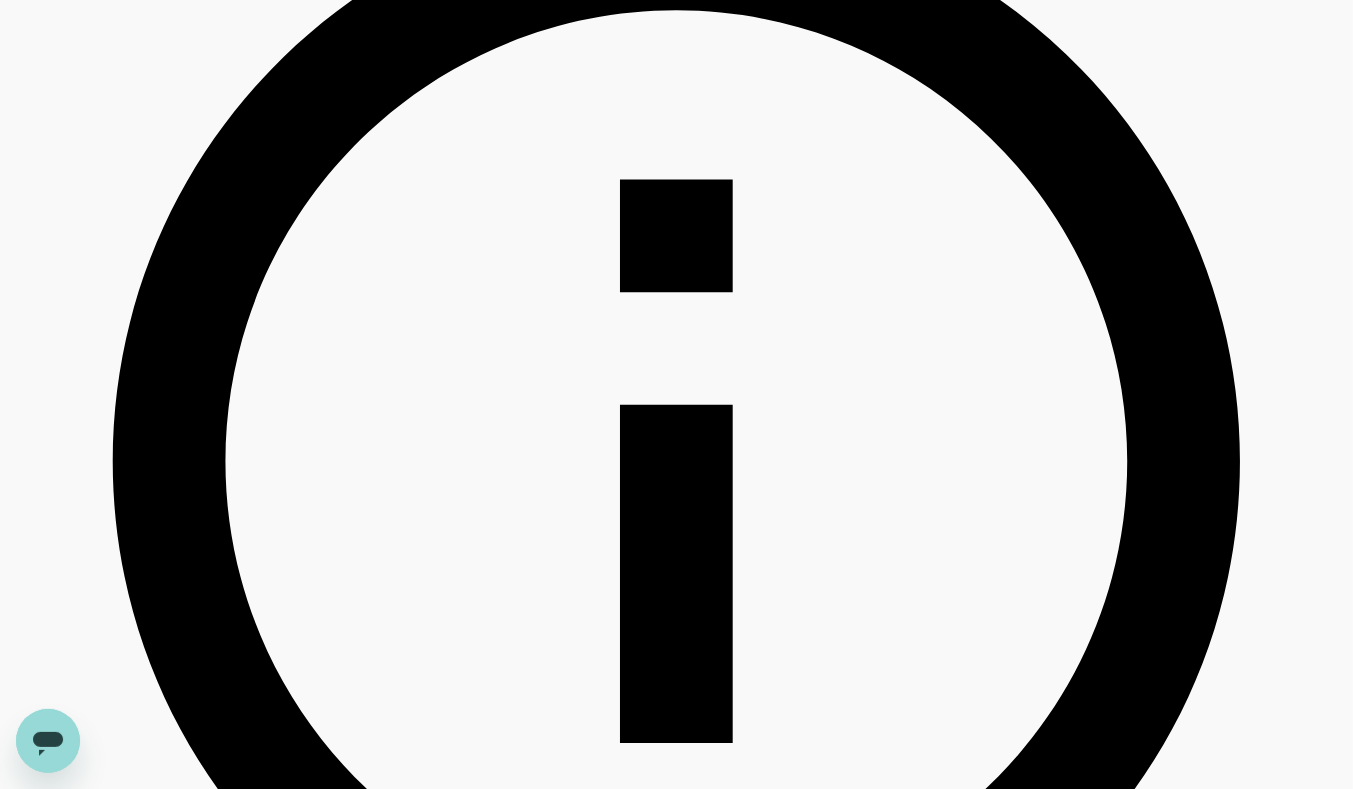 scroll, scrollTop: 695, scrollLeft: 0, axis: vertical 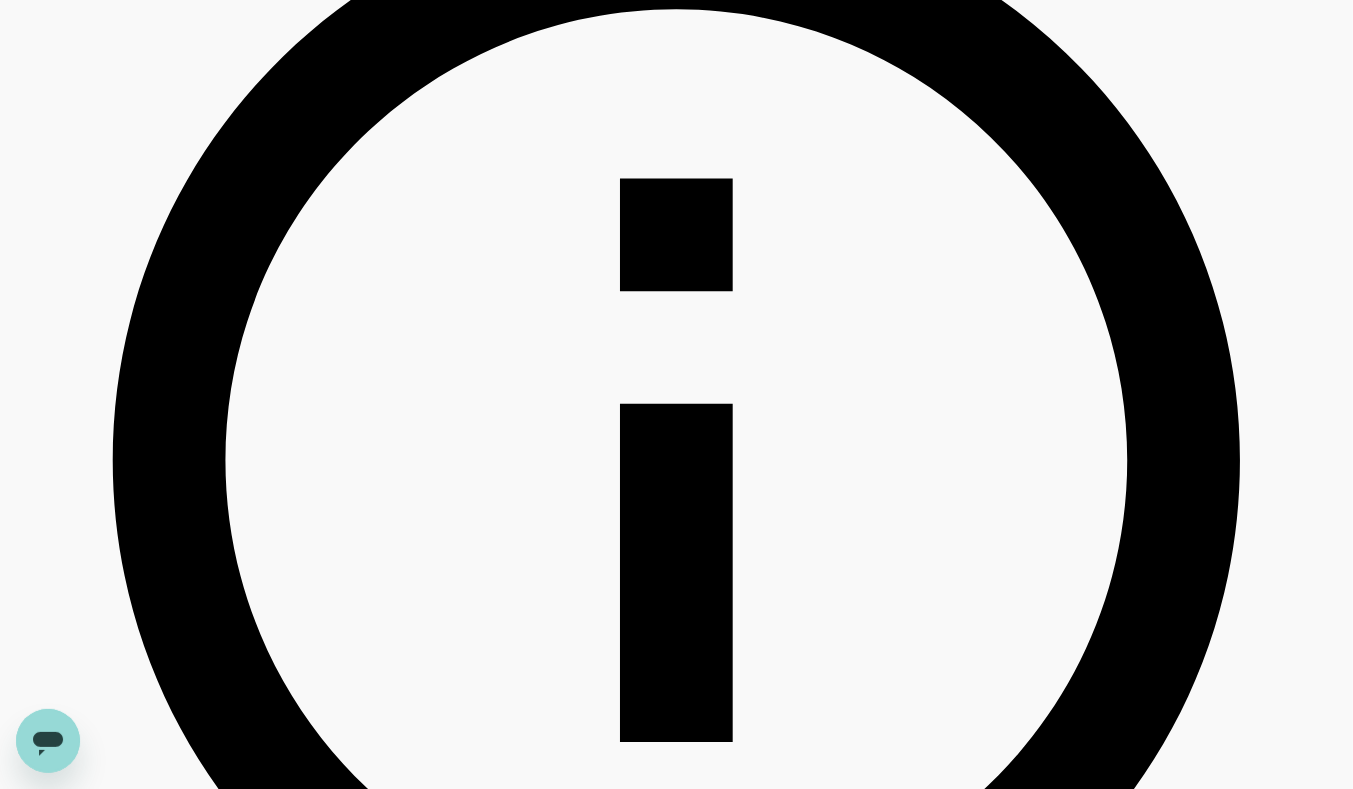 click on "View on map" at bounding box center [281, 39678] 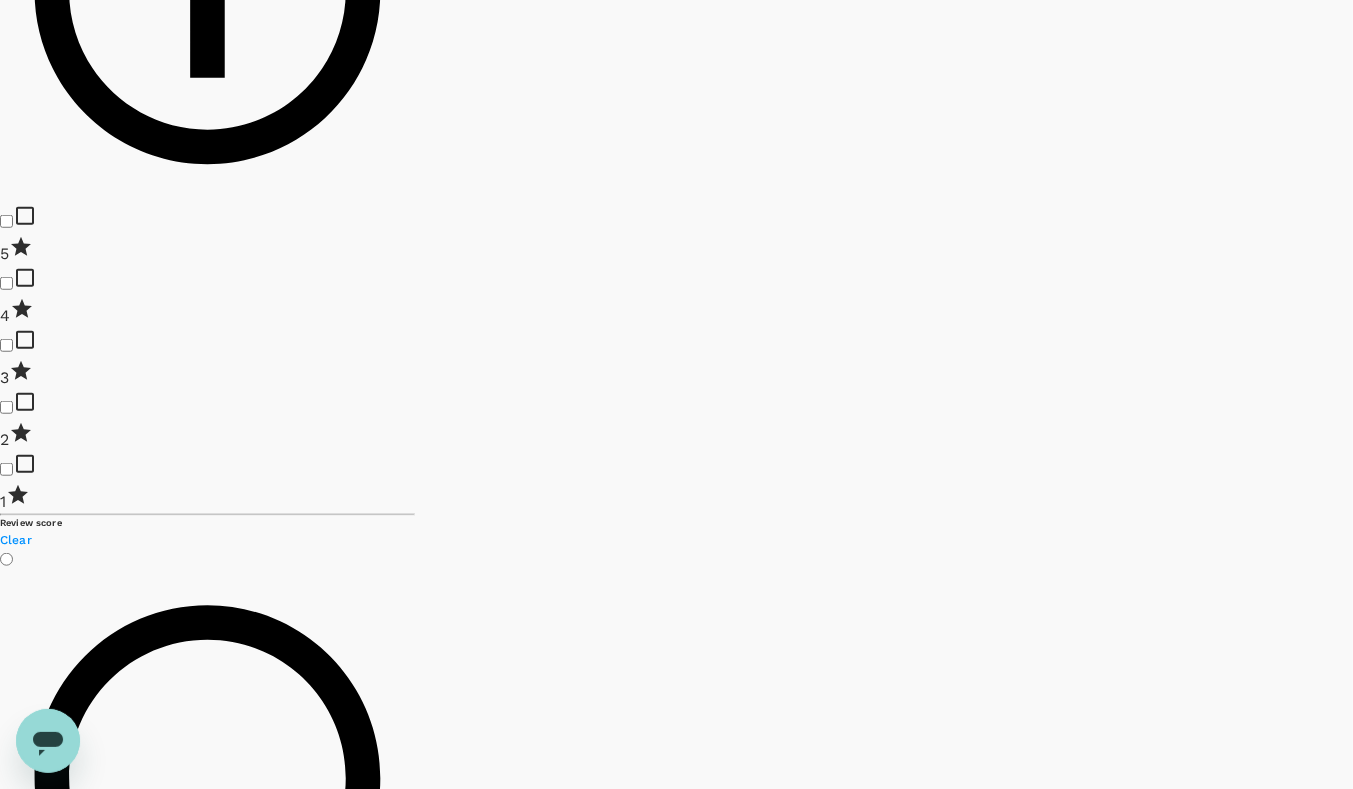 scroll, scrollTop: 80, scrollLeft: 0, axis: vertical 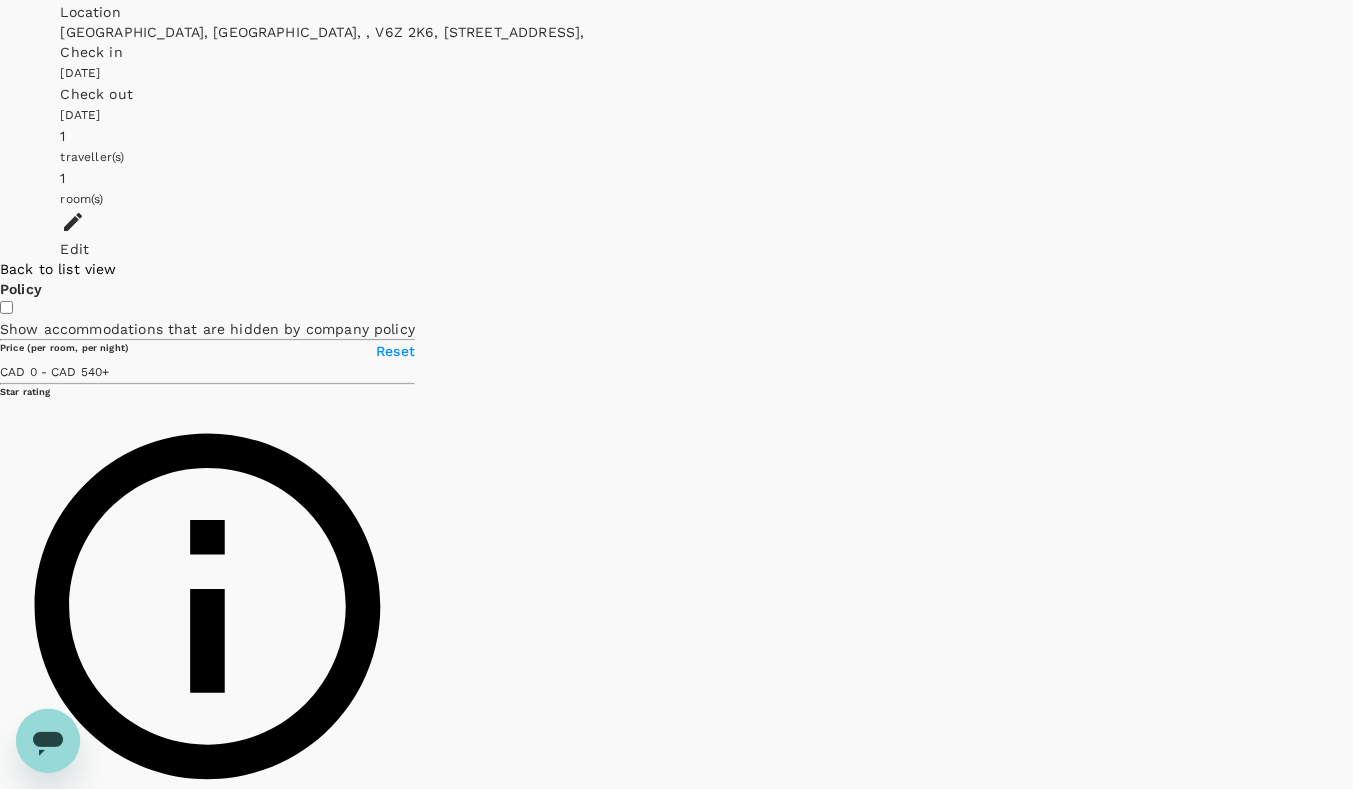 click 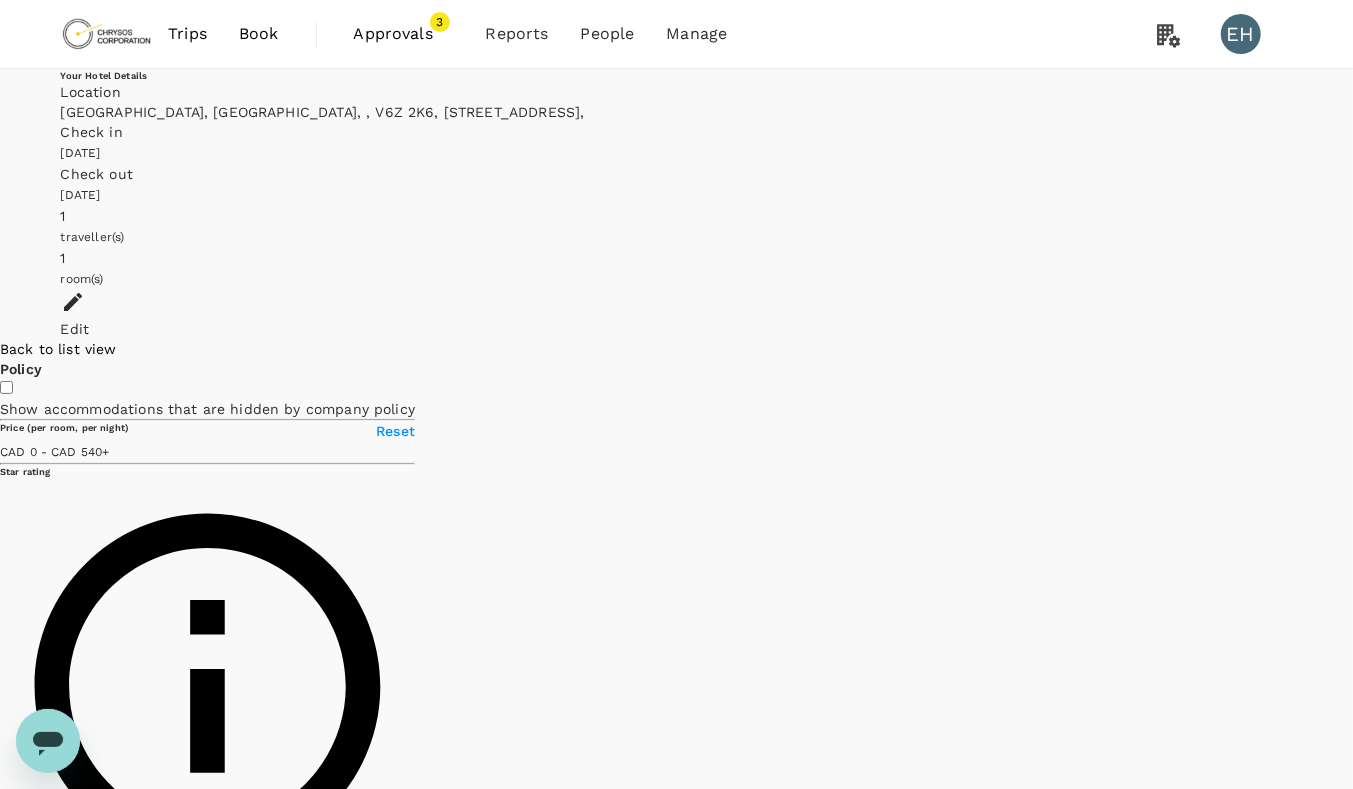 scroll, scrollTop: 1, scrollLeft: 0, axis: vertical 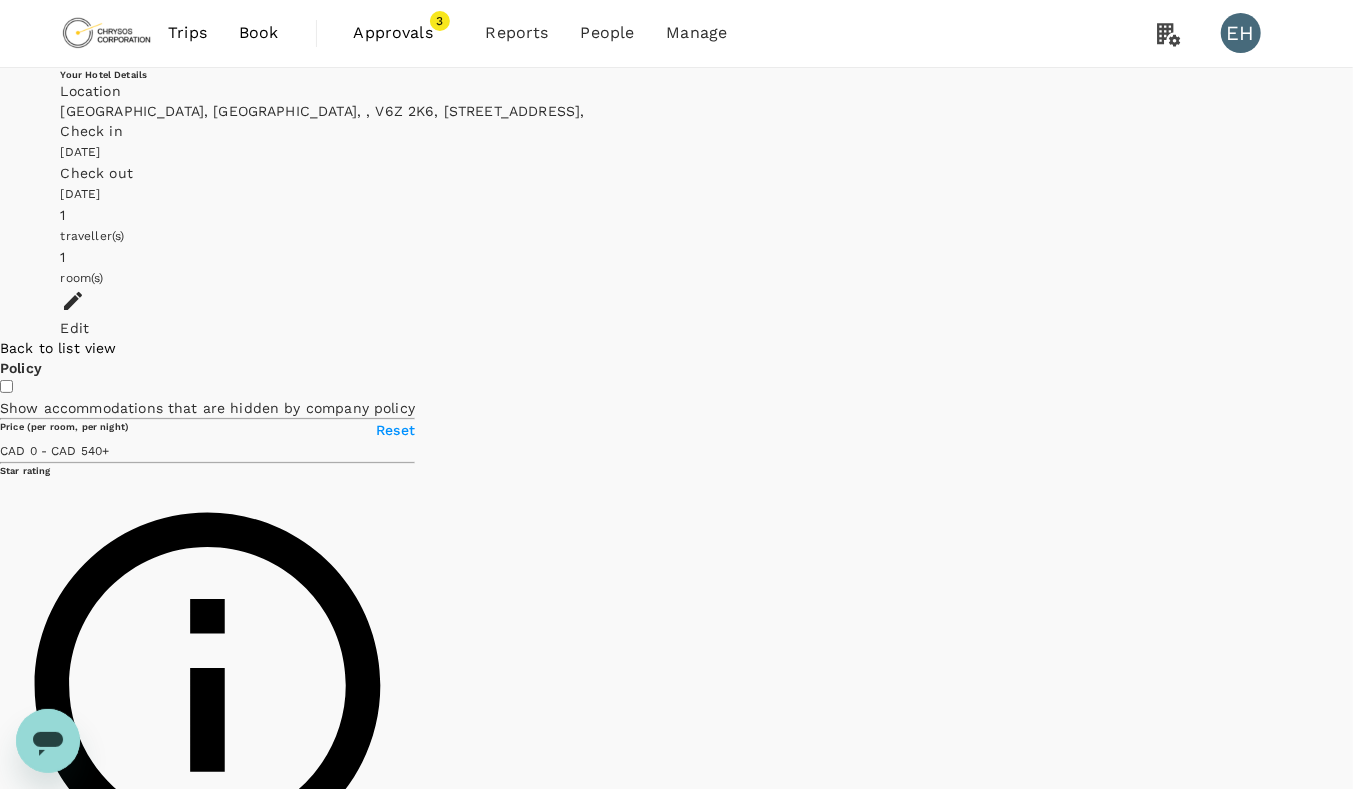 click on "Back to list view" at bounding box center (58, 348) 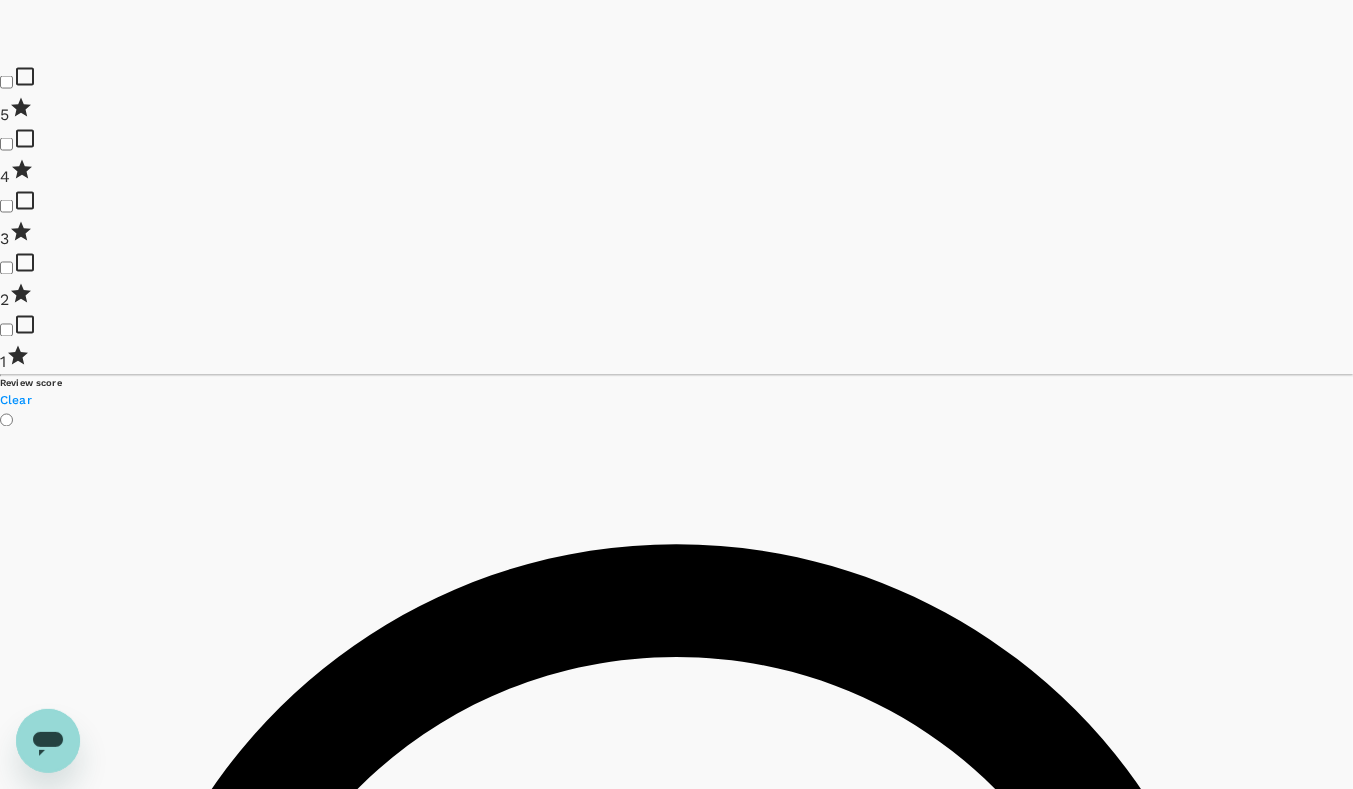 scroll, scrollTop: 1775, scrollLeft: 0, axis: vertical 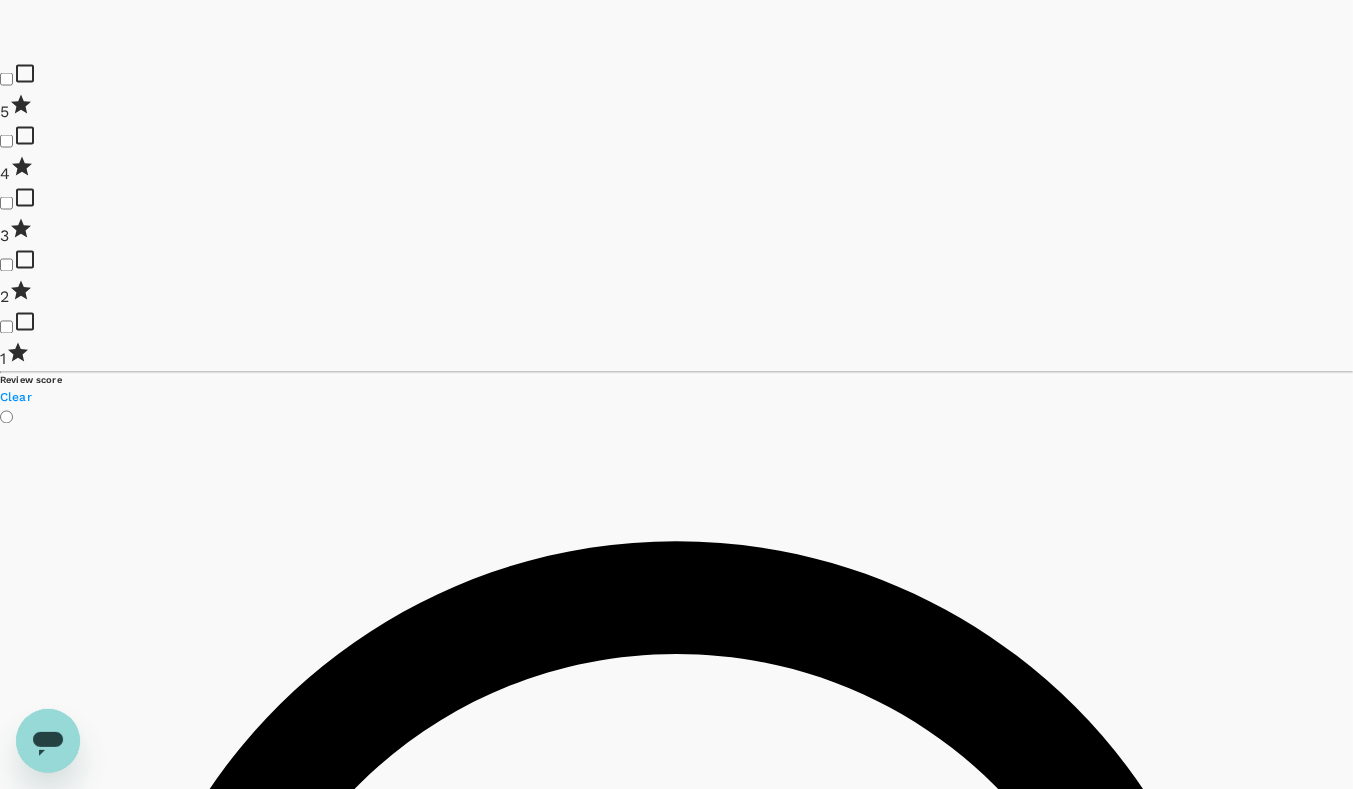 click on "View rooms" at bounding box center [36, 61063] 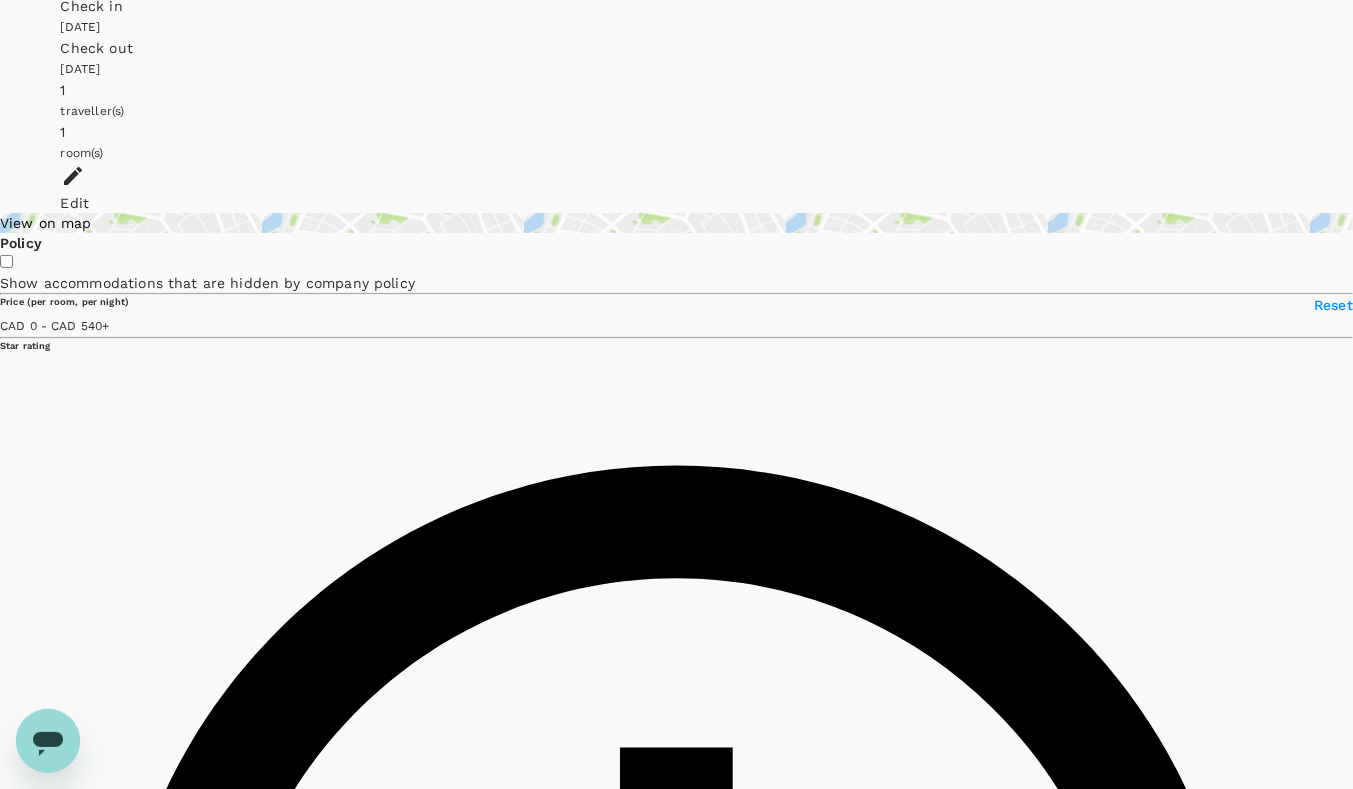 scroll, scrollTop: 0, scrollLeft: 0, axis: both 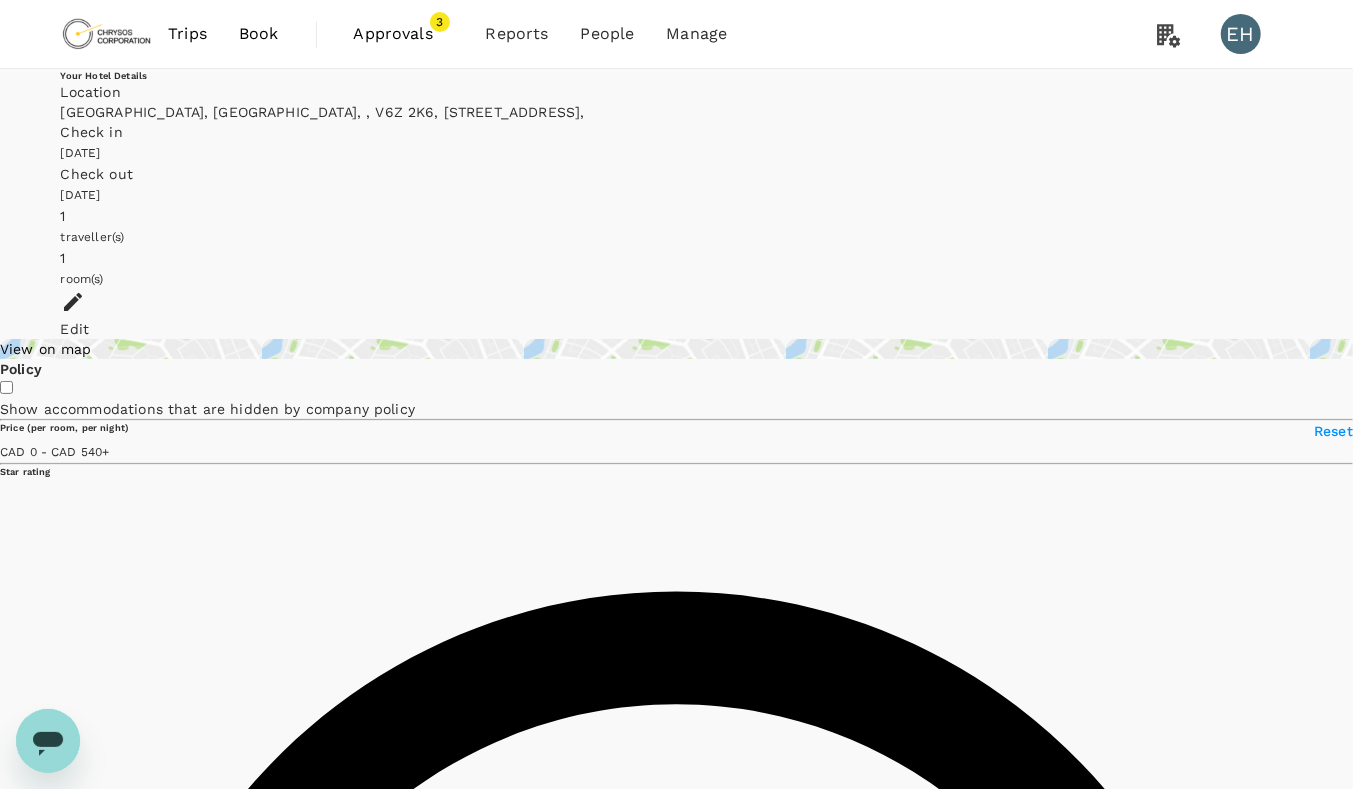 click on "Approvals" at bounding box center [404, 34] 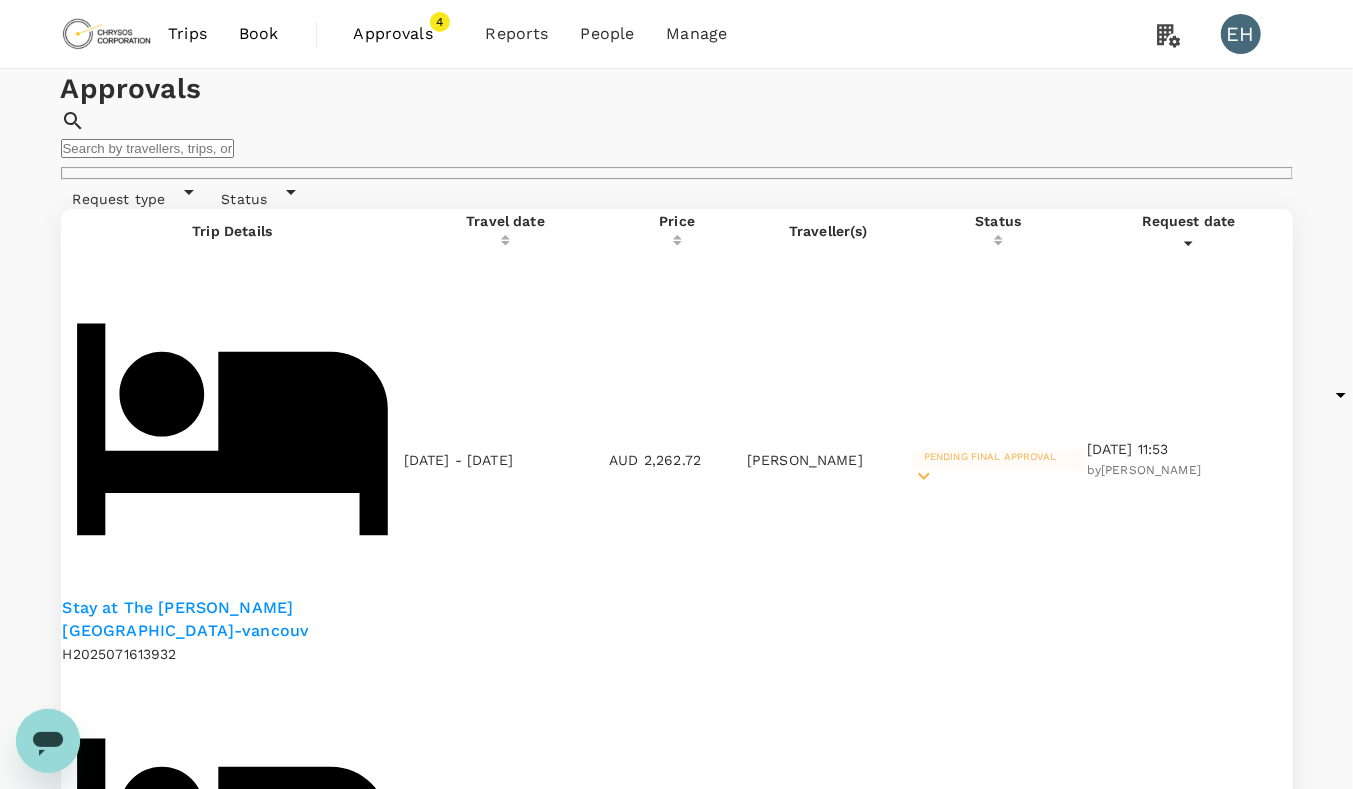 click on "Pending final approval" at bounding box center [990, 456] 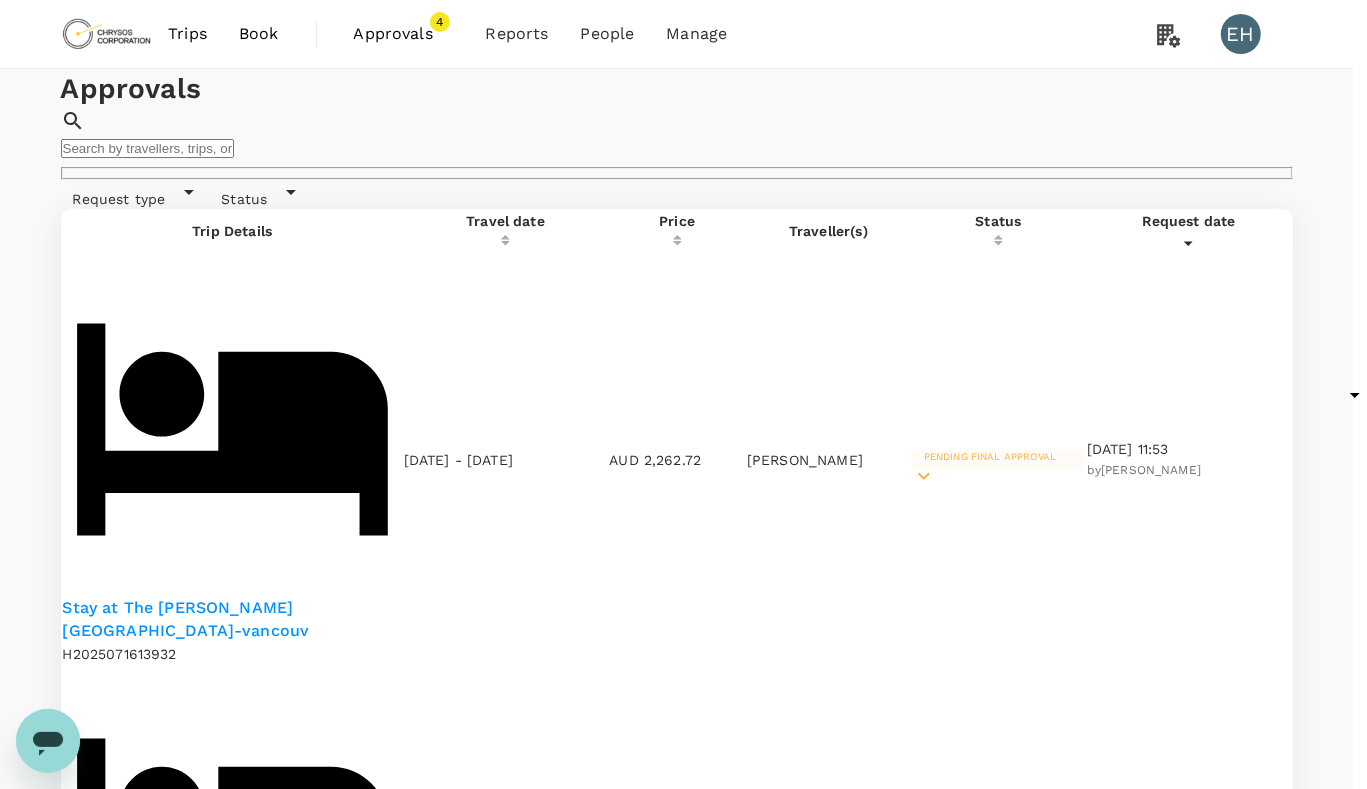 click on "Reject this trip" at bounding box center (676, 13449) 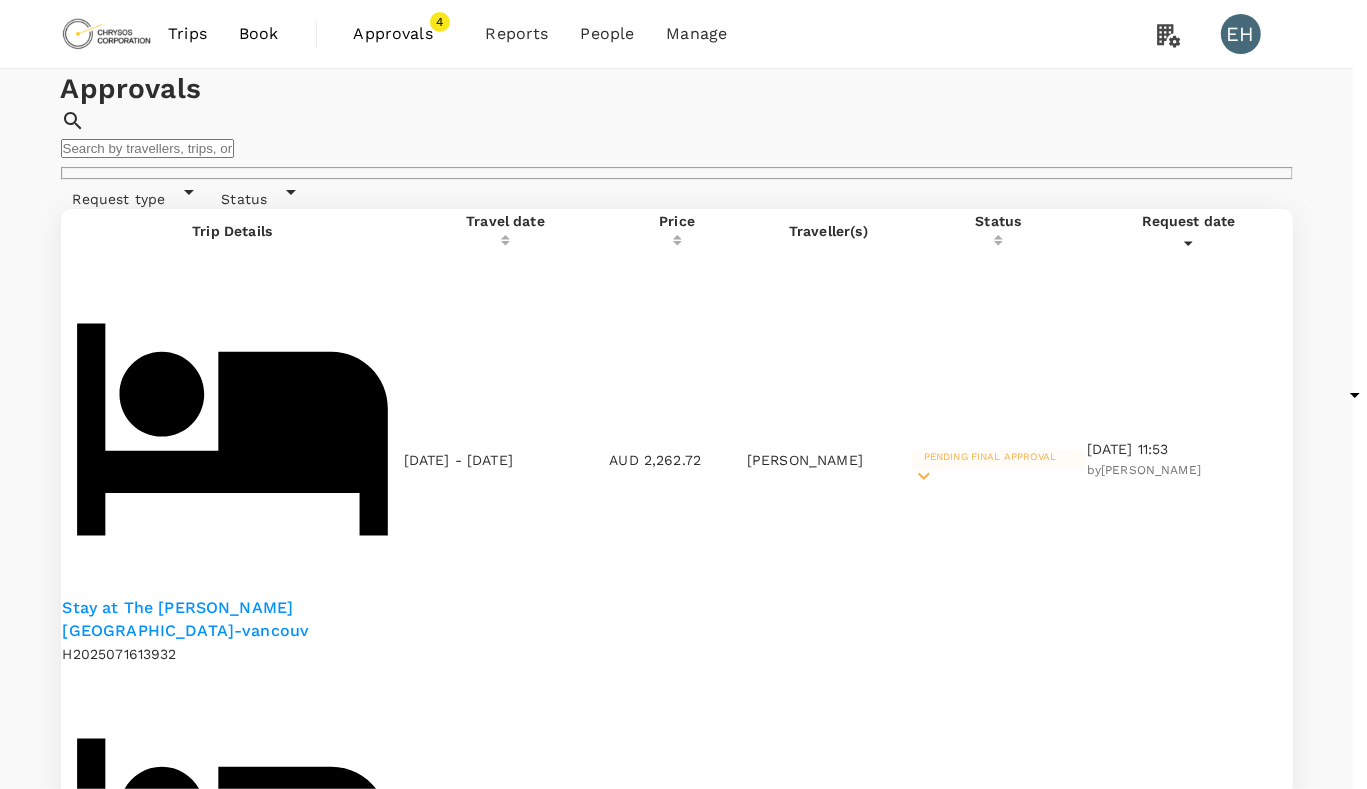 click at bounding box center [78, 10816] 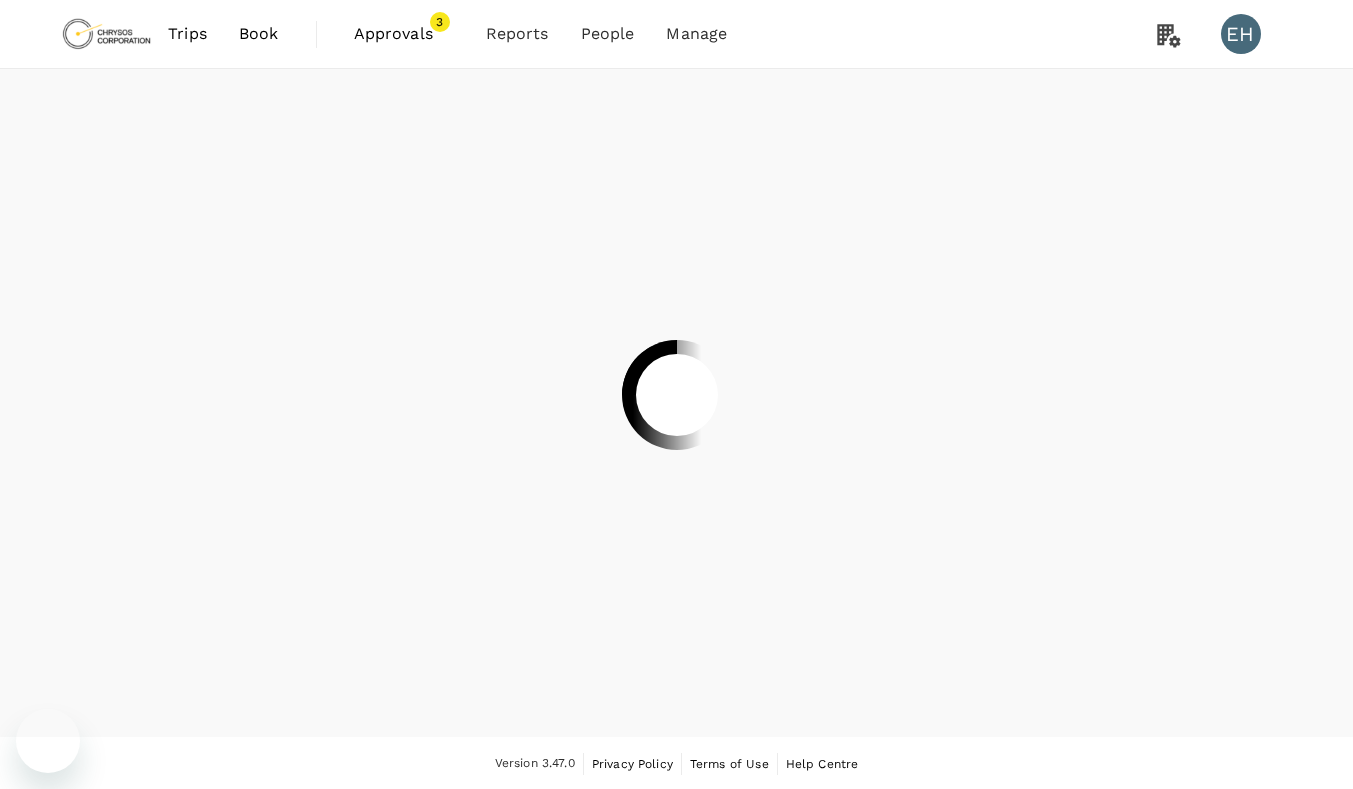 scroll, scrollTop: 0, scrollLeft: 0, axis: both 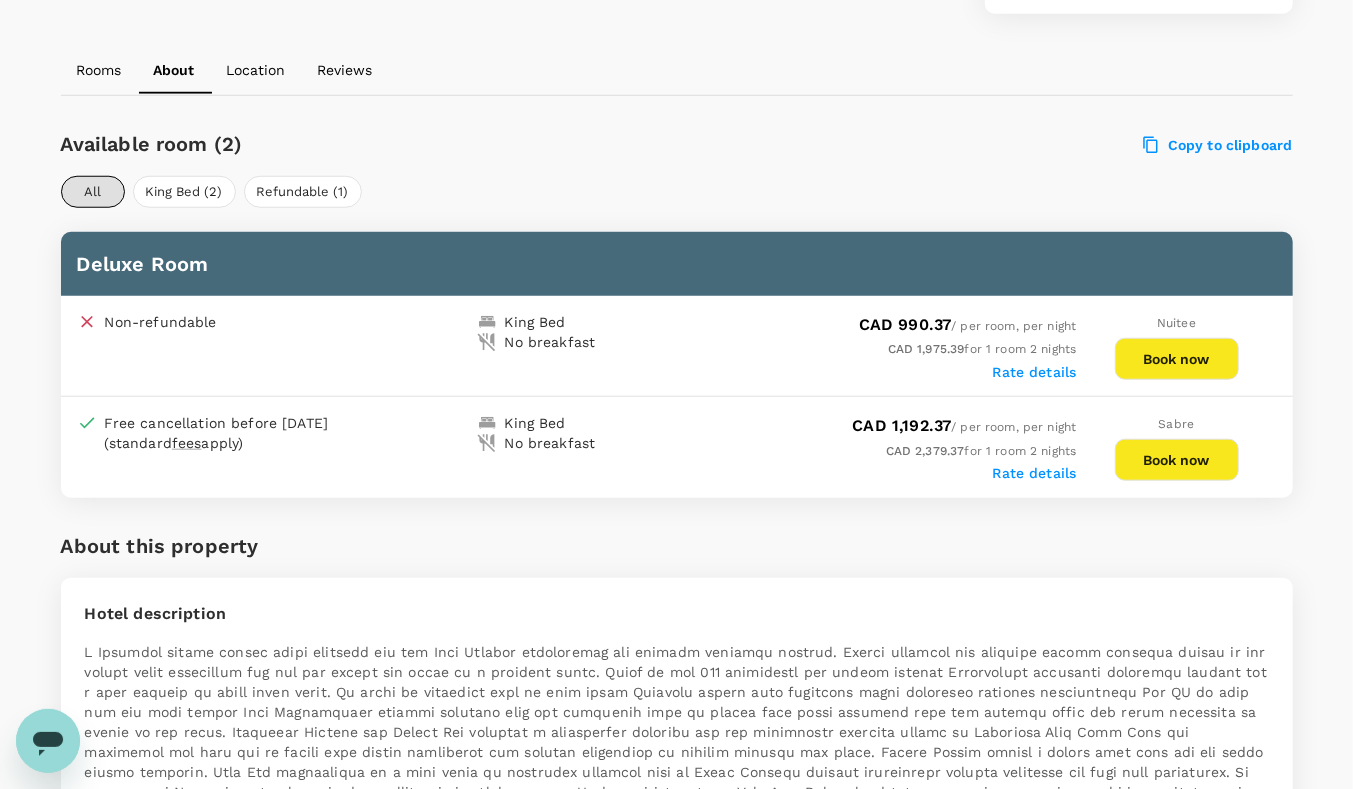 click on "Book now" at bounding box center (1177, 359) 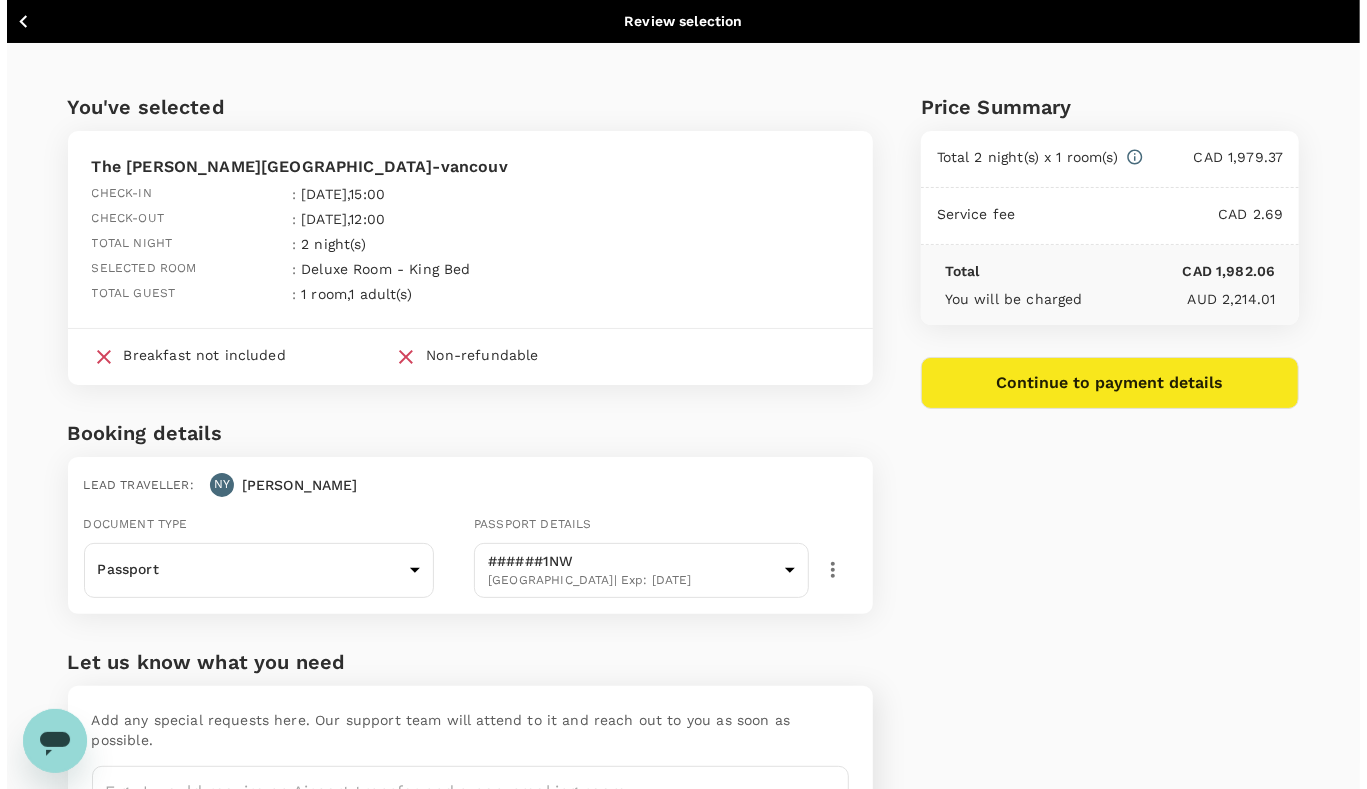 scroll, scrollTop: 137, scrollLeft: 0, axis: vertical 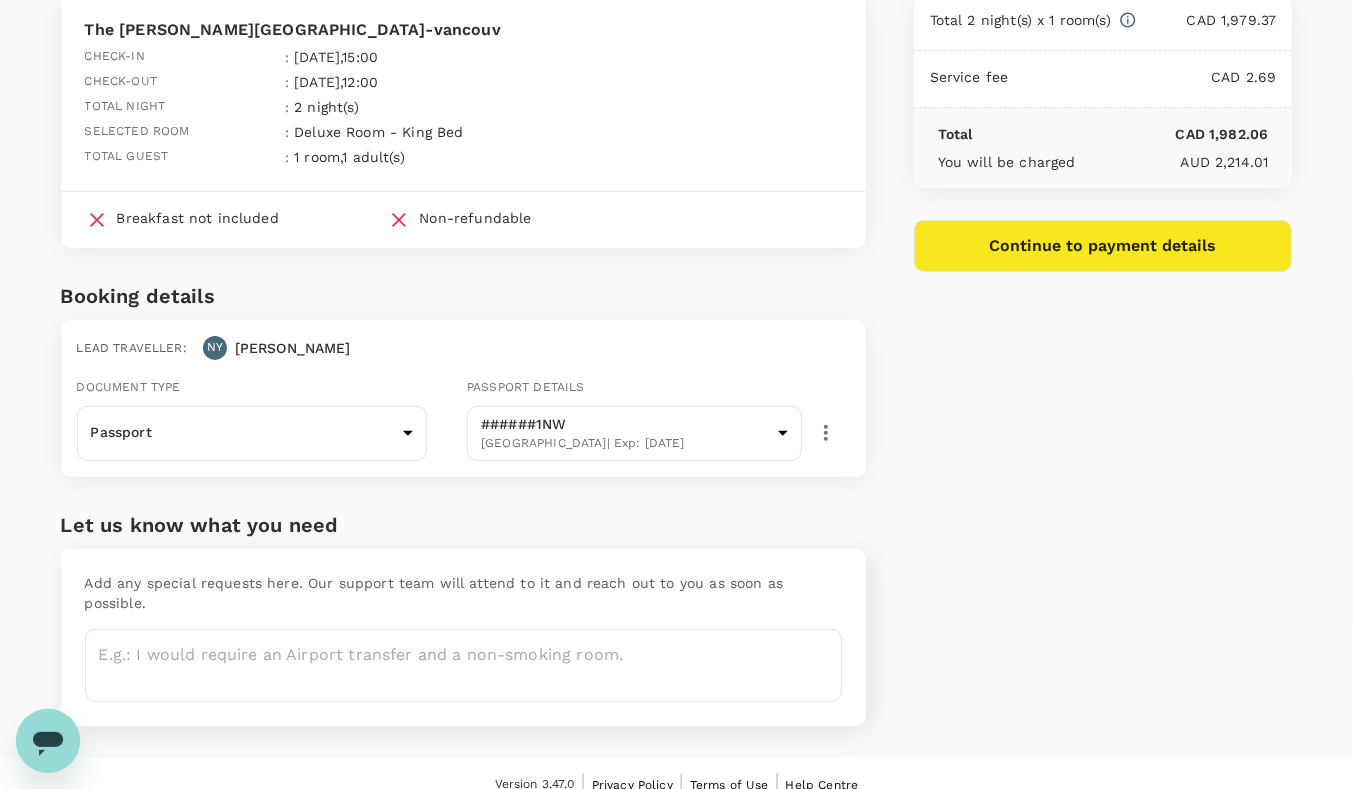 click on "Continue to payment details" at bounding box center [1103, 246] 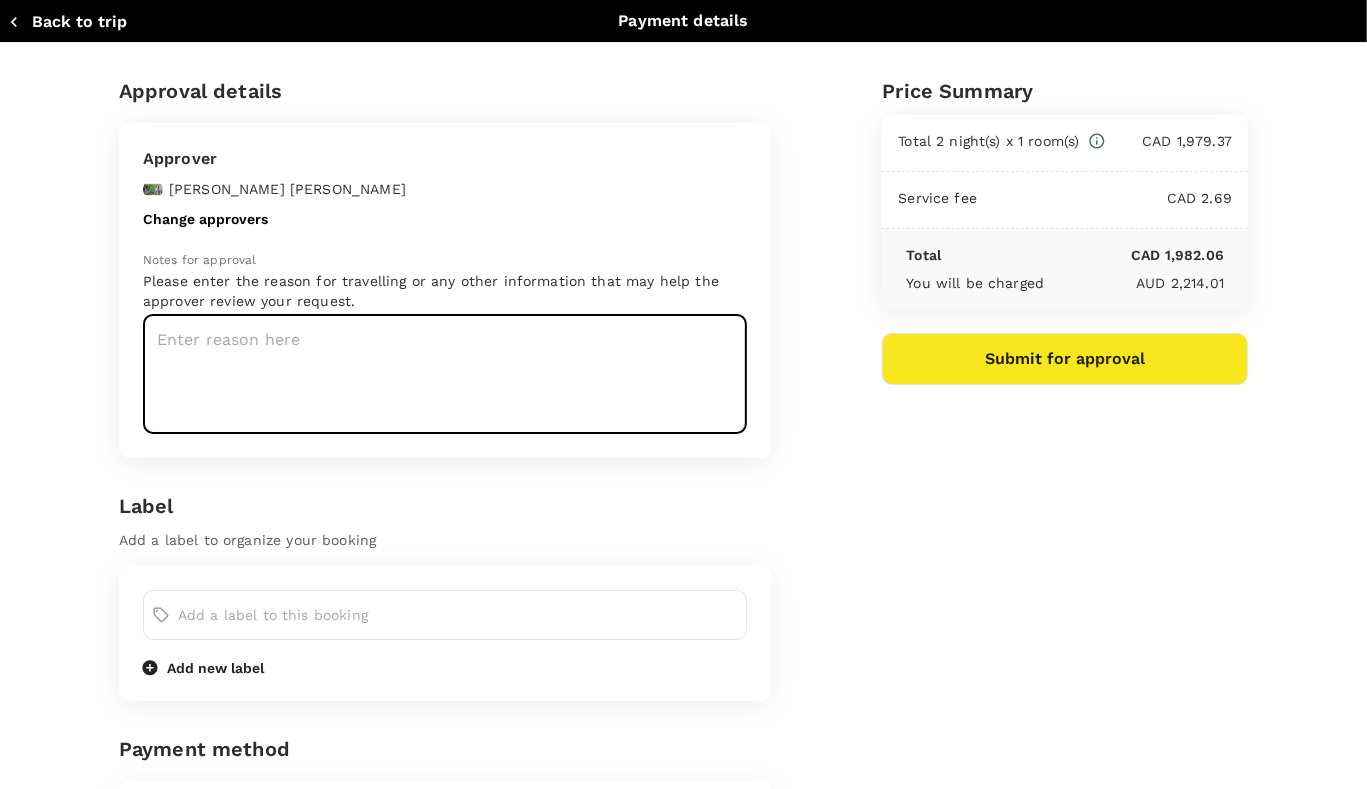 click at bounding box center (445, 374) 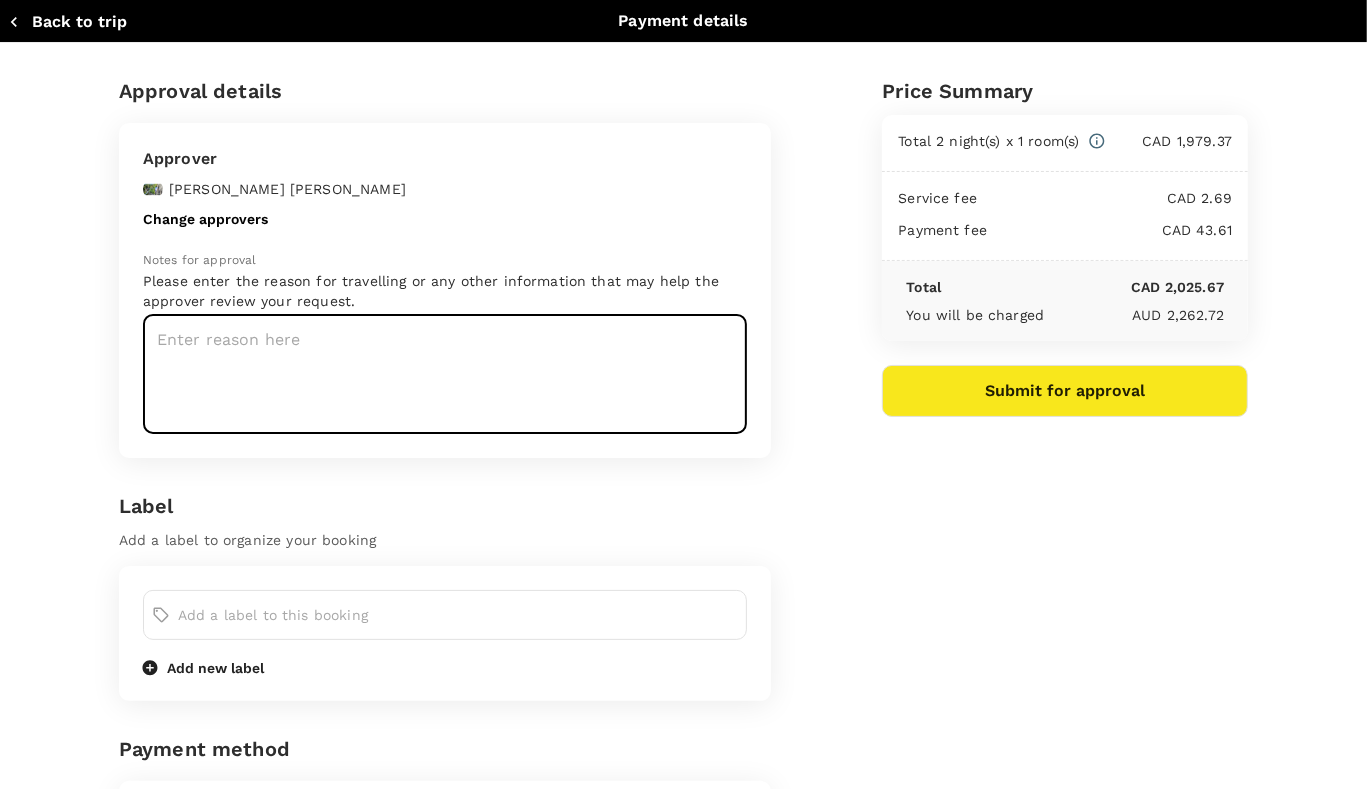 click at bounding box center (445, 374) 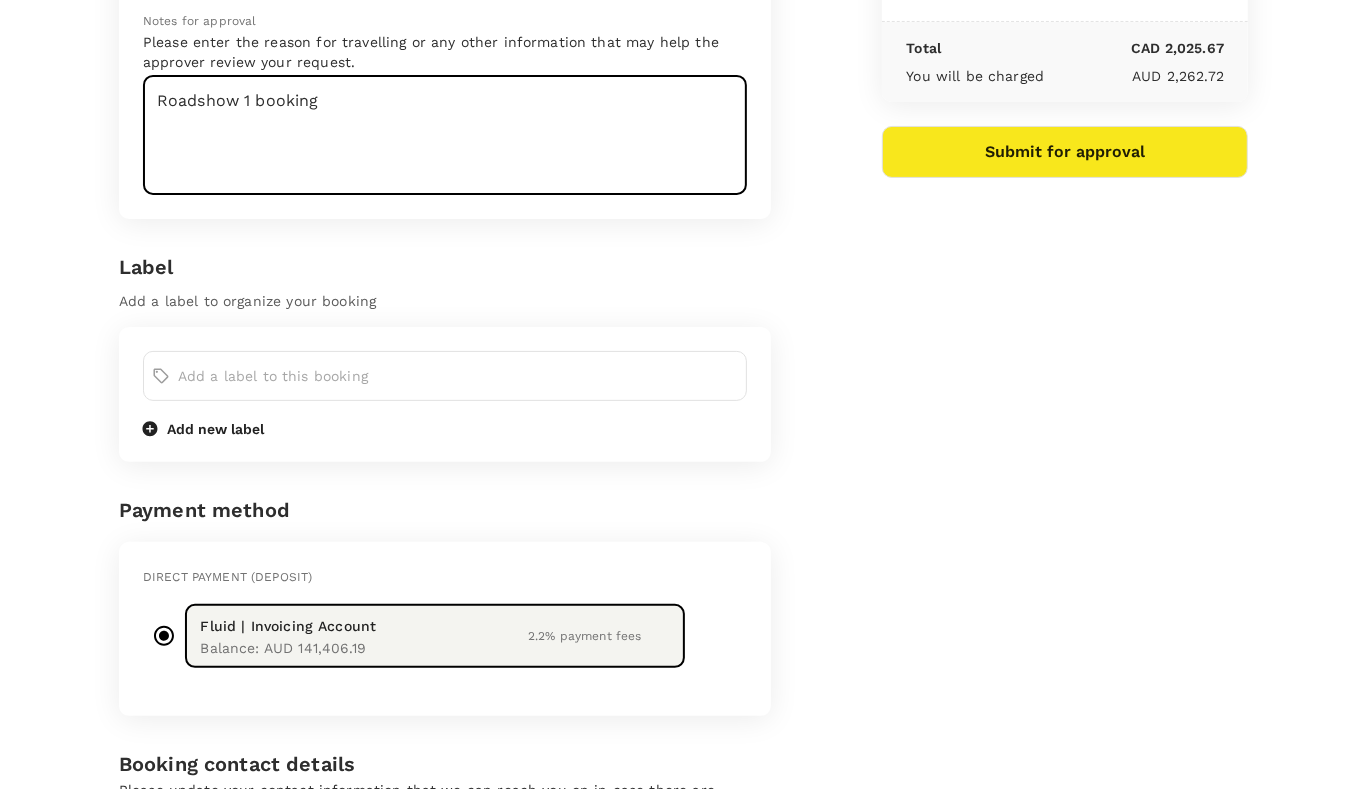 scroll, scrollTop: 250, scrollLeft: 0, axis: vertical 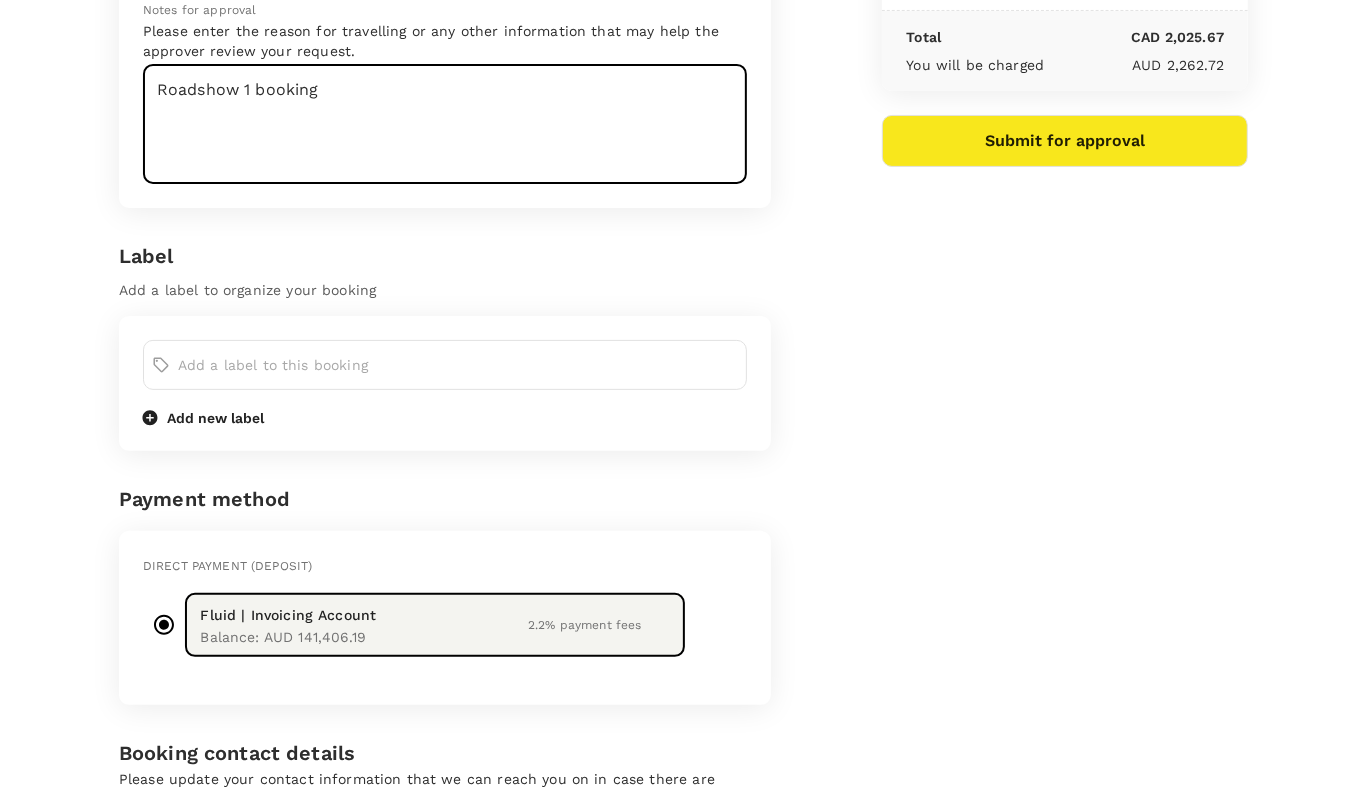 type on "Roadshow 1 booking" 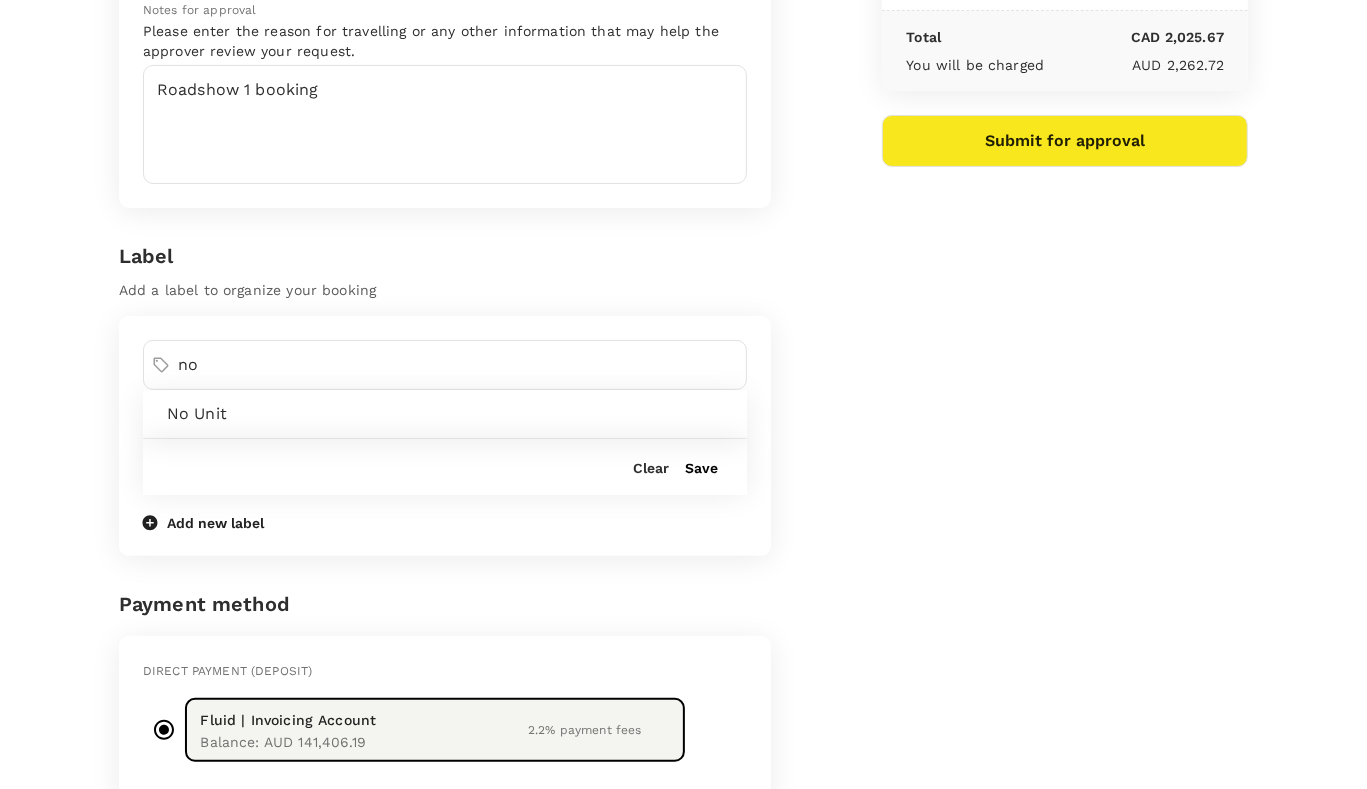 type on "no" 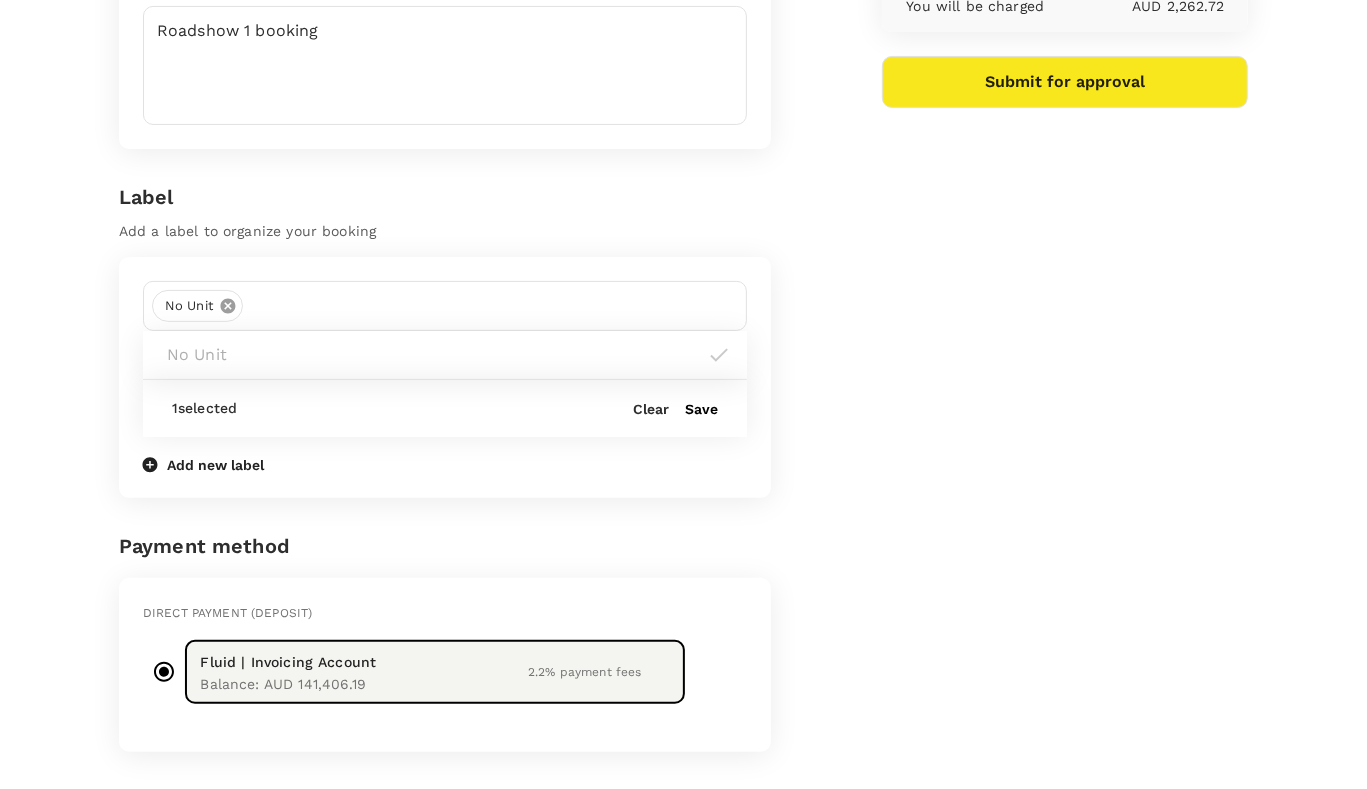 scroll, scrollTop: 310, scrollLeft: 0, axis: vertical 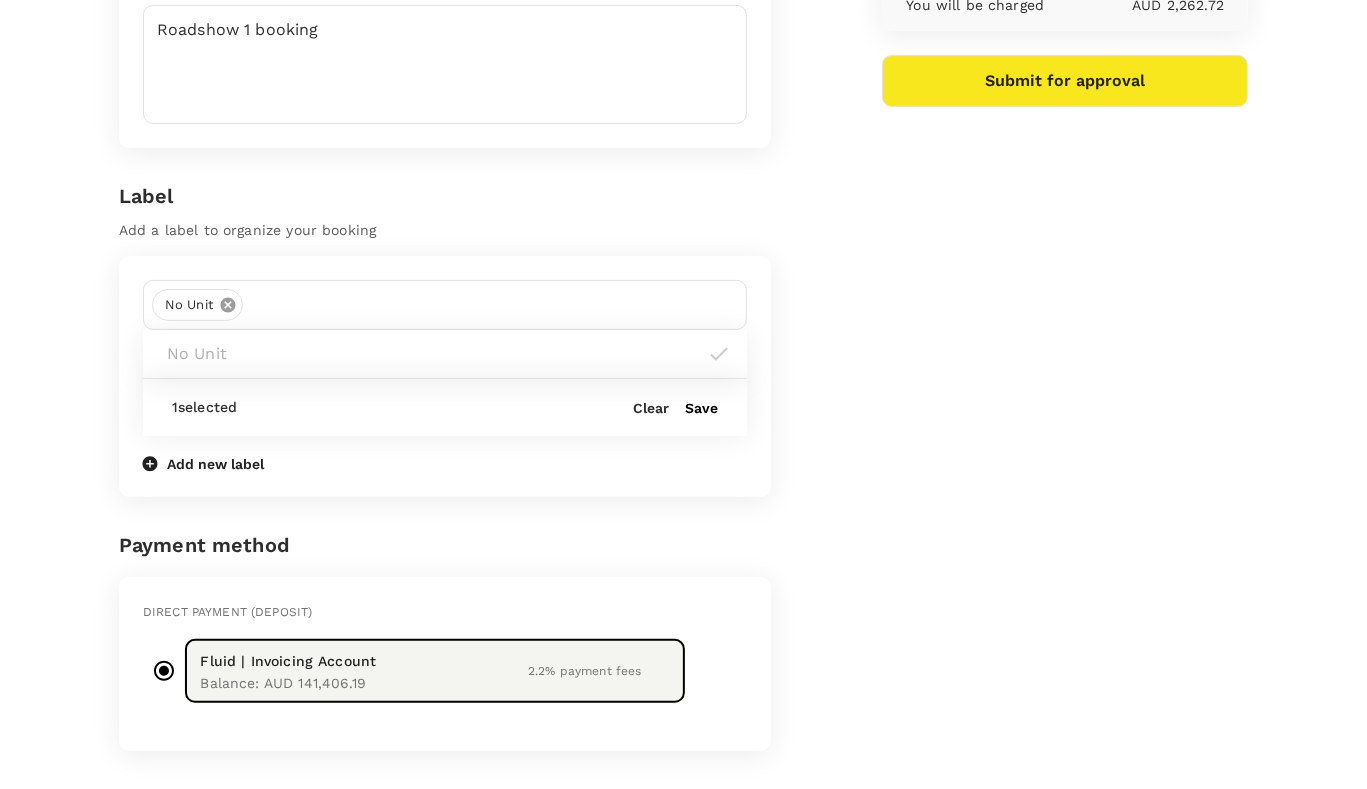 click on "Save" at bounding box center [701, 408] 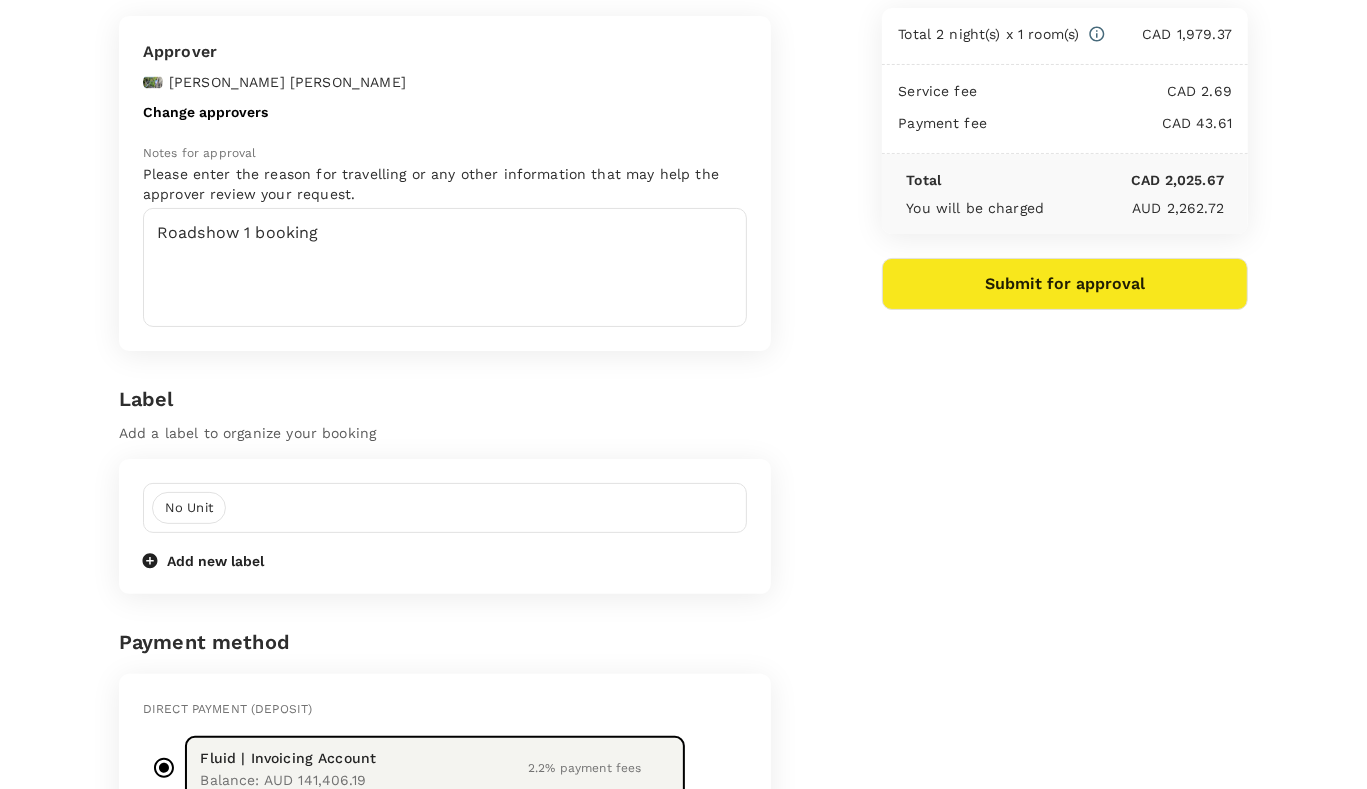 scroll, scrollTop: 102, scrollLeft: 0, axis: vertical 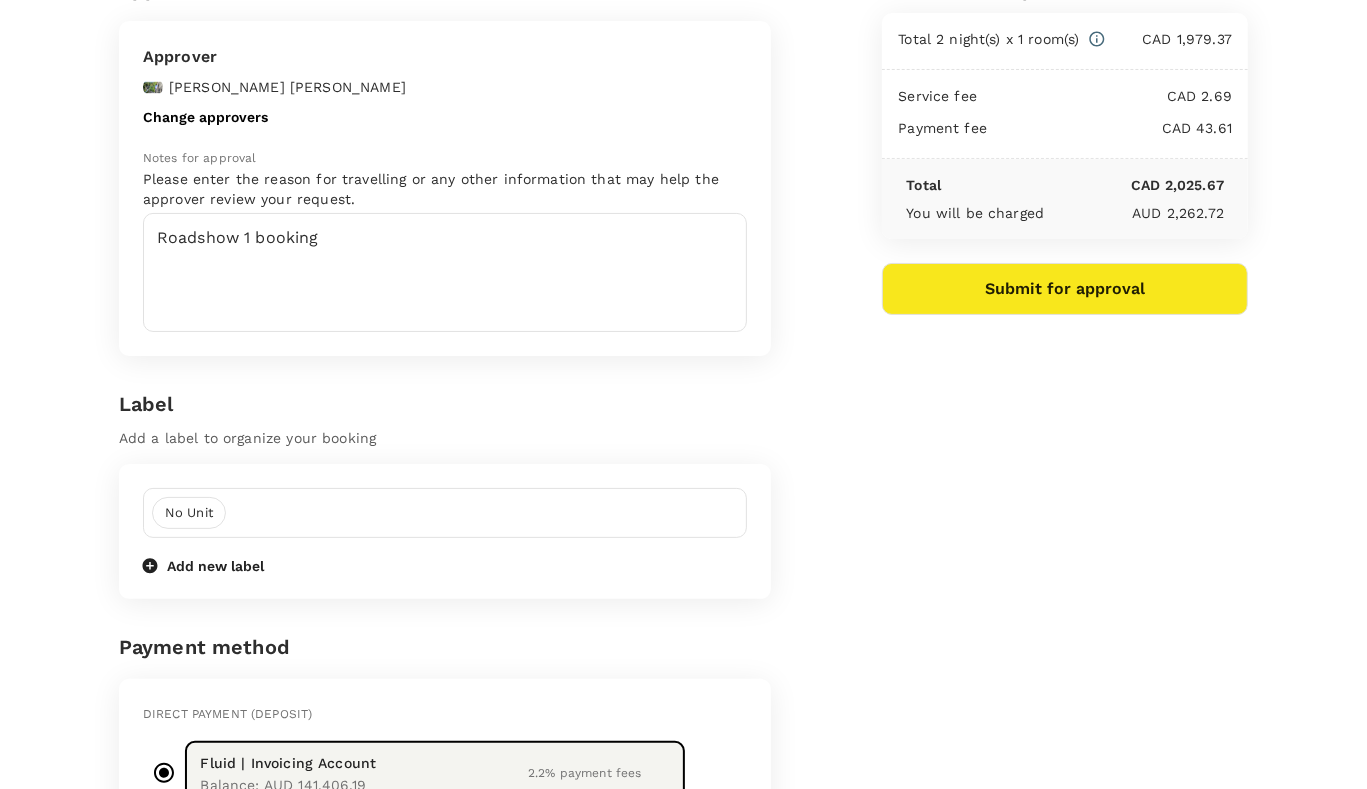 click on "Submit for approval" at bounding box center [1065, 289] 